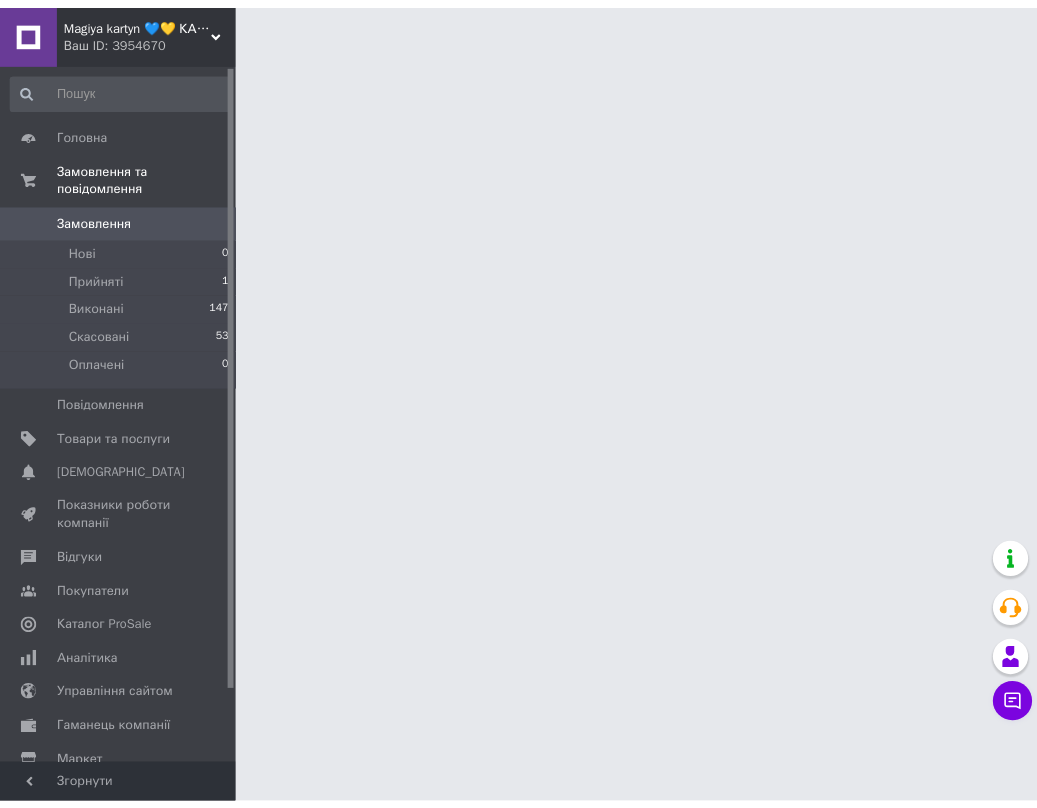scroll, scrollTop: 0, scrollLeft: 0, axis: both 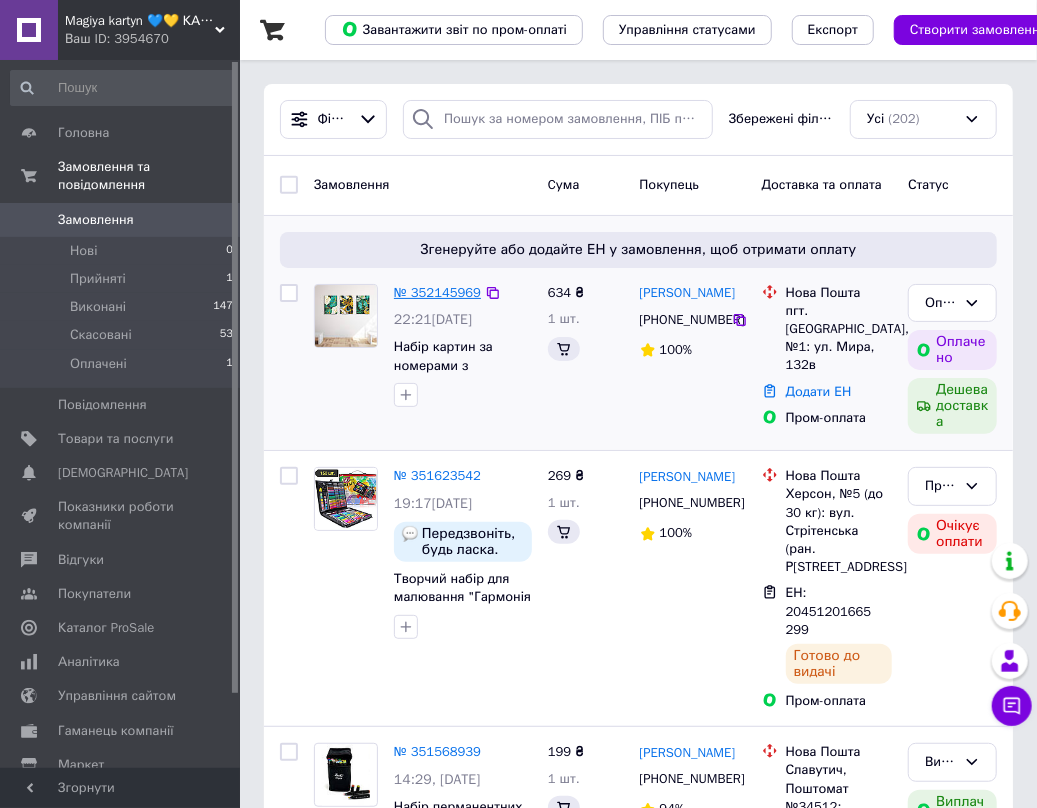 click on "№ 352145969" at bounding box center (437, 292) 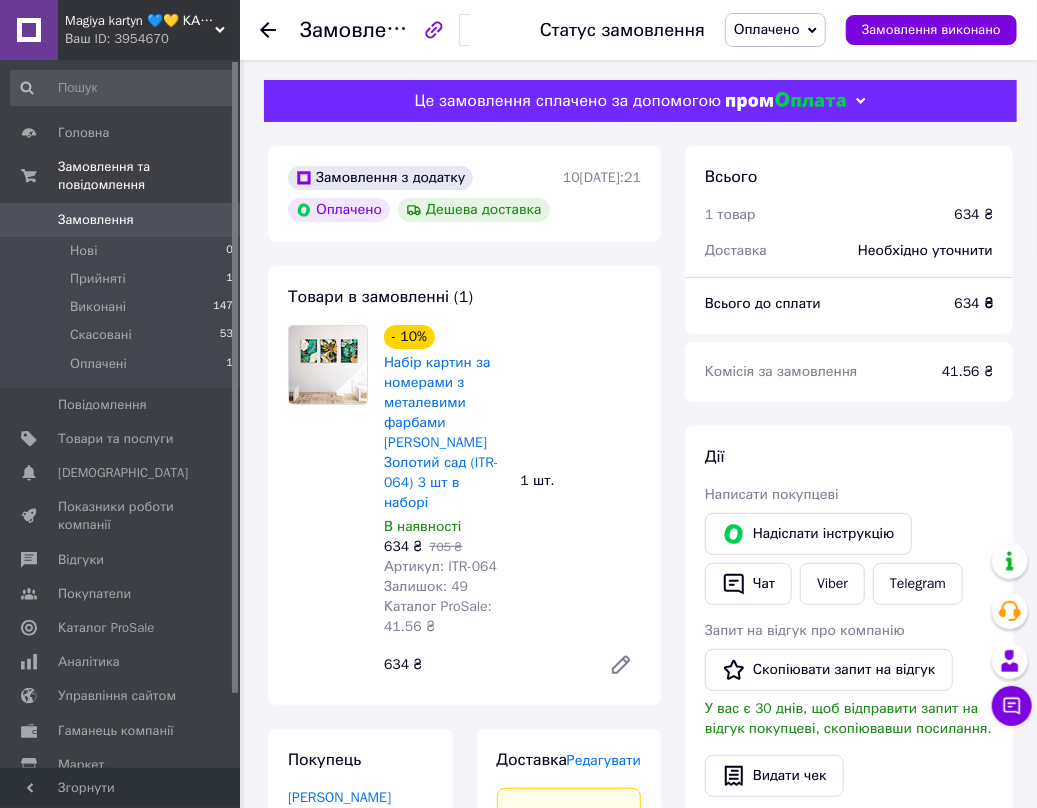 click at bounding box center [328, 505] 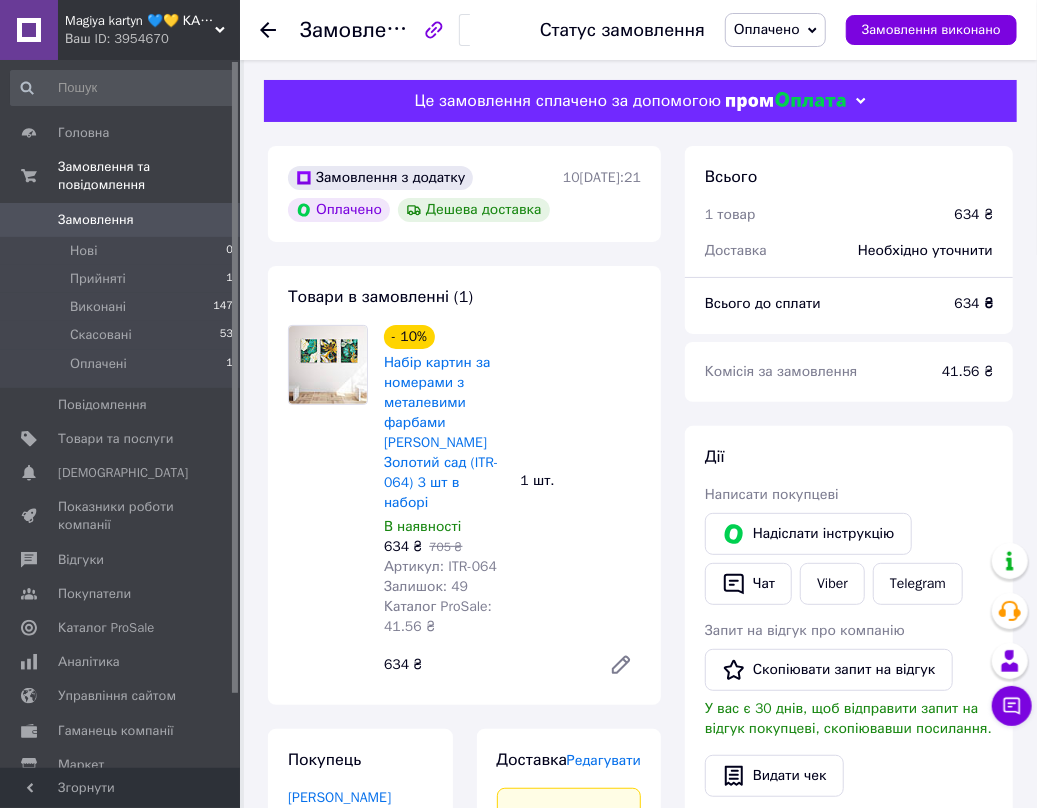 drag, startPoint x: 452, startPoint y: 514, endPoint x: 381, endPoint y: 396, distance: 137.71347 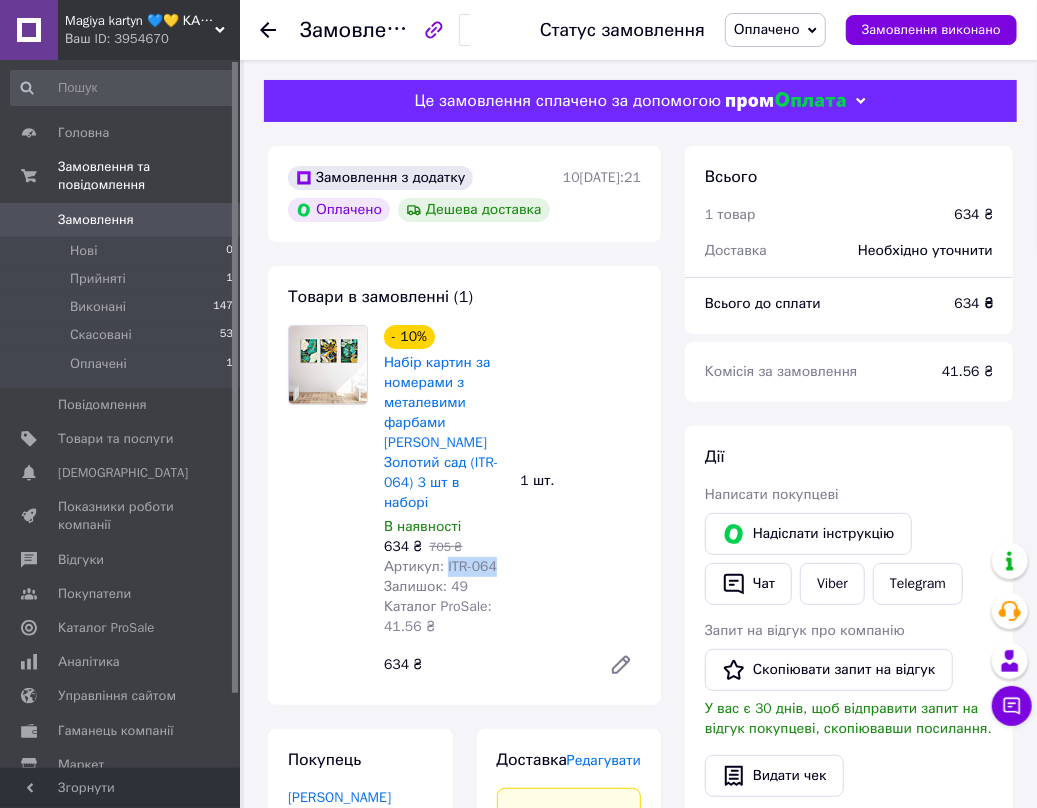 drag, startPoint x: 508, startPoint y: 585, endPoint x: 441, endPoint y: 582, distance: 67.06713 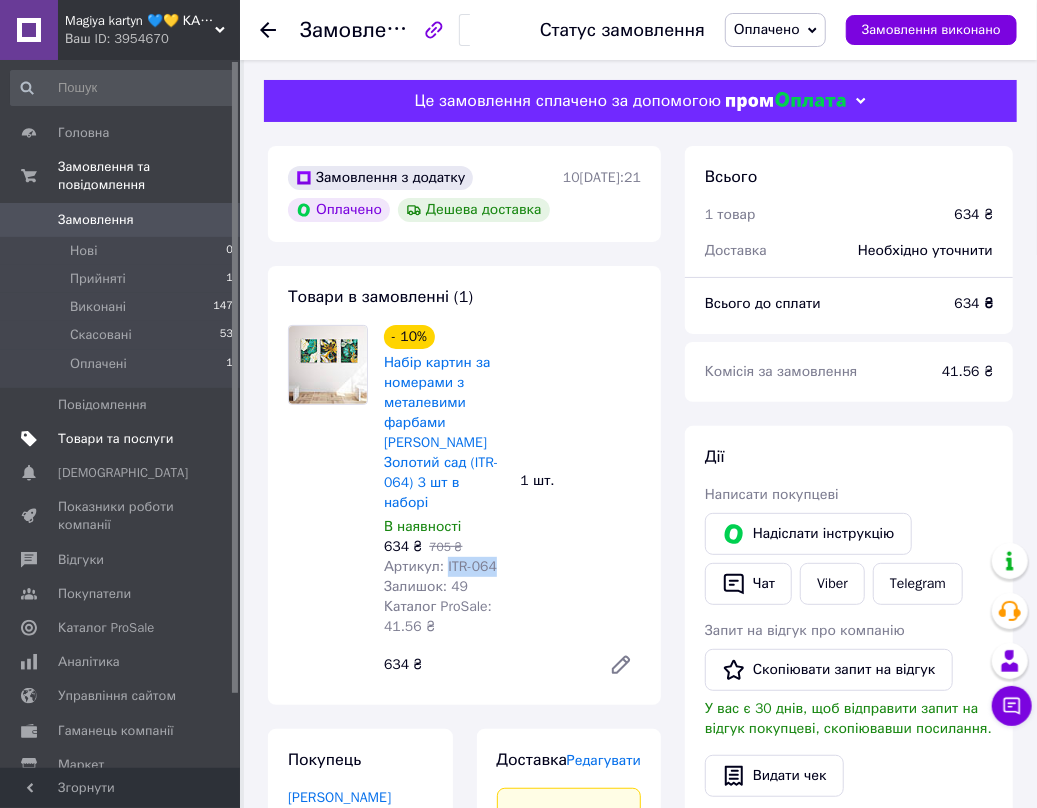 click on "Товари та послуги" at bounding box center [115, 439] 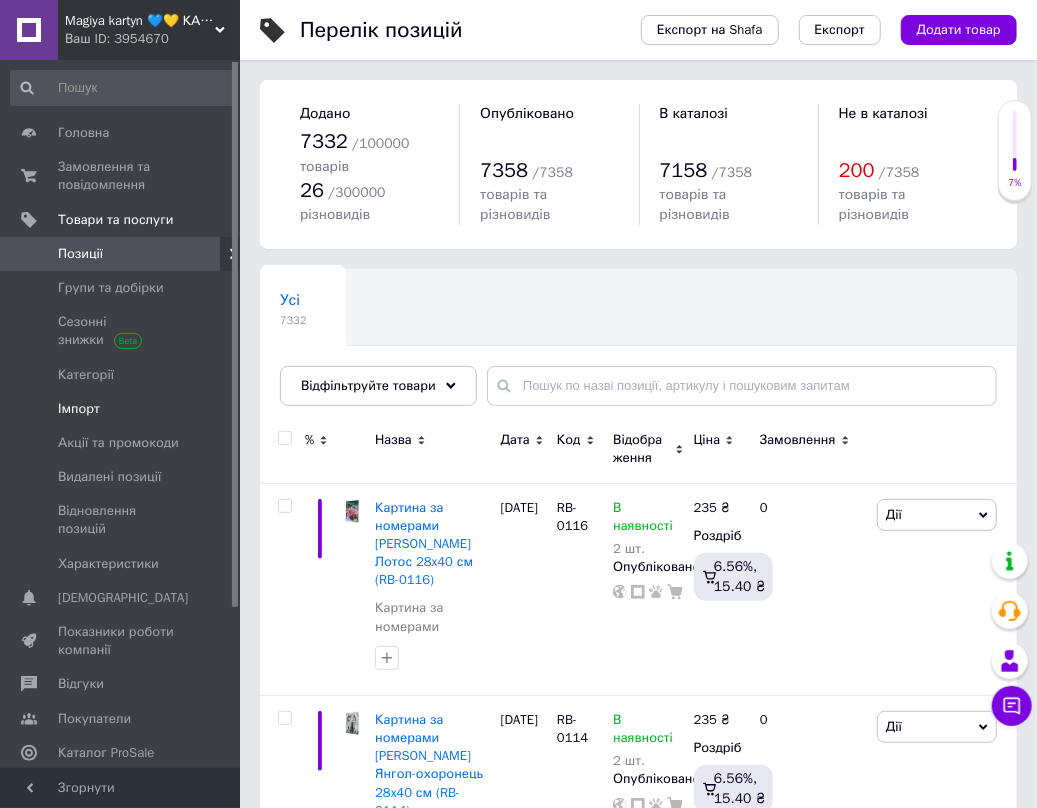 click on "Імпорт" at bounding box center (79, 409) 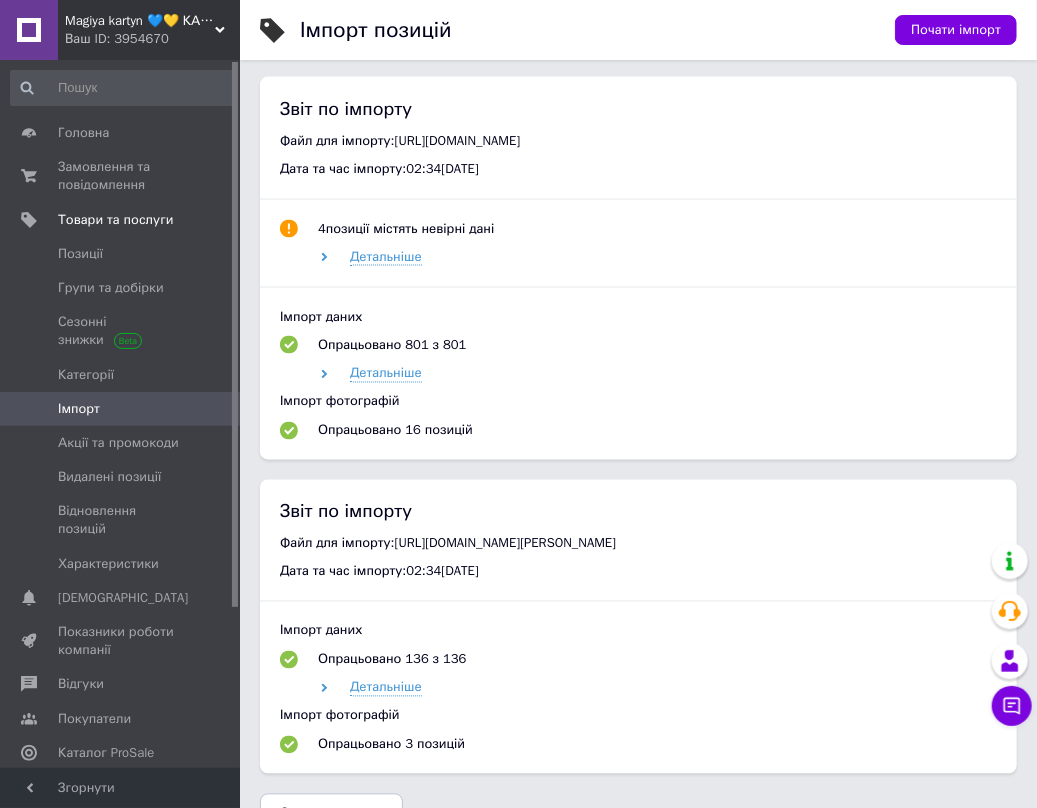 scroll, scrollTop: 1333, scrollLeft: 0, axis: vertical 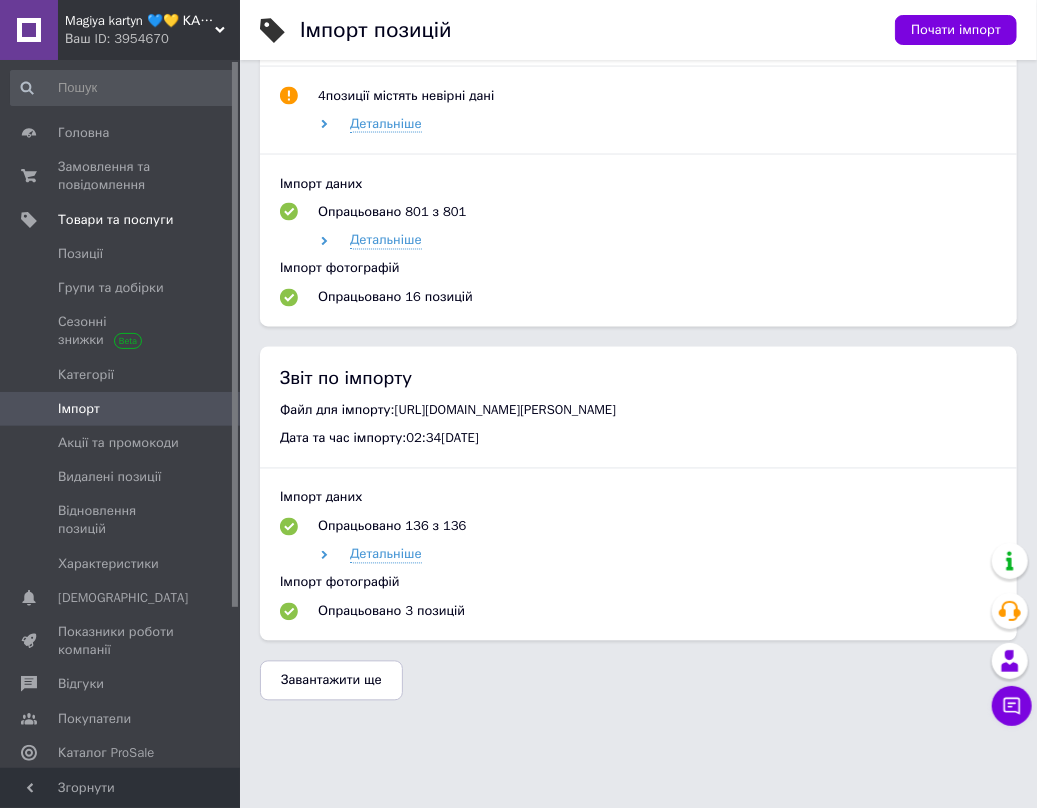 drag, startPoint x: 692, startPoint y: 540, endPoint x: 400, endPoint y: 389, distance: 328.73242 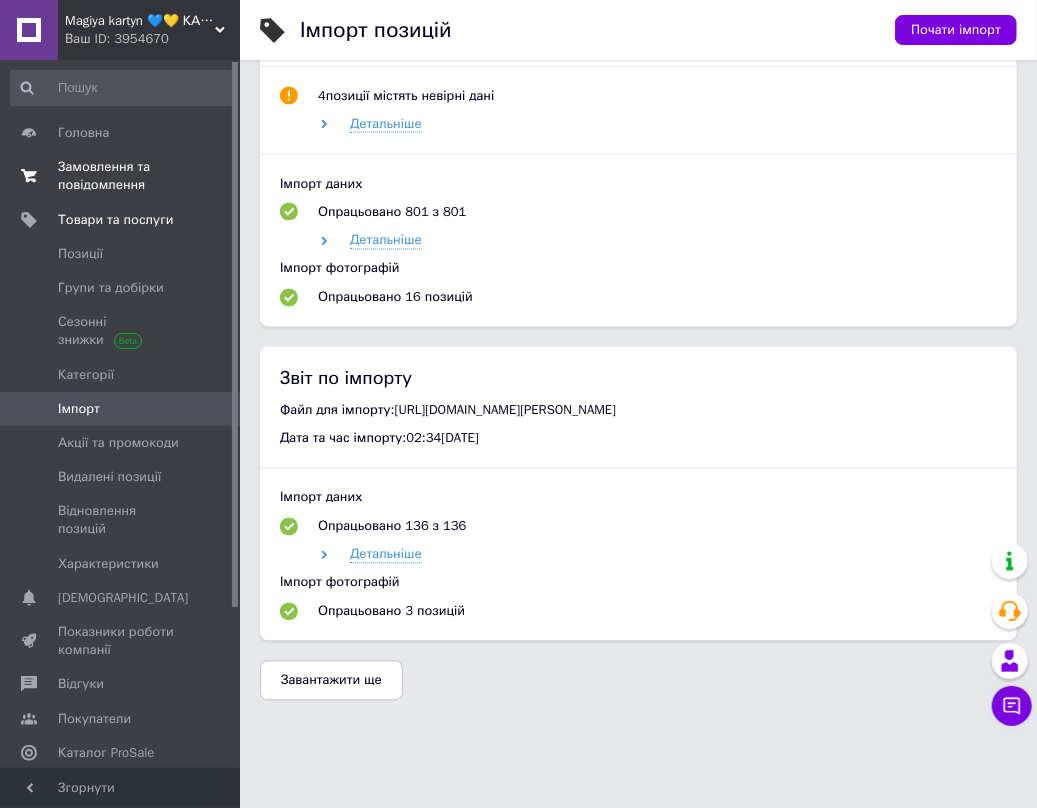 click on "Замовлення та повідомлення" at bounding box center [121, 176] 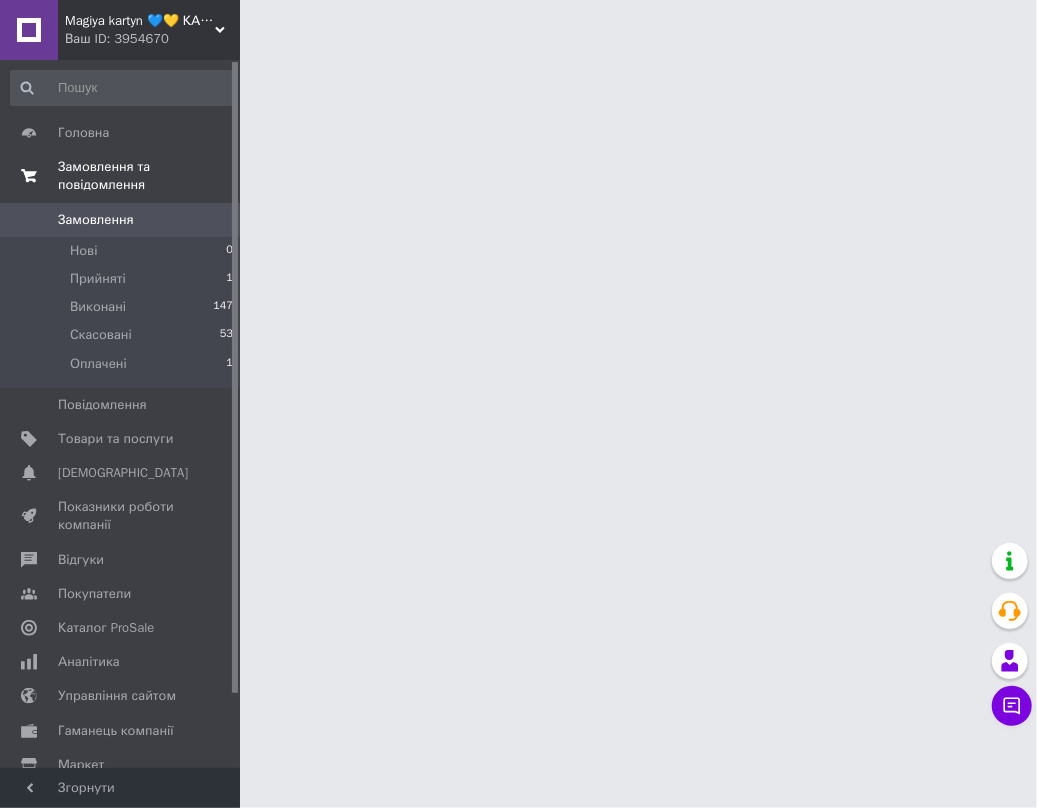 scroll, scrollTop: 0, scrollLeft: 0, axis: both 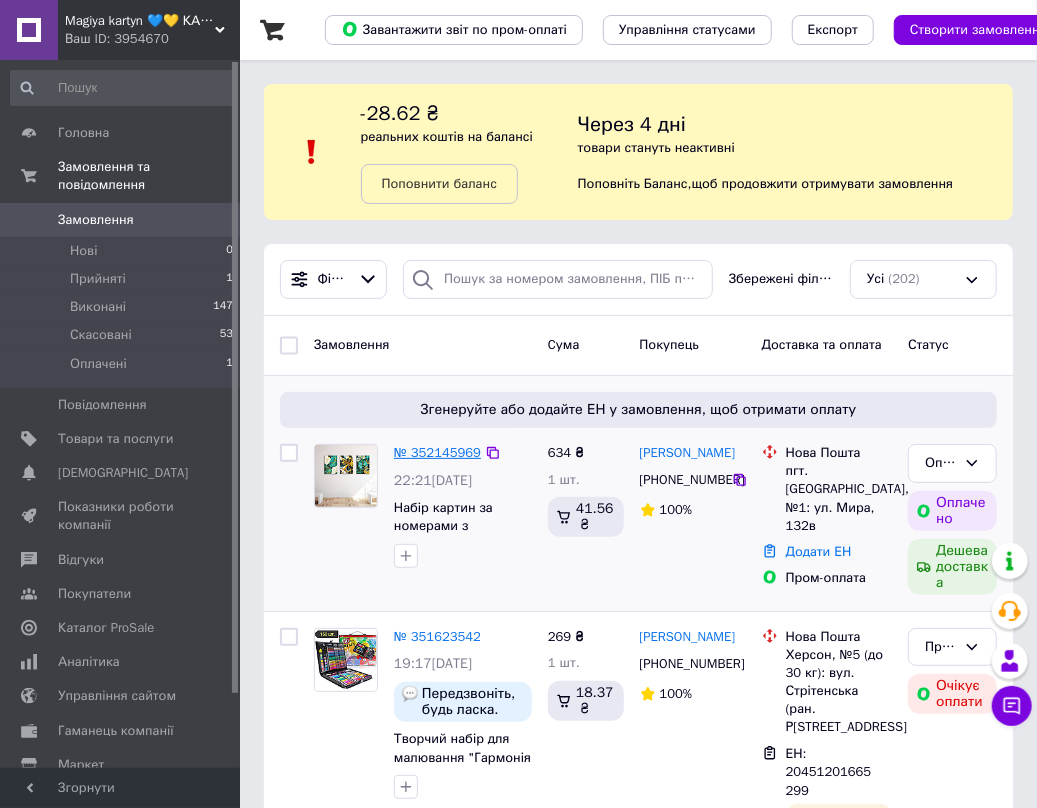 click on "№ 352145969" at bounding box center [437, 452] 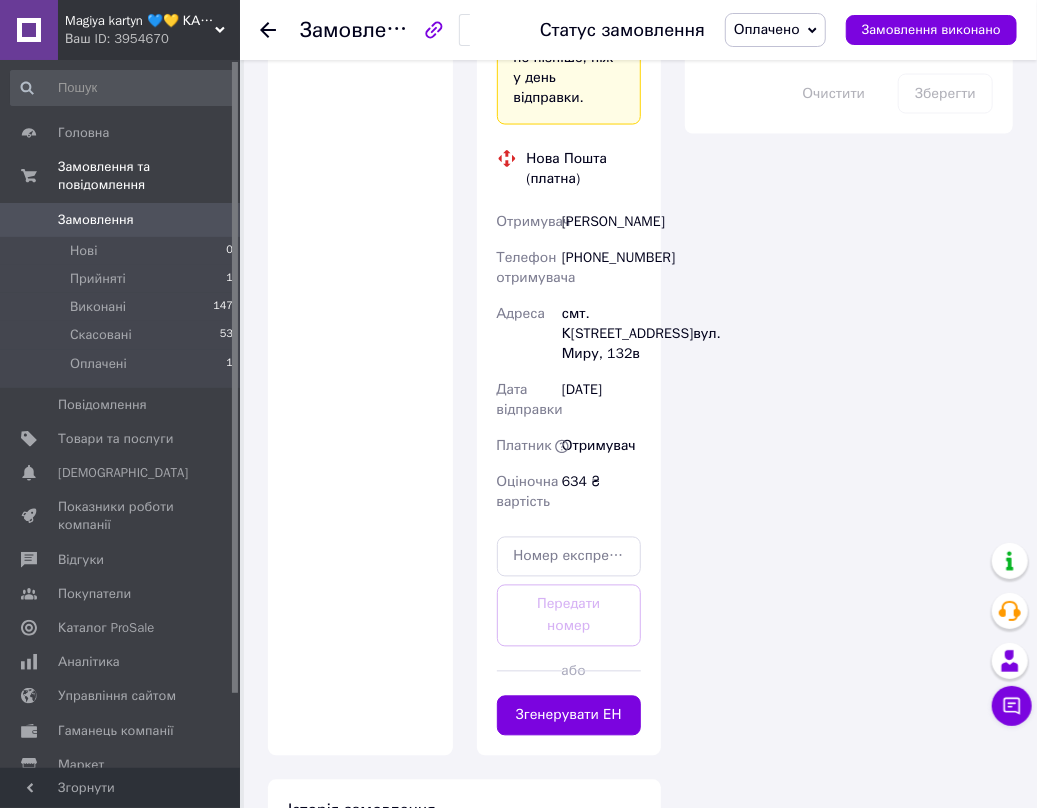 scroll, scrollTop: 1578, scrollLeft: 0, axis: vertical 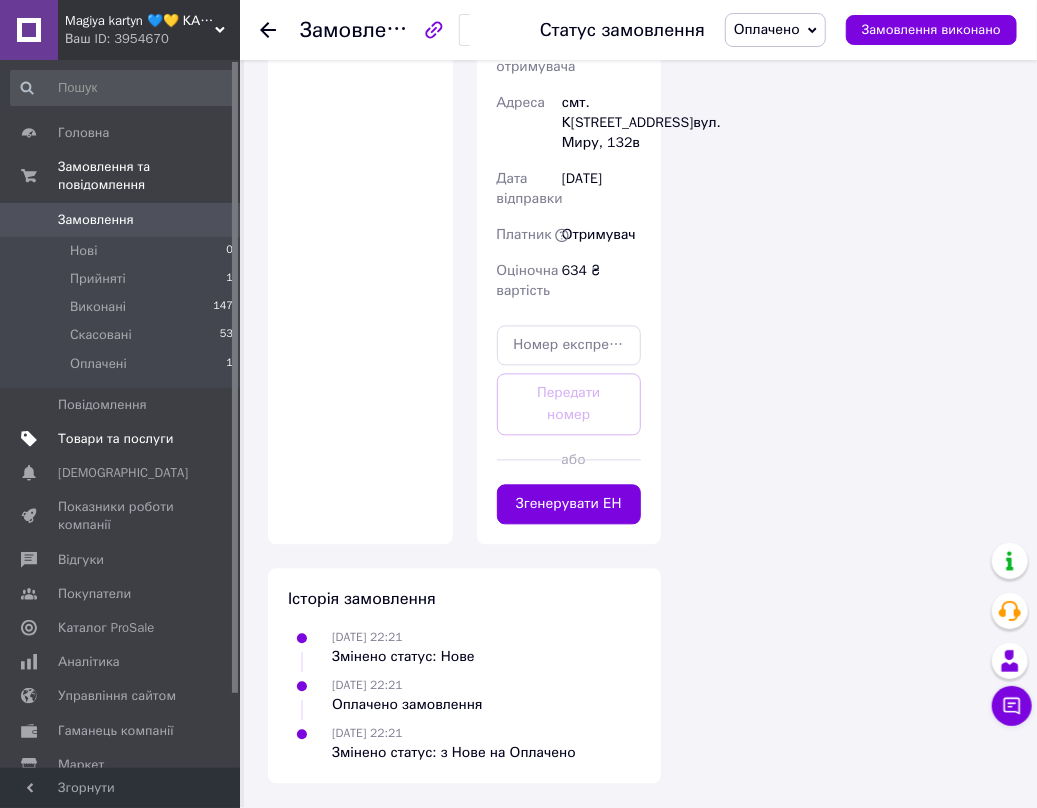 click on "Товари та послуги" at bounding box center (115, 439) 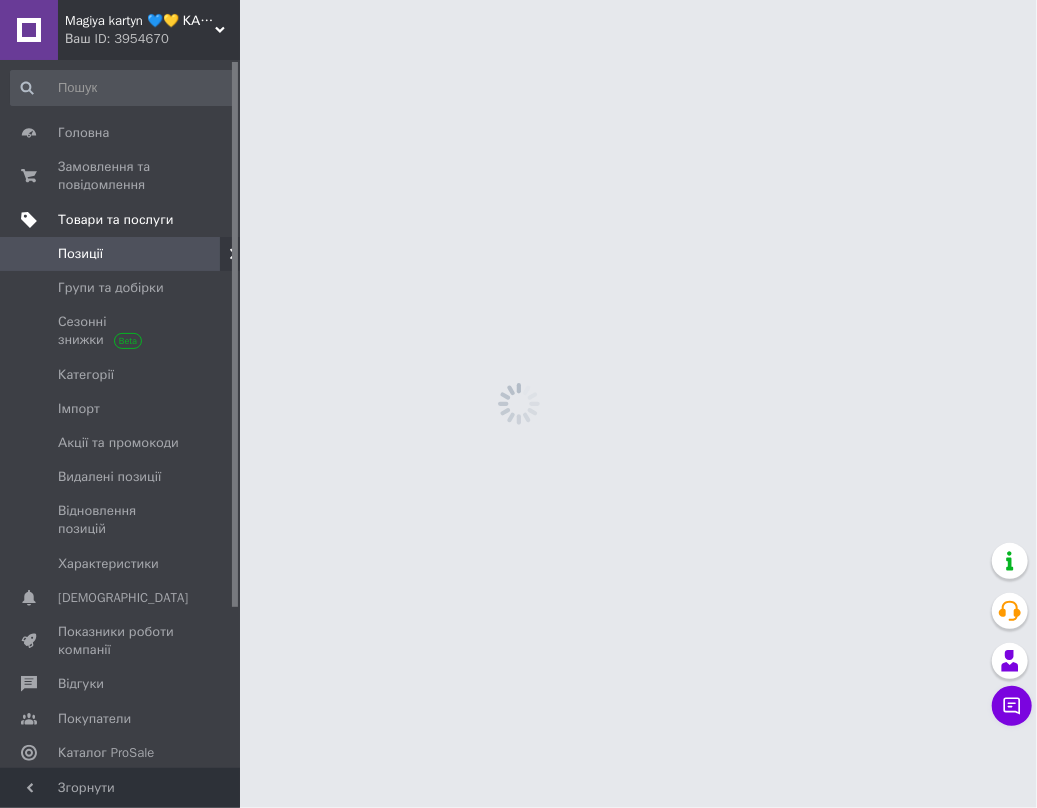 scroll, scrollTop: 0, scrollLeft: 0, axis: both 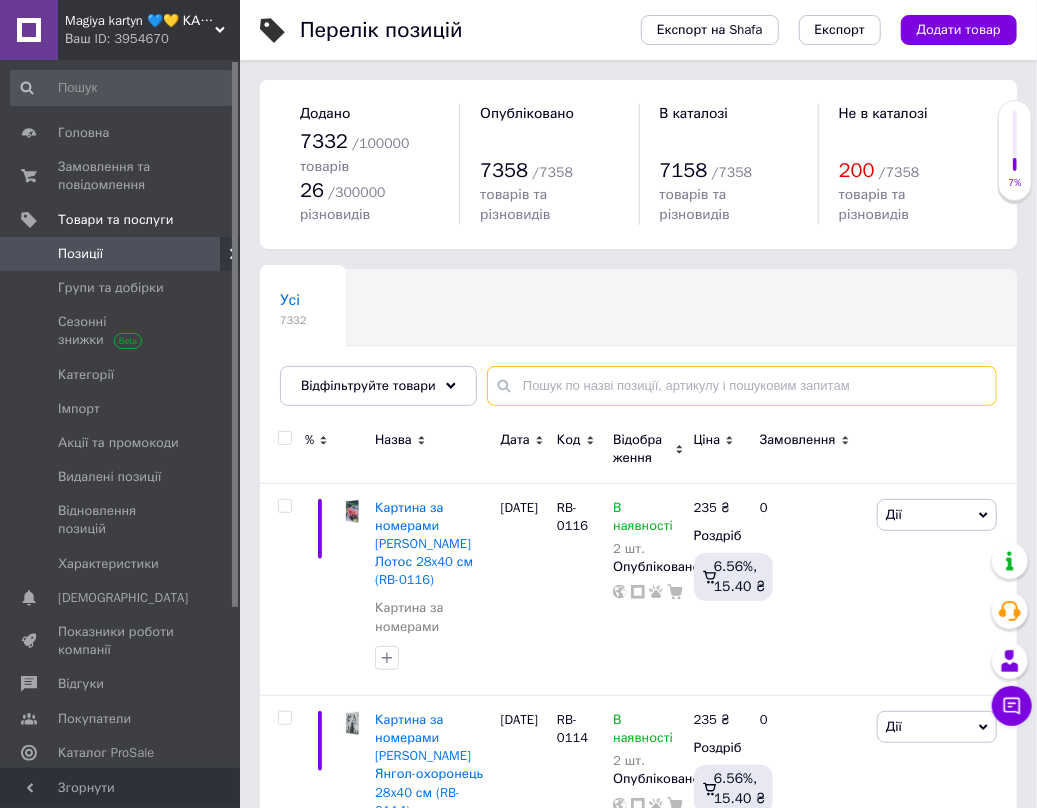 click at bounding box center (742, 386) 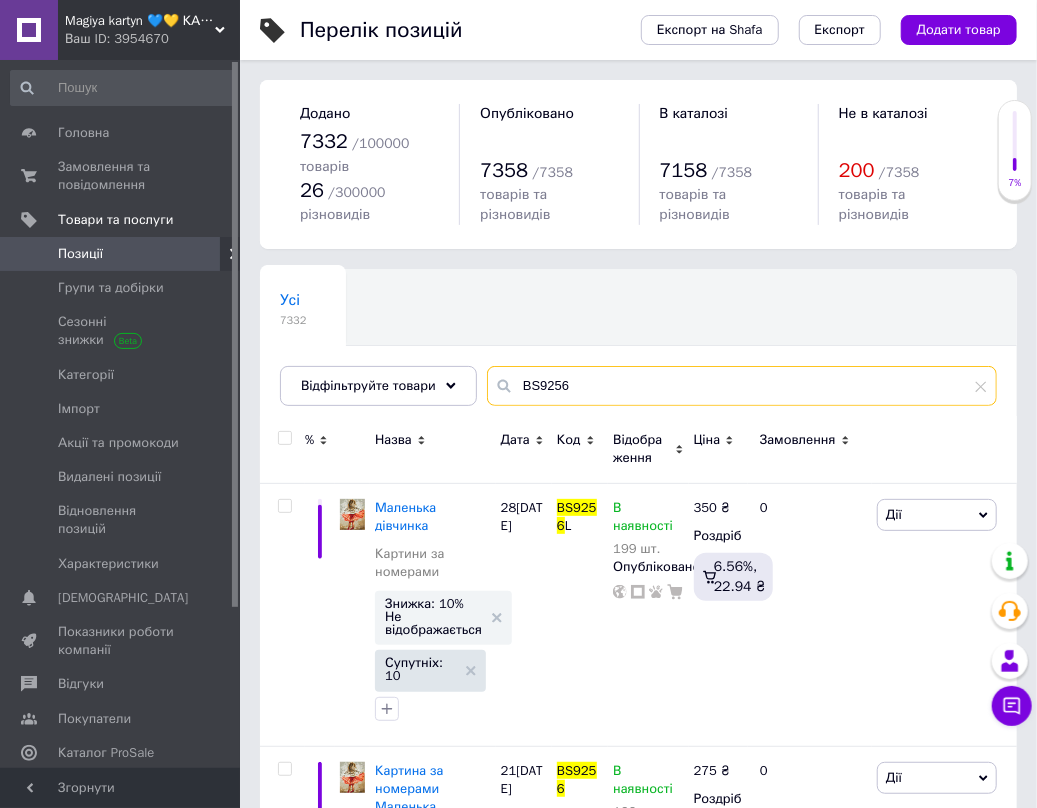scroll, scrollTop: 133, scrollLeft: 0, axis: vertical 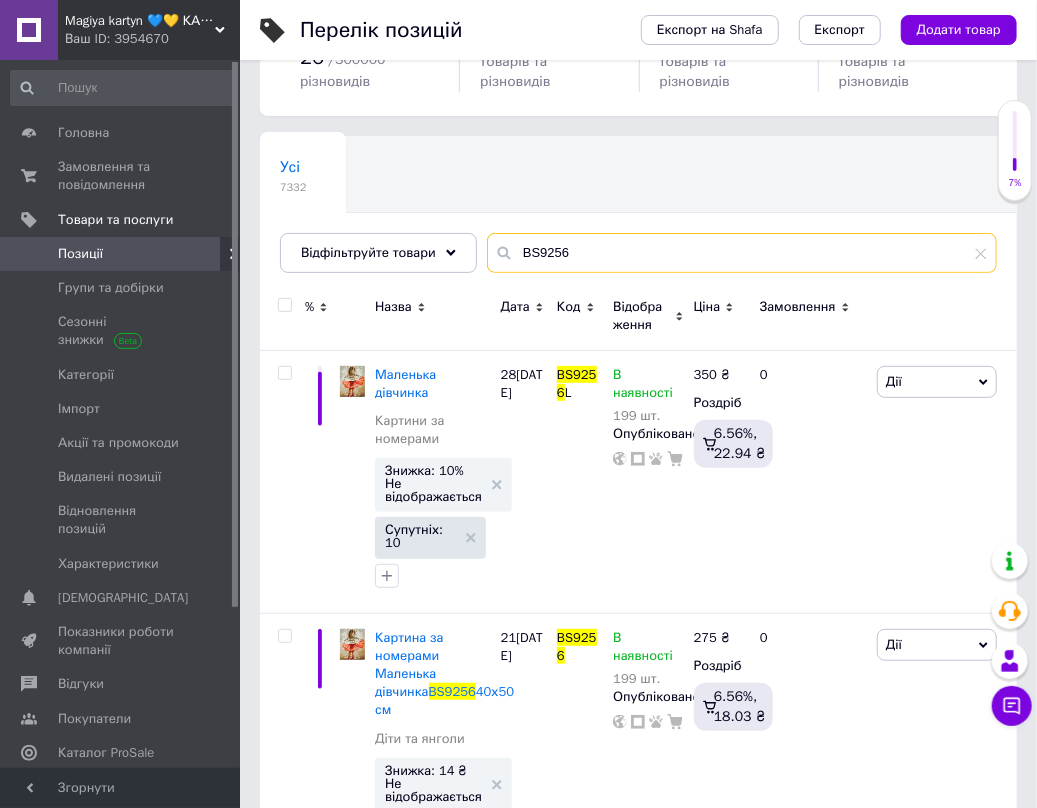 type on "BS9256" 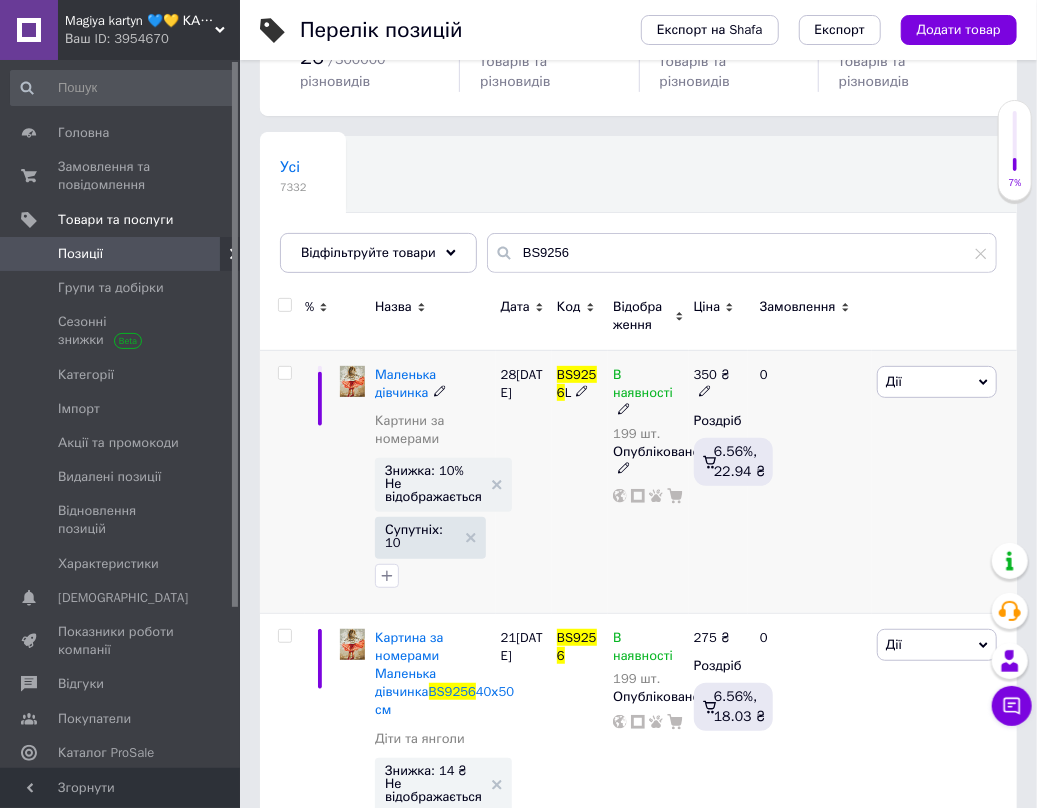 scroll, scrollTop: 182, scrollLeft: 0, axis: vertical 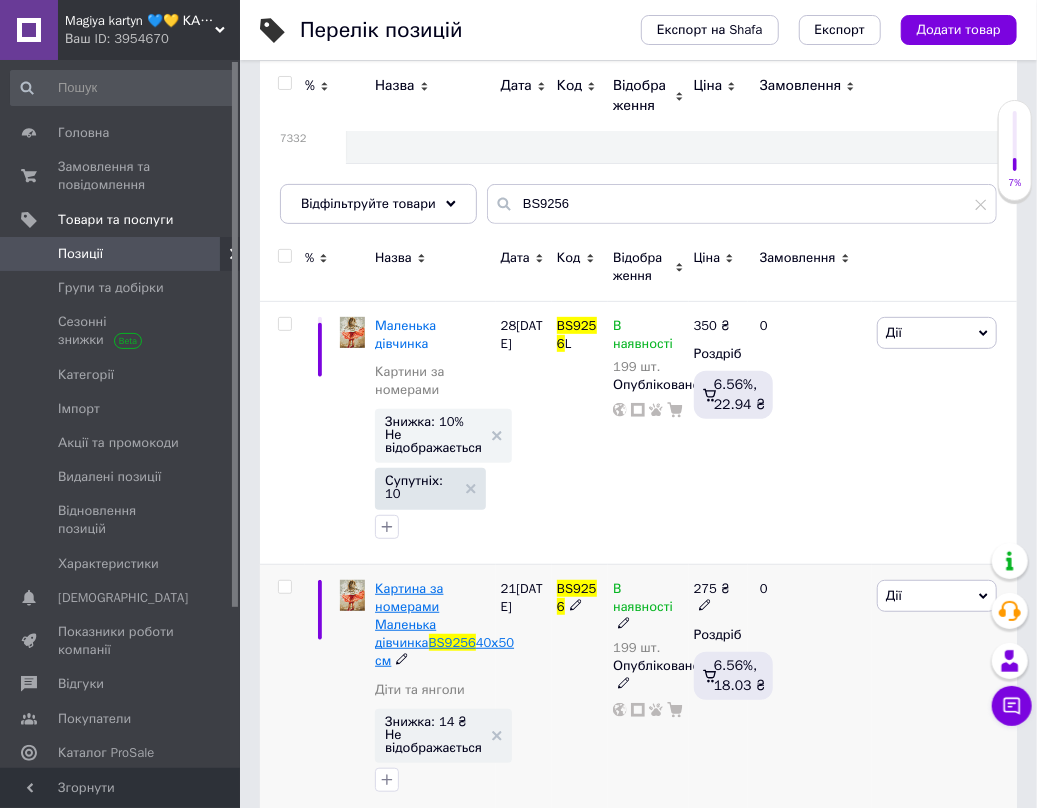 click on "Картина за номерами Маленька дівчинка" at bounding box center [409, 616] 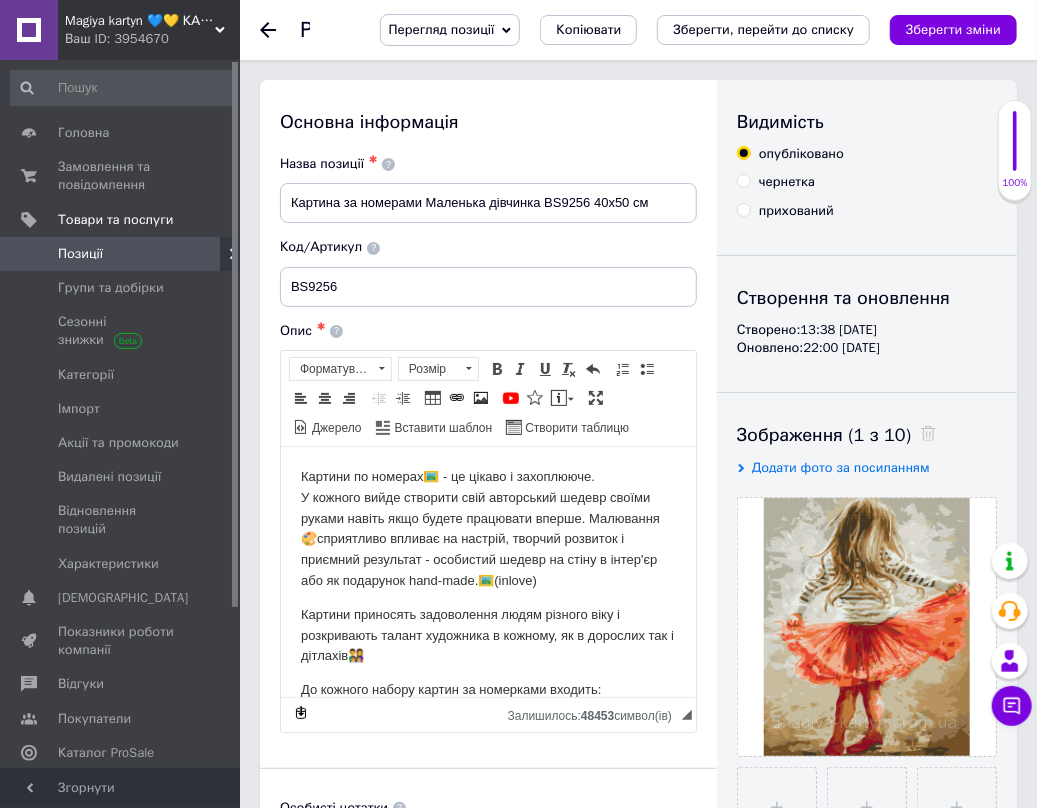 scroll, scrollTop: 133, scrollLeft: 0, axis: vertical 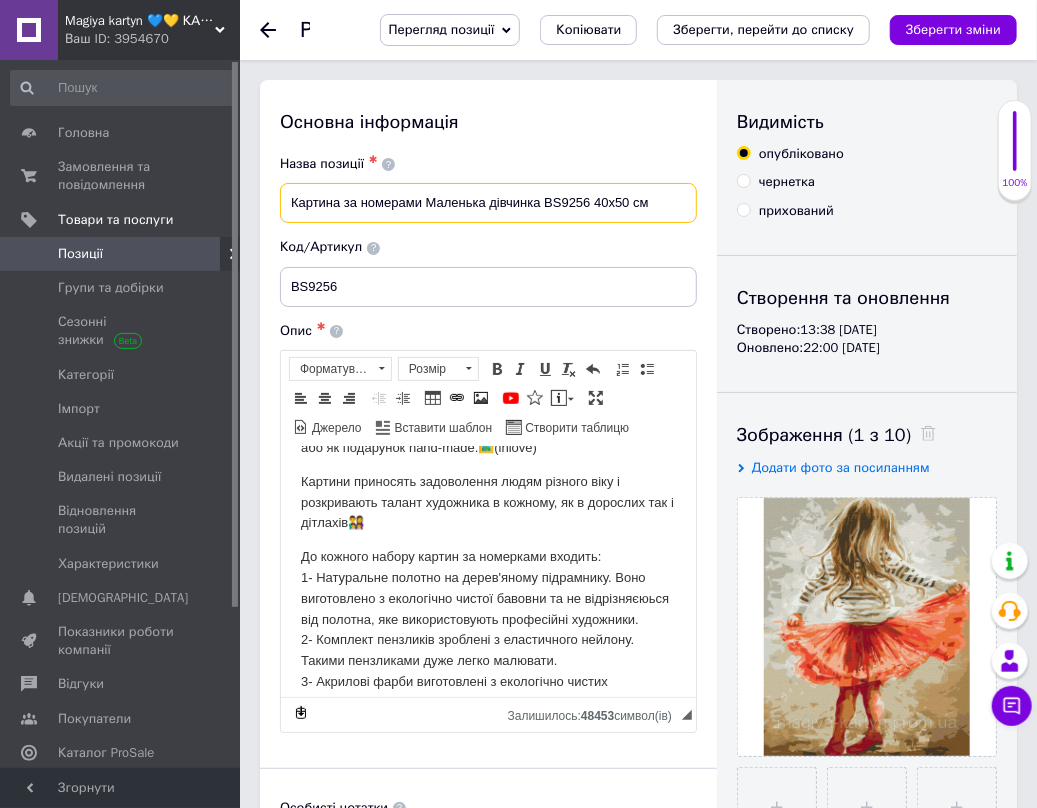 drag, startPoint x: 596, startPoint y: 198, endPoint x: 617, endPoint y: 205, distance: 22.135944 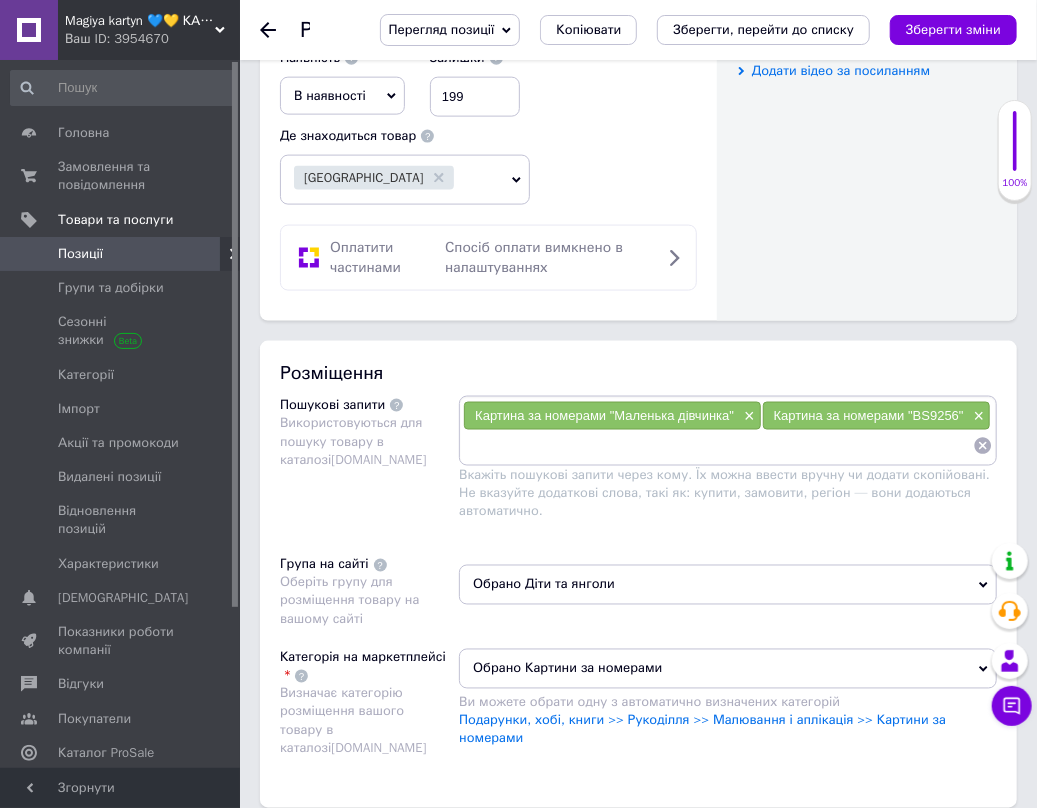 scroll, scrollTop: 1333, scrollLeft: 0, axis: vertical 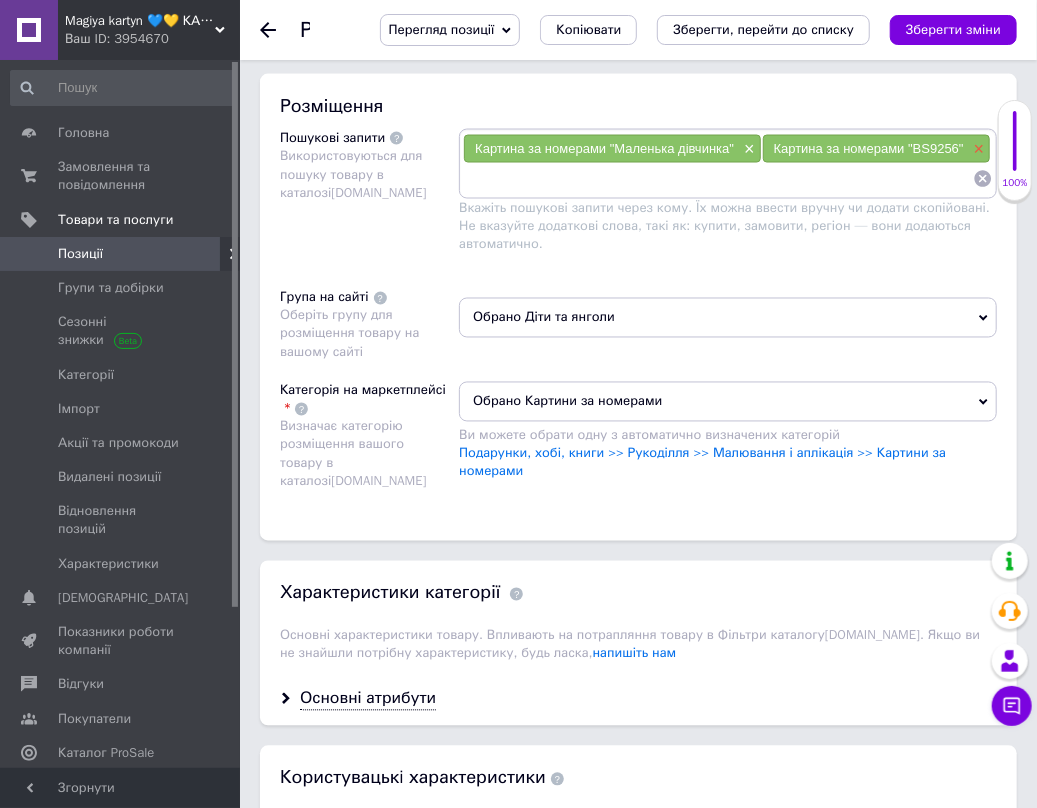 type on "Картина за номерами Маленька дівчинка BS9256 Brushme  40х50 см" 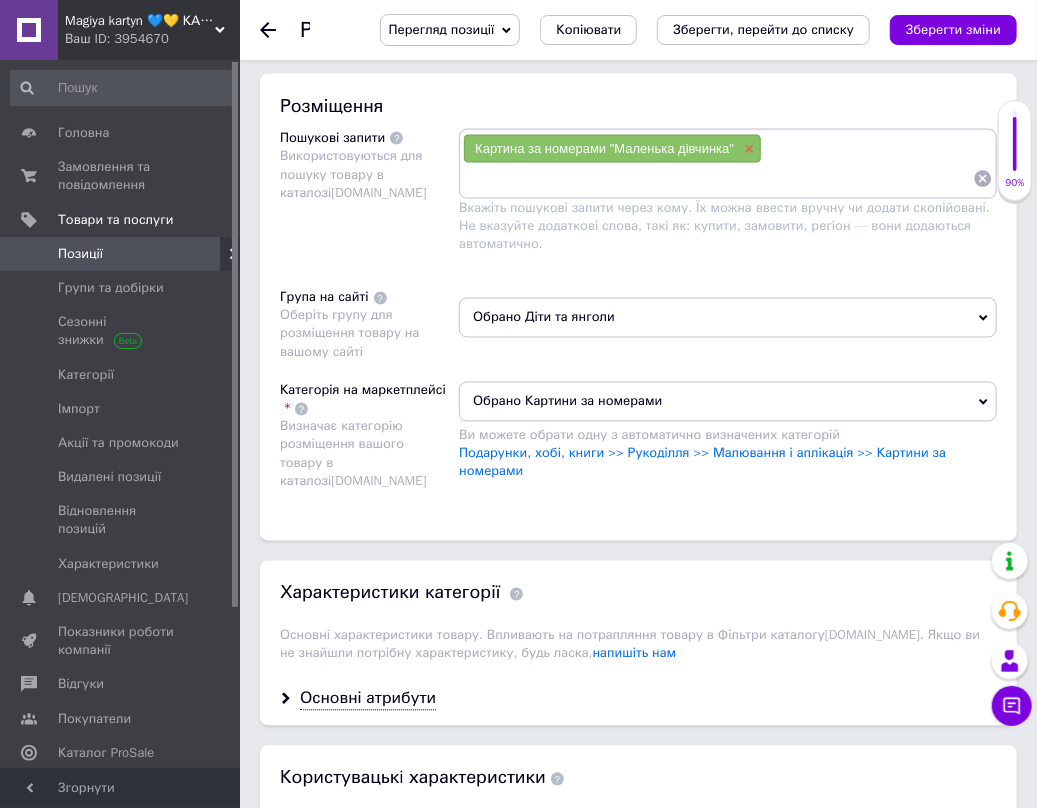 click on "×" at bounding box center (747, 149) 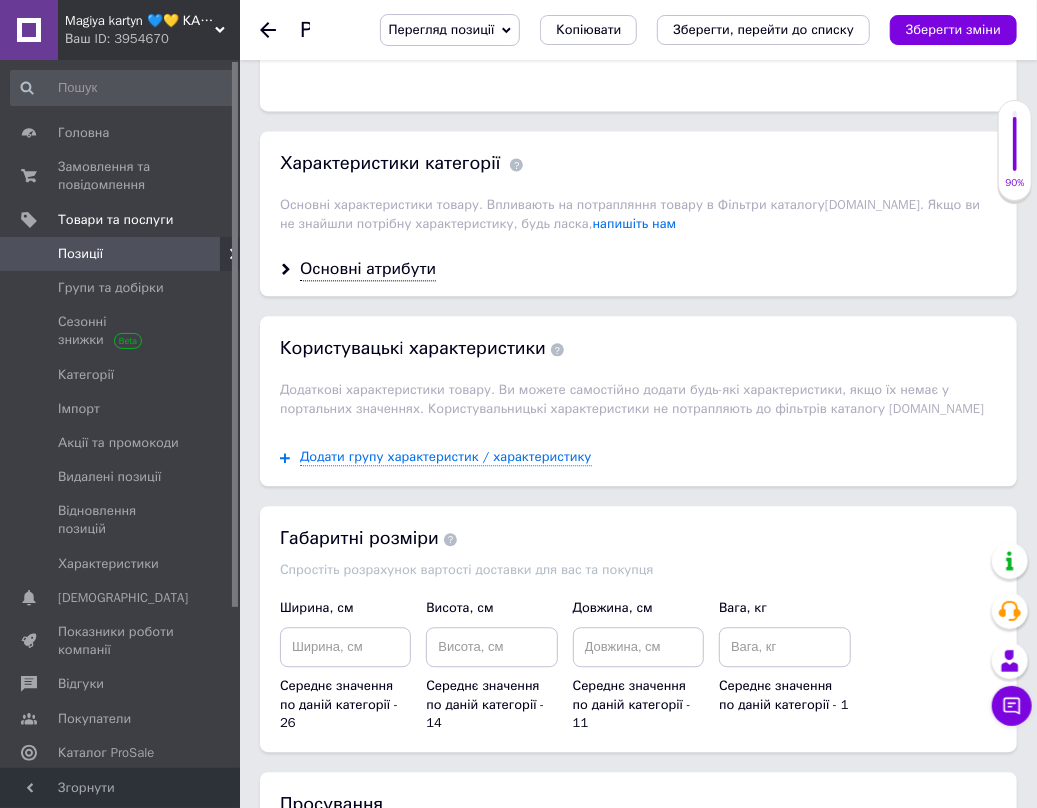 scroll, scrollTop: 1866, scrollLeft: 0, axis: vertical 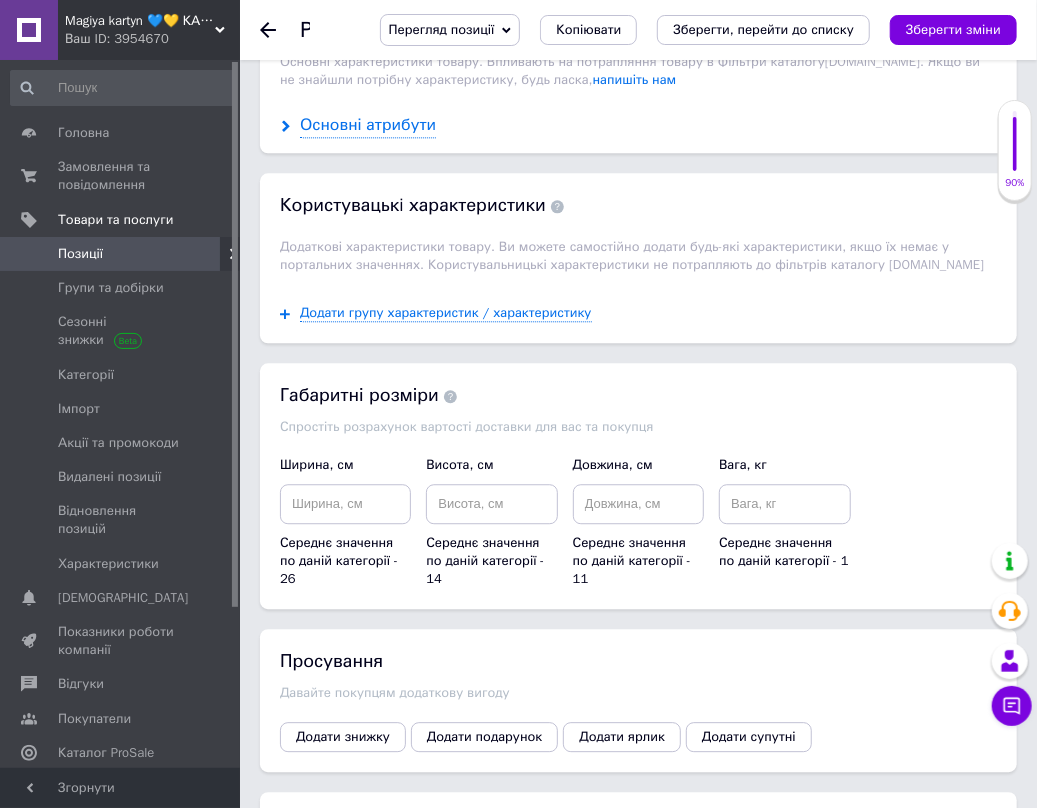 click on "Основні атрибути" at bounding box center (368, 125) 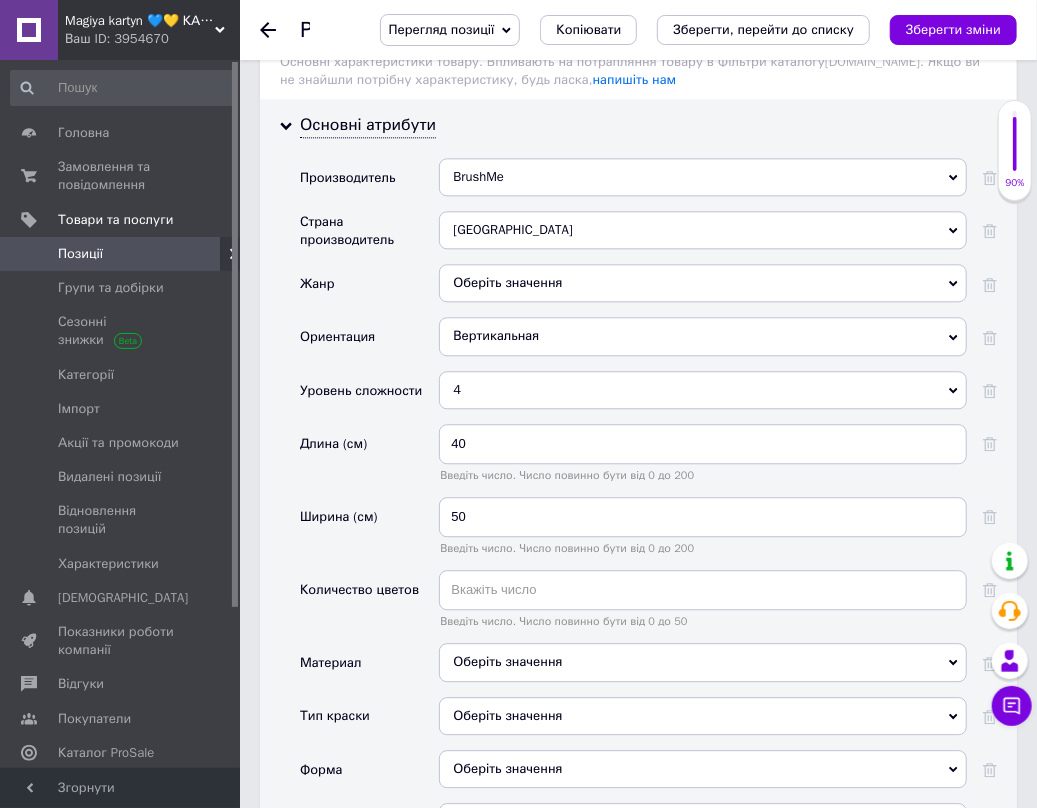 click on "Оберіть значення" at bounding box center [703, 283] 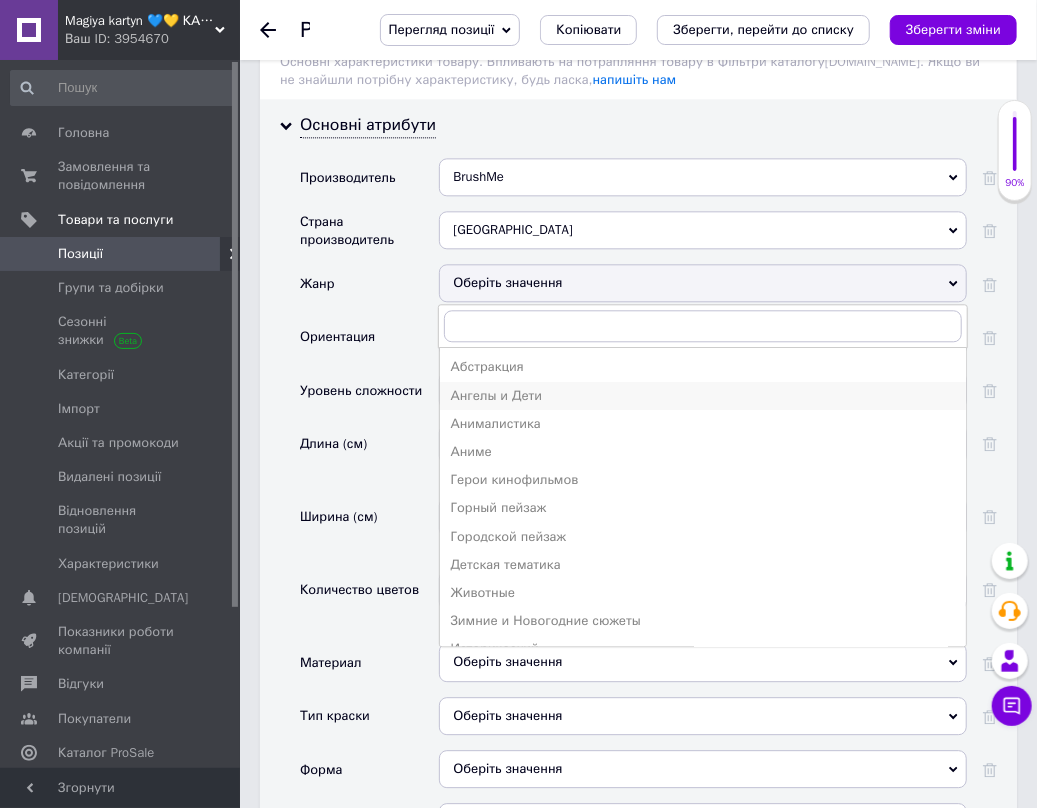 click on "Ангелы и Дети" at bounding box center [703, 396] 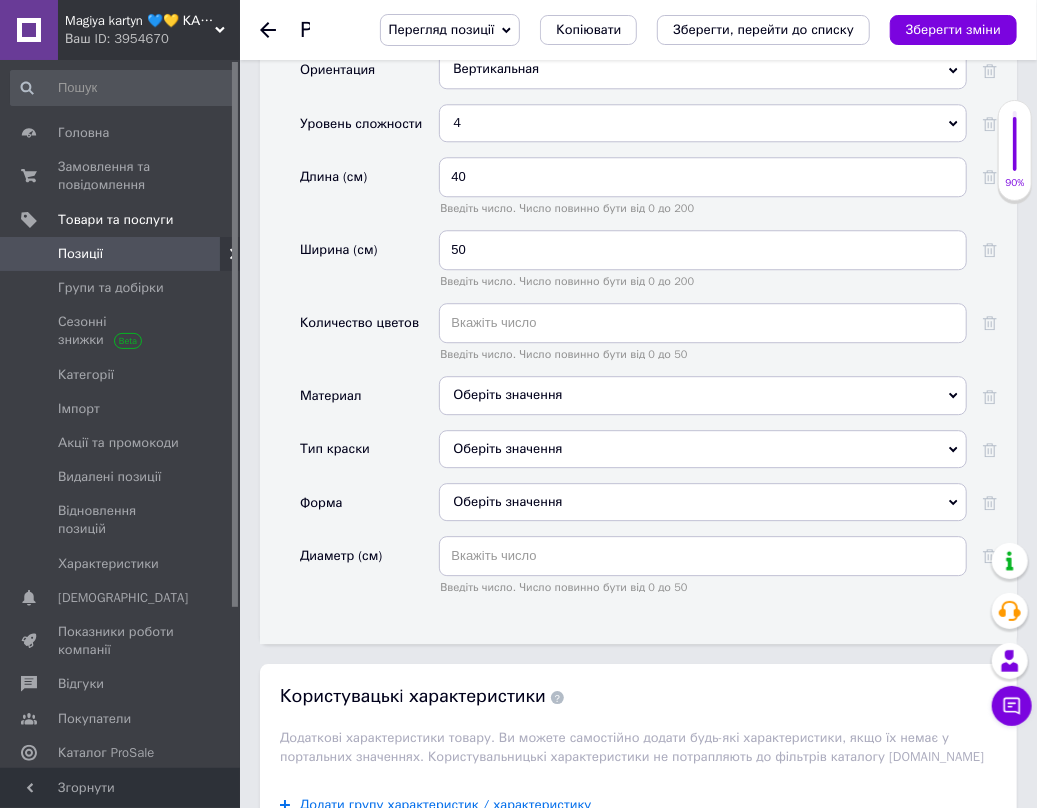 scroll, scrollTop: 2266, scrollLeft: 0, axis: vertical 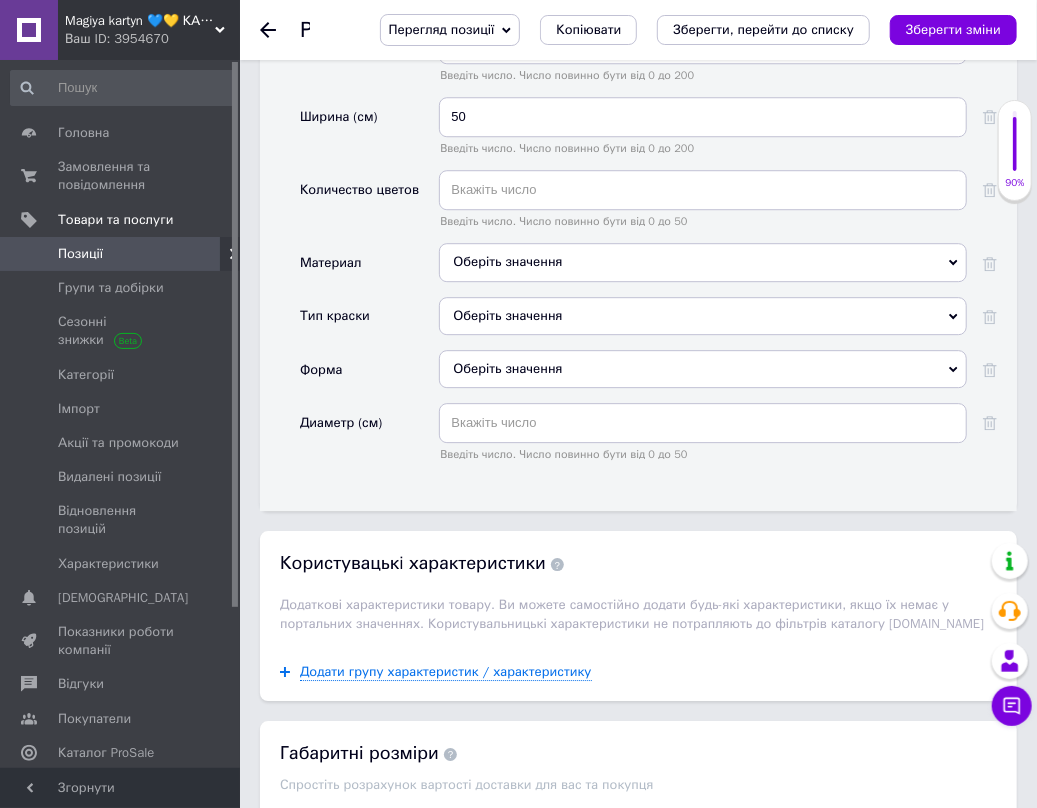 click on "Оберіть значення" at bounding box center (703, 262) 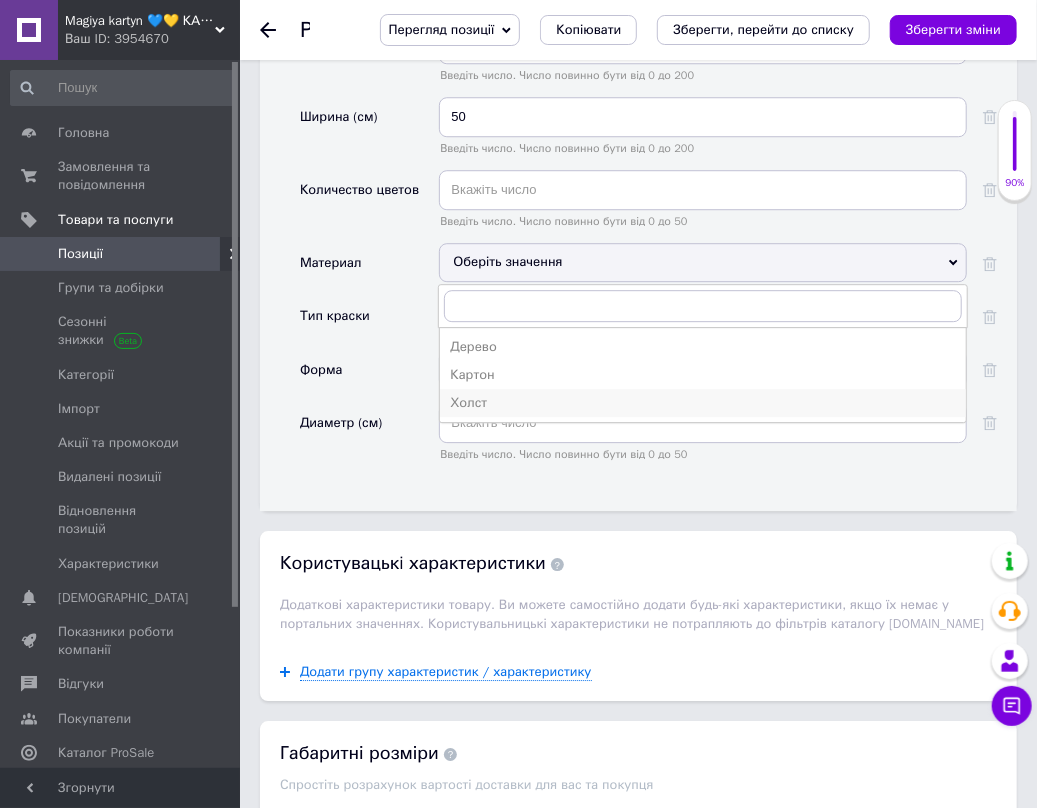 click on "Холст" at bounding box center (703, 403) 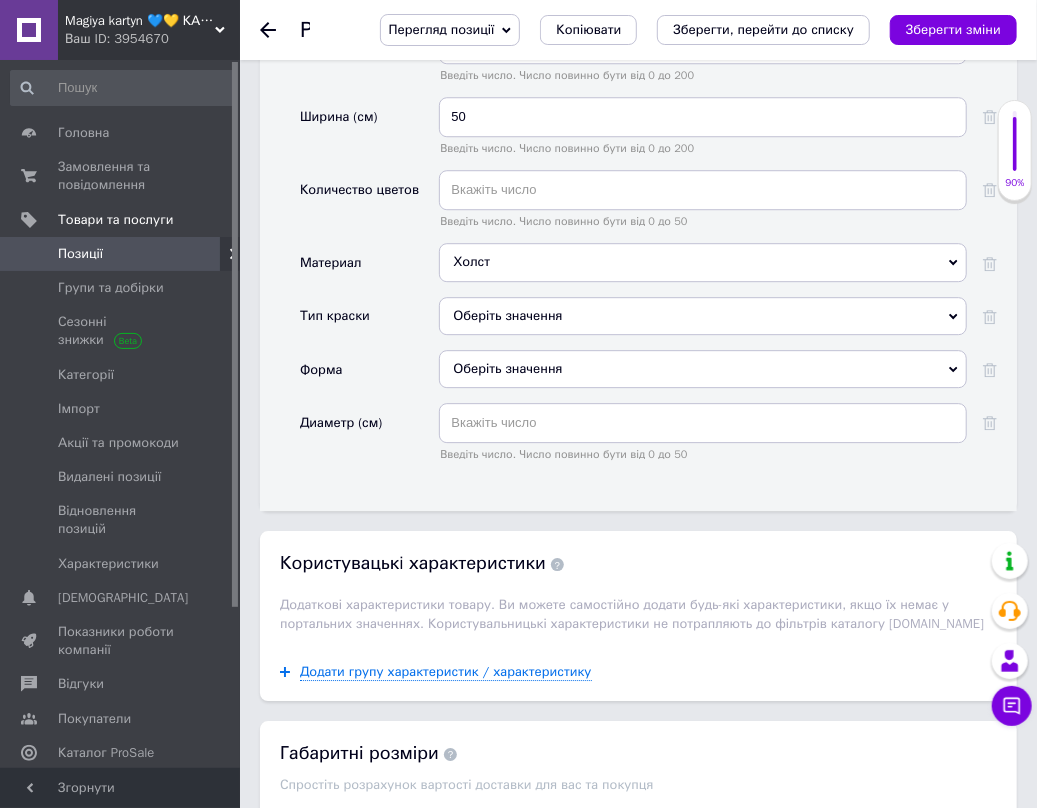 click on "Оберіть значення" at bounding box center (703, 316) 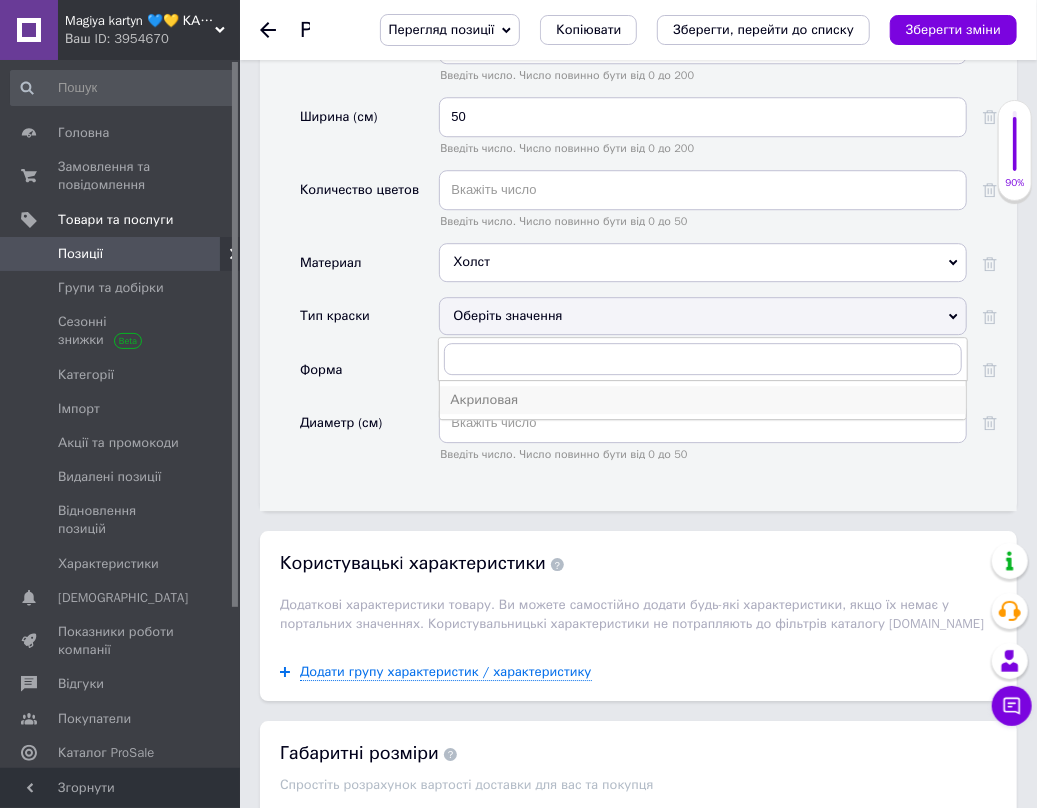 click on "Акриловая" at bounding box center (703, 400) 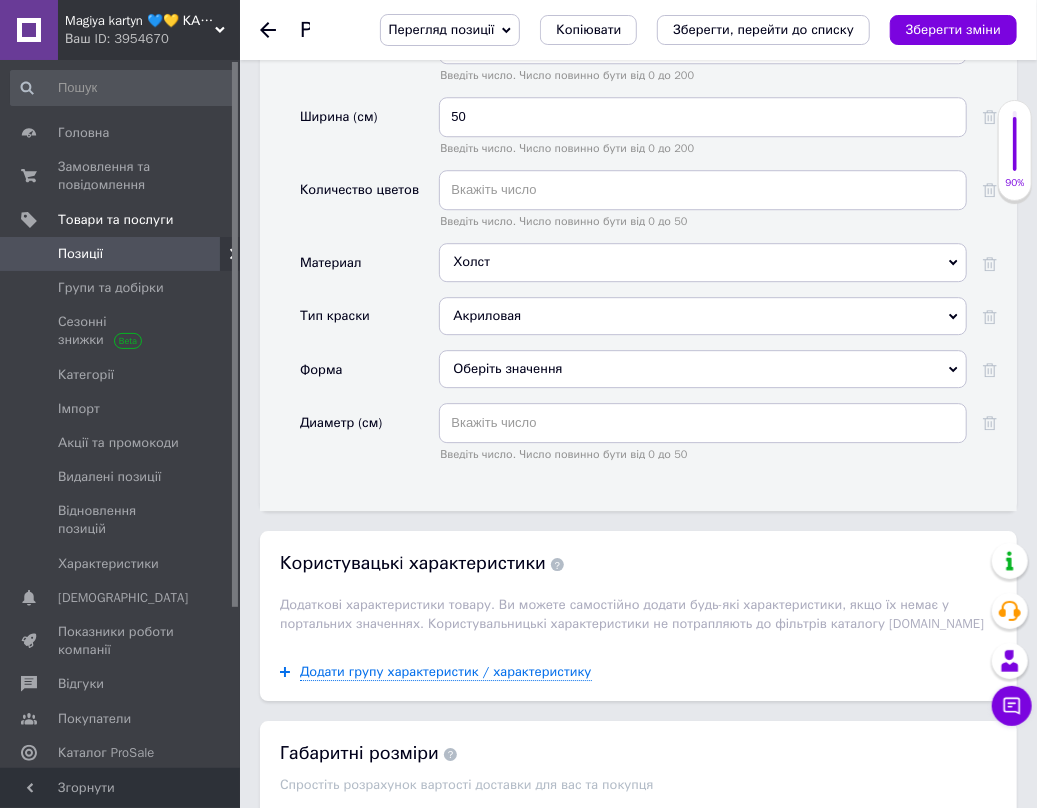 click on "Оберіть значення" at bounding box center [703, 369] 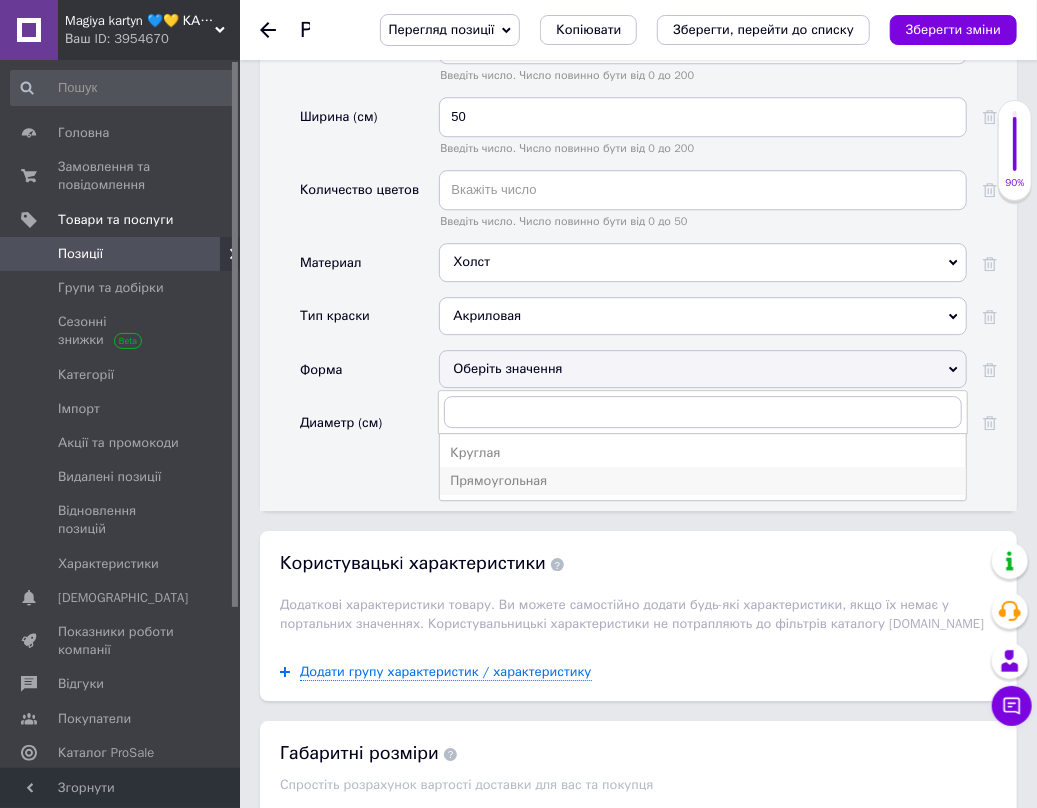 click on "Прямоугольная" at bounding box center [703, 481] 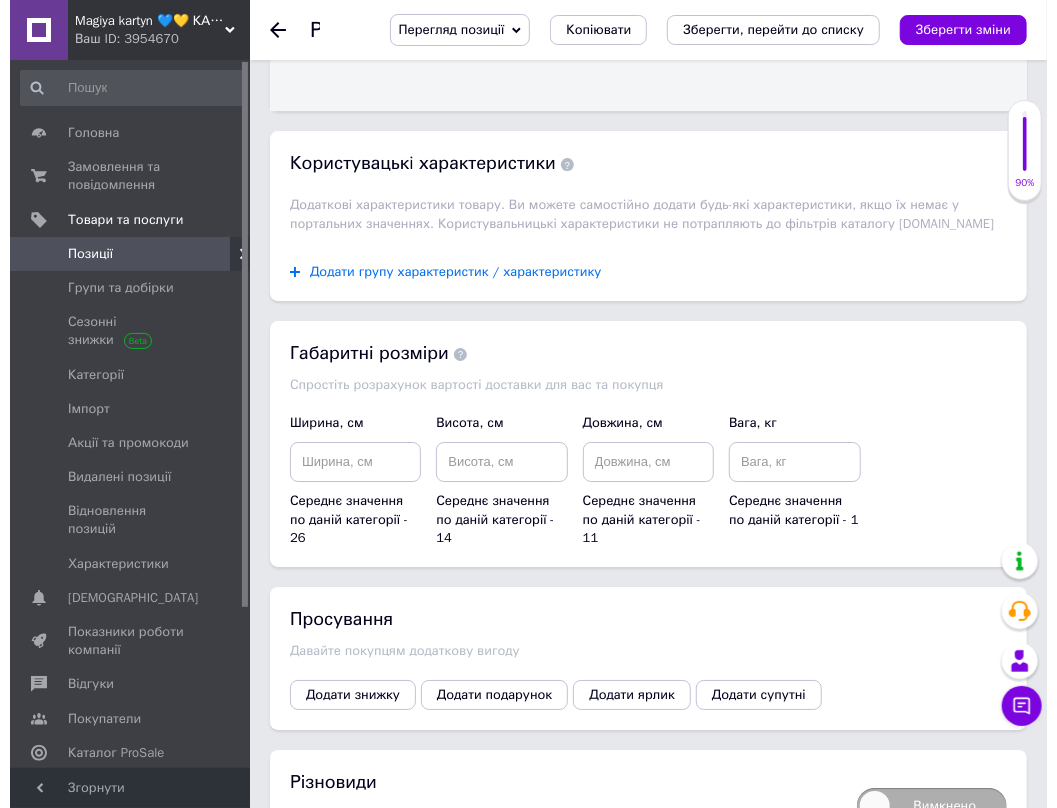 scroll, scrollTop: 2800, scrollLeft: 0, axis: vertical 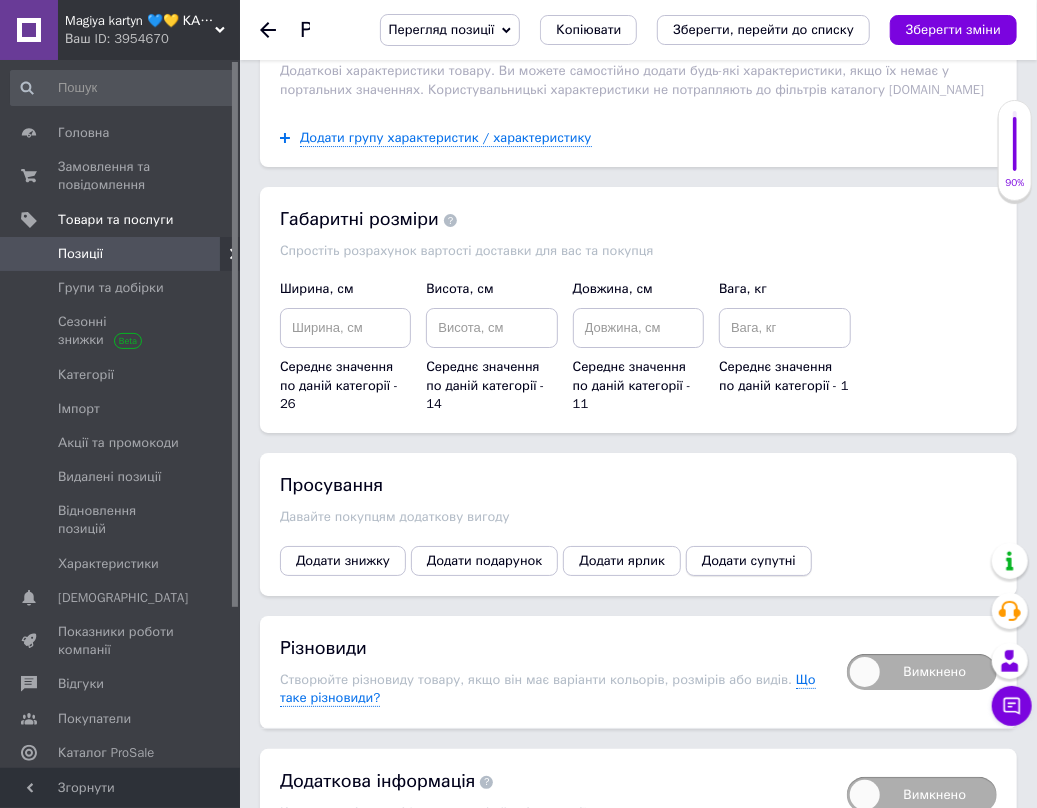 click on "Додати супутні" at bounding box center [749, 561] 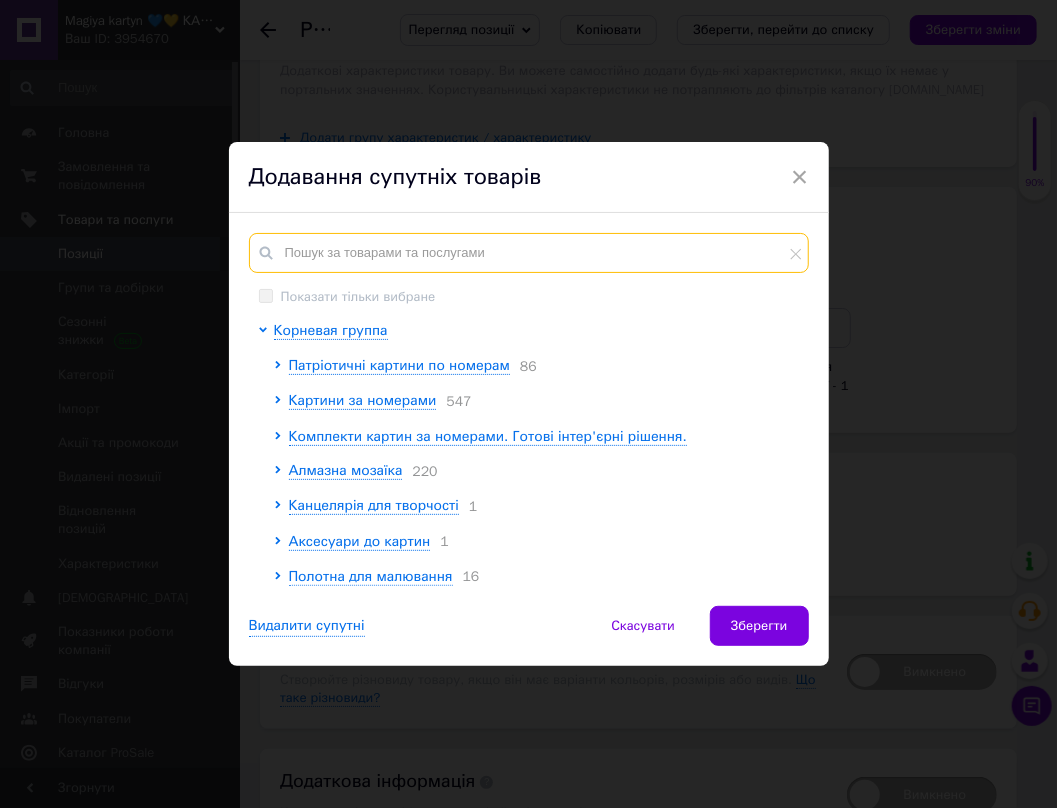 click at bounding box center [529, 253] 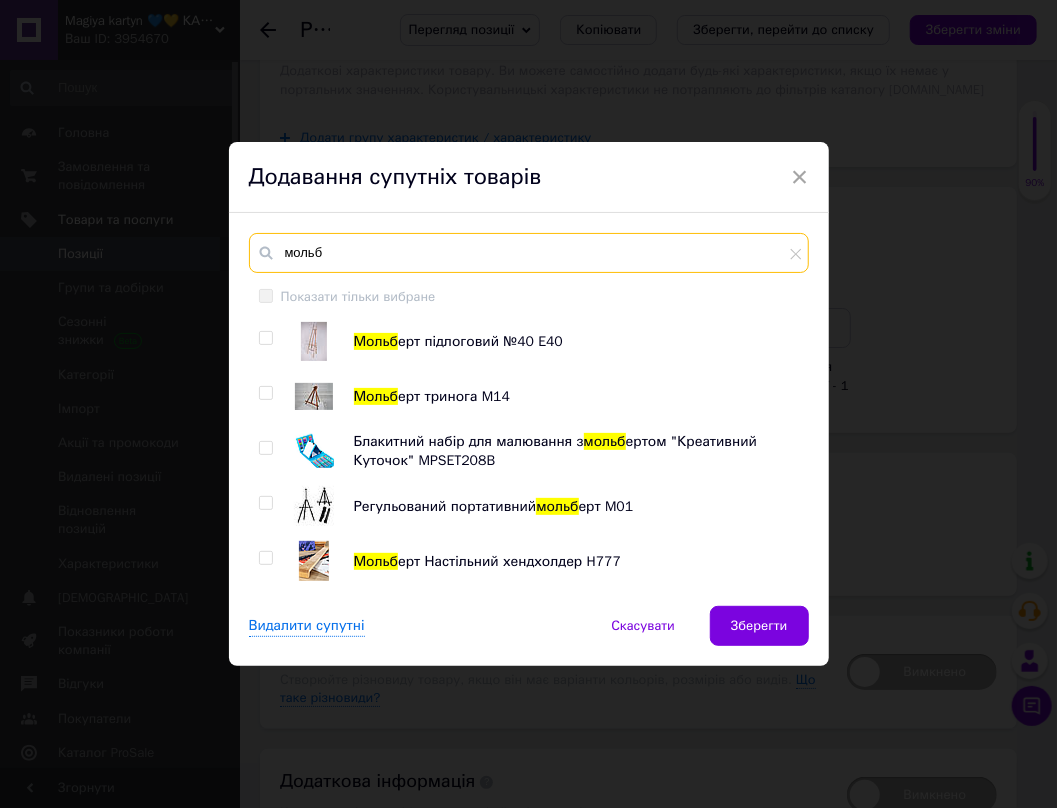 type on "мольб" 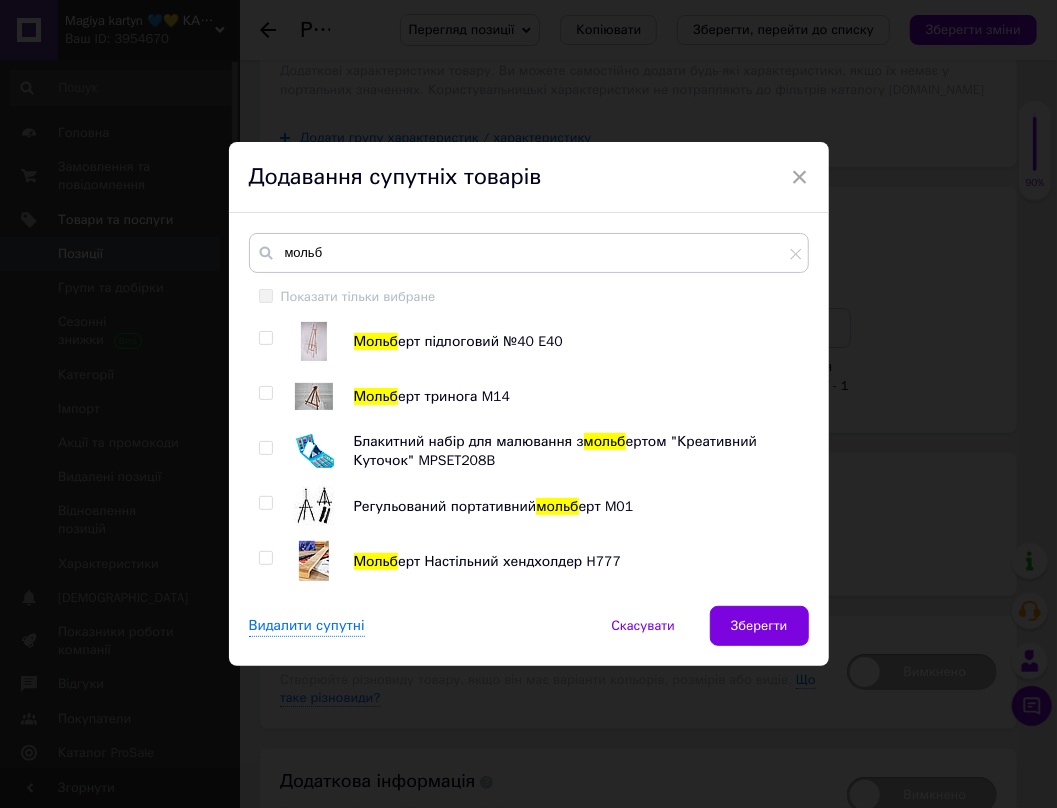 click at bounding box center [265, 338] 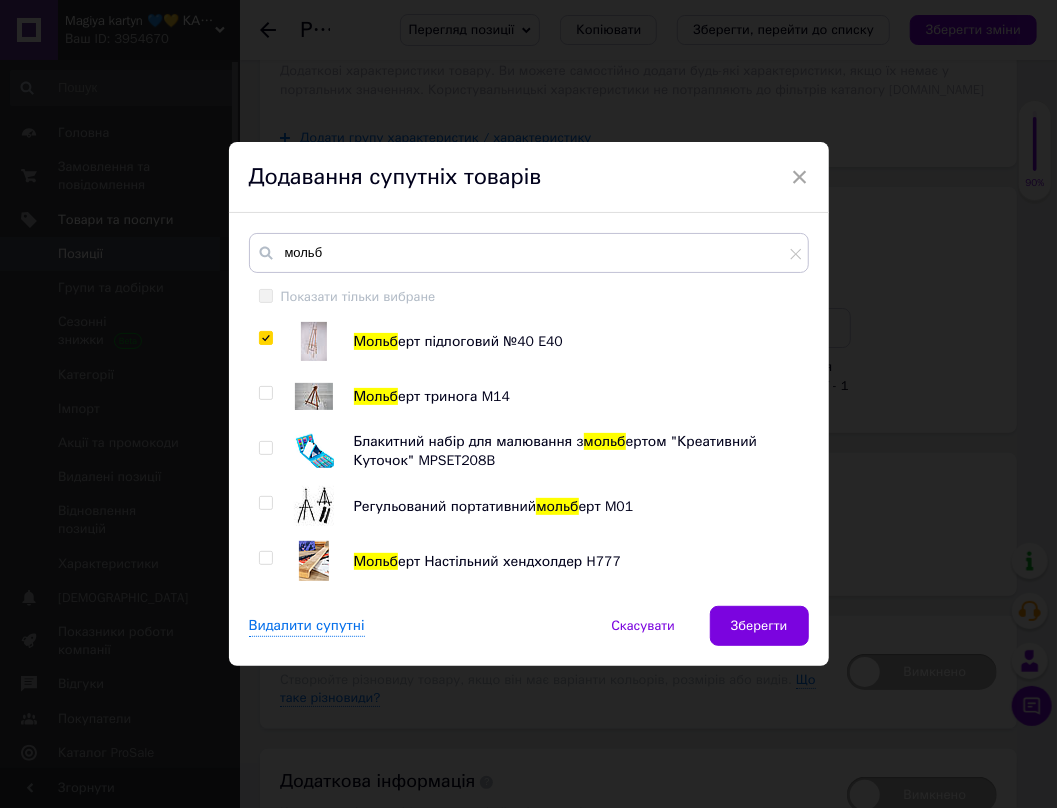 checkbox on "true" 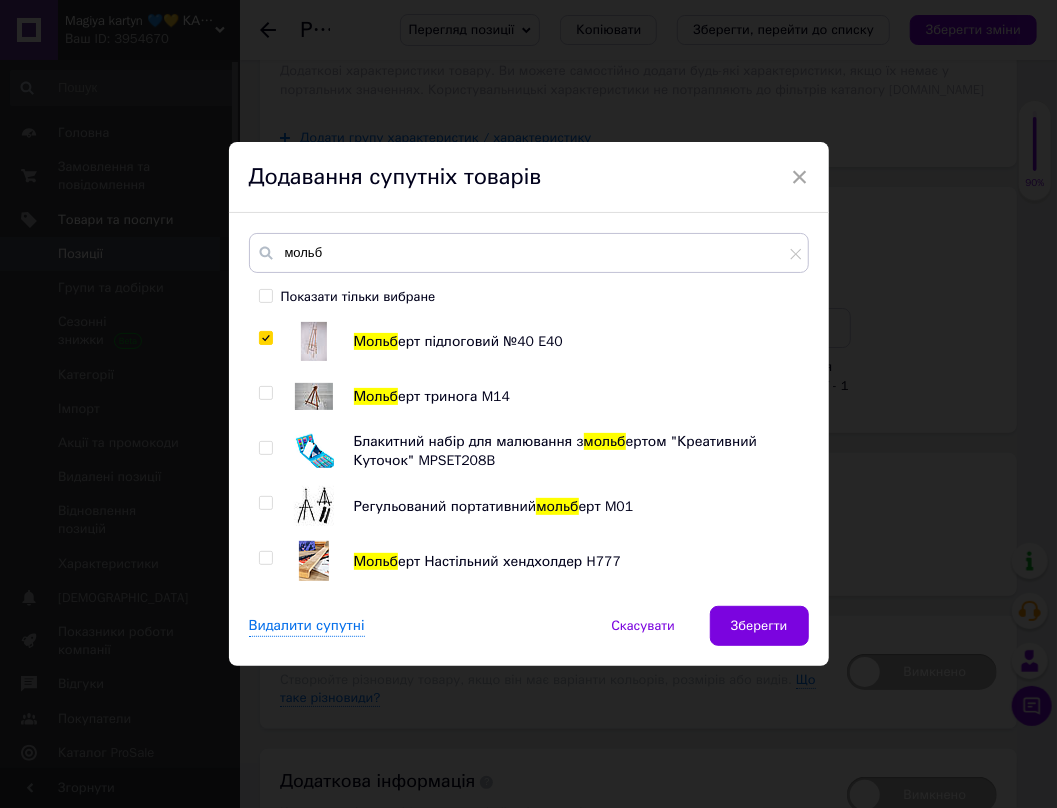 drag, startPoint x: 264, startPoint y: 388, endPoint x: 269, endPoint y: 432, distance: 44.28318 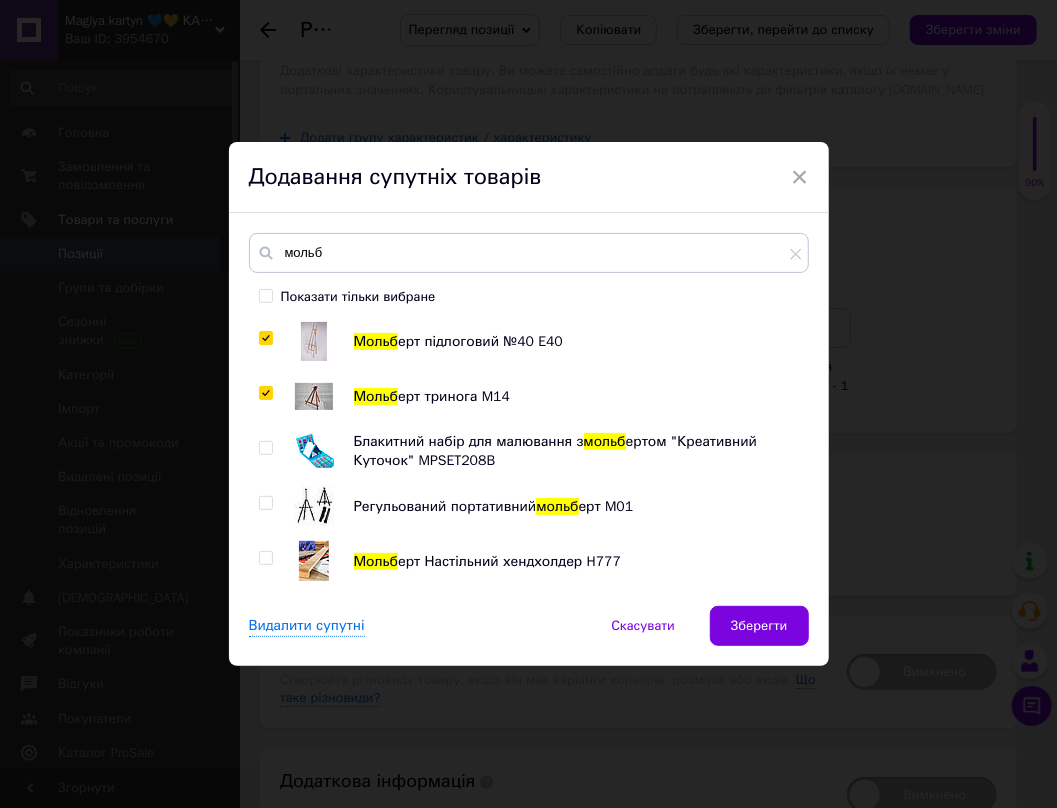 checkbox on "true" 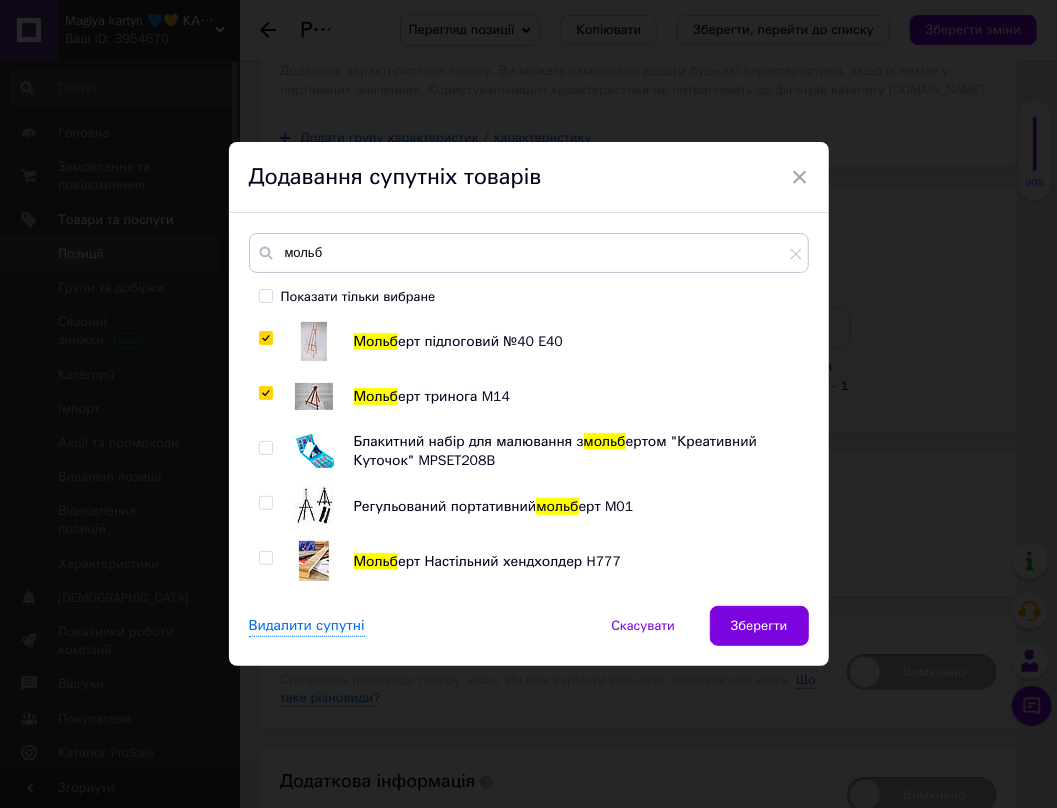 drag, startPoint x: 257, startPoint y: 502, endPoint x: 273, endPoint y: 569, distance: 68.88396 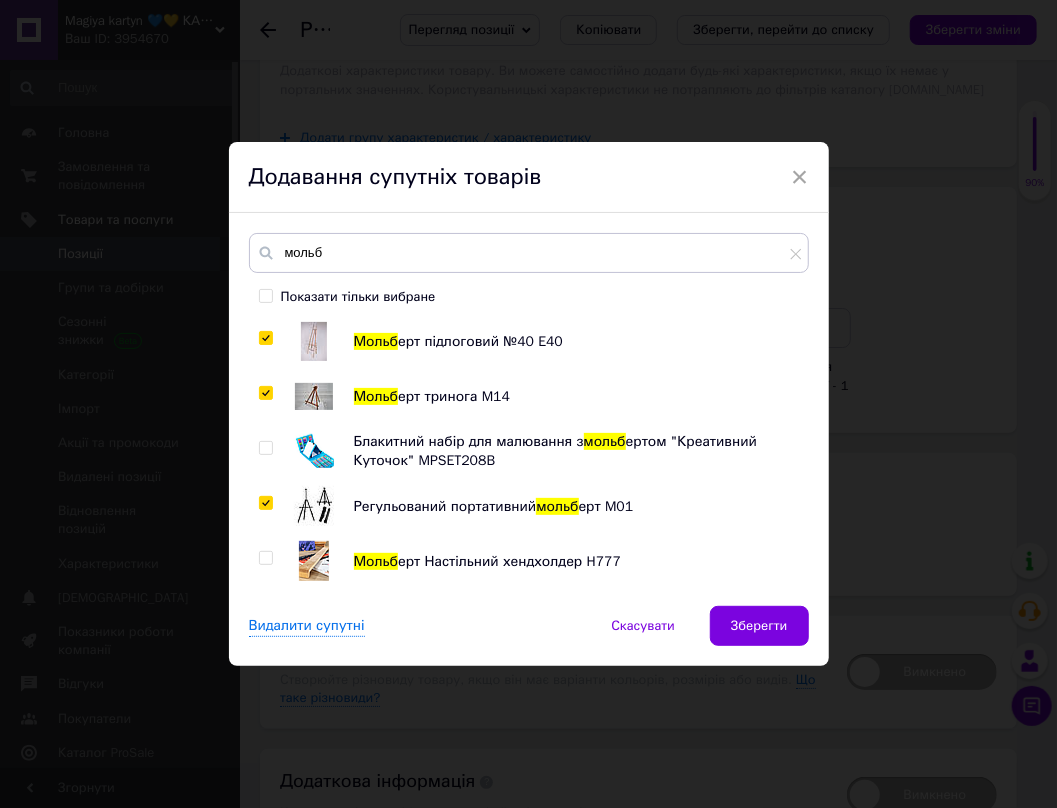 checkbox on "true" 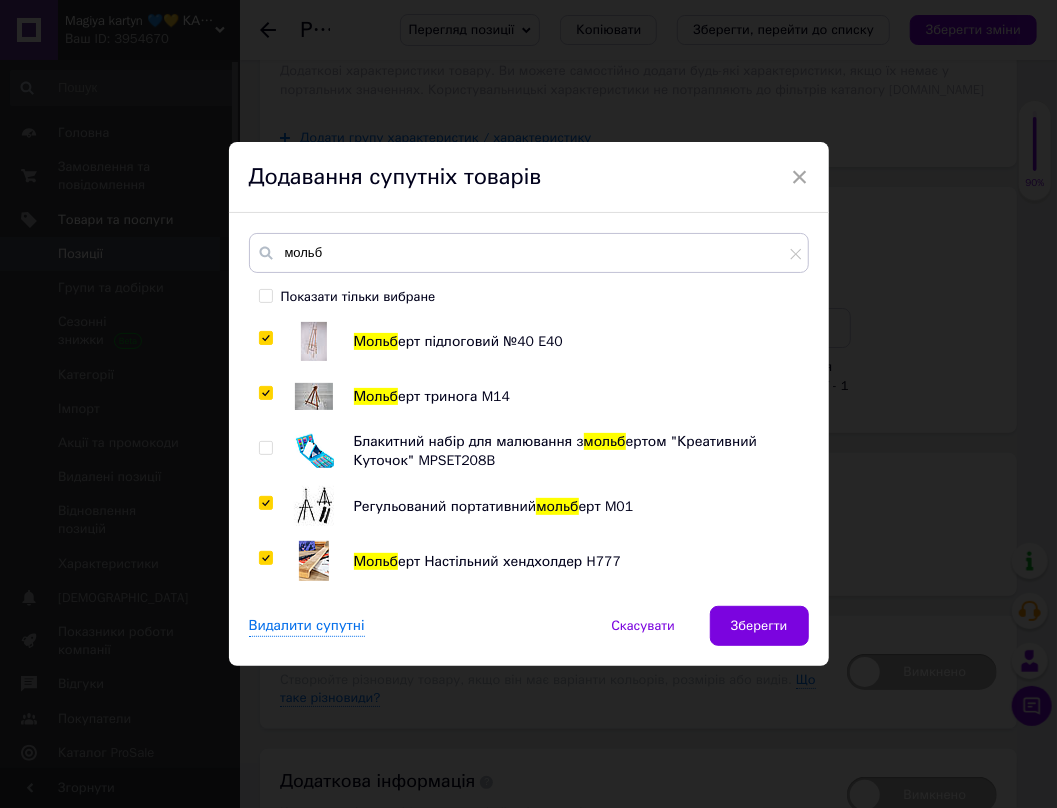 checkbox on "true" 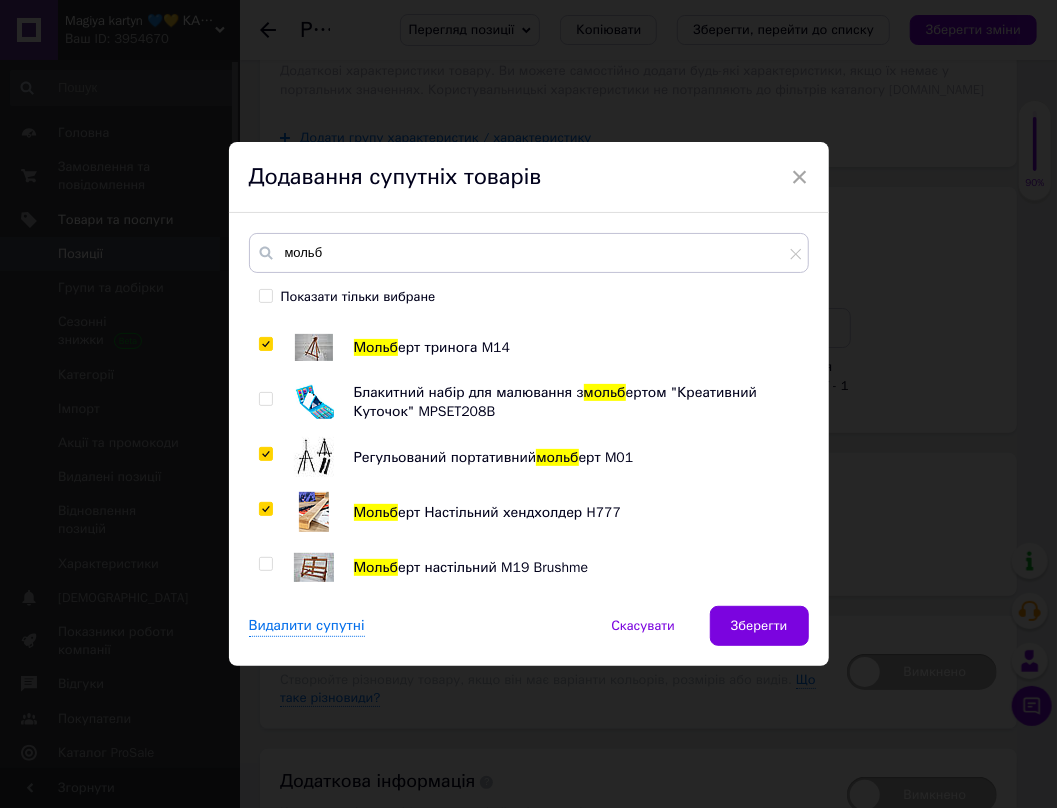click at bounding box center [265, 564] 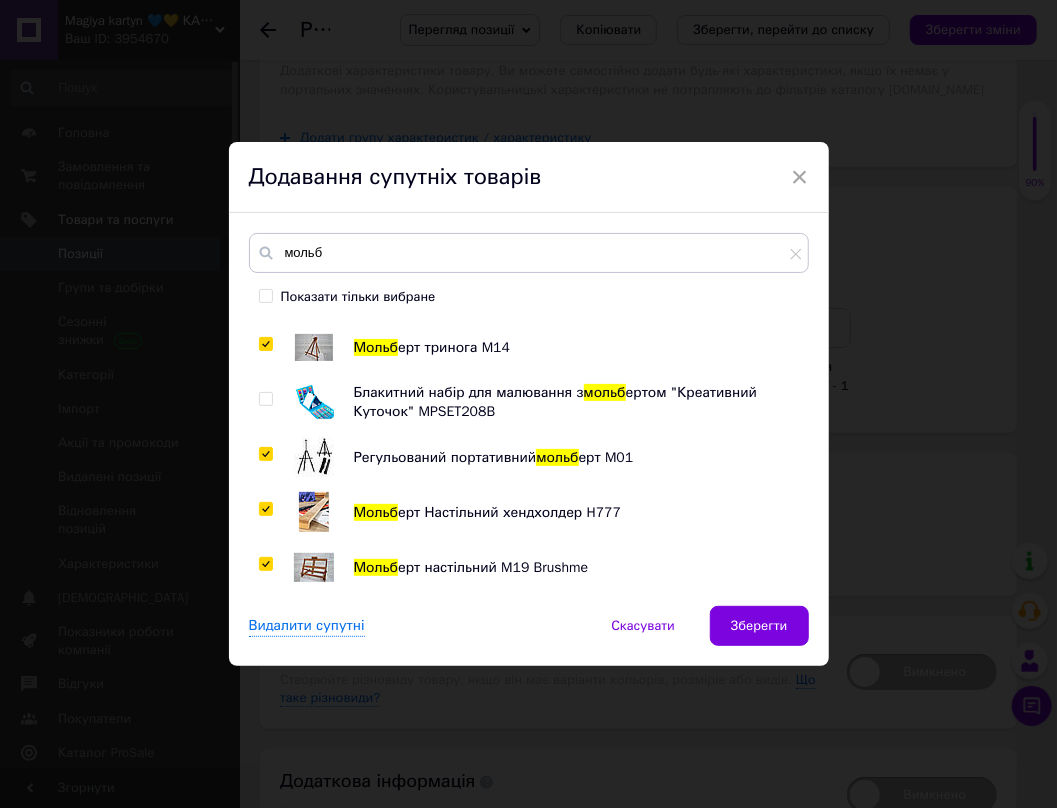 checkbox on "true" 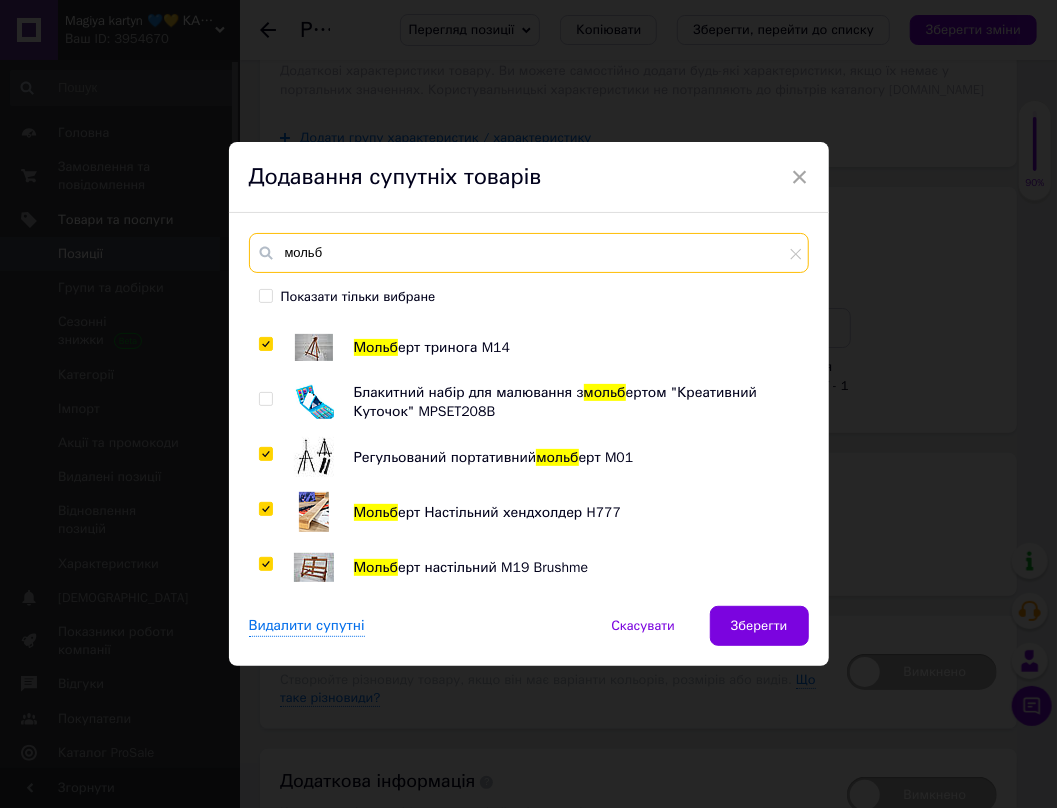click on "мольб" at bounding box center (529, 253) 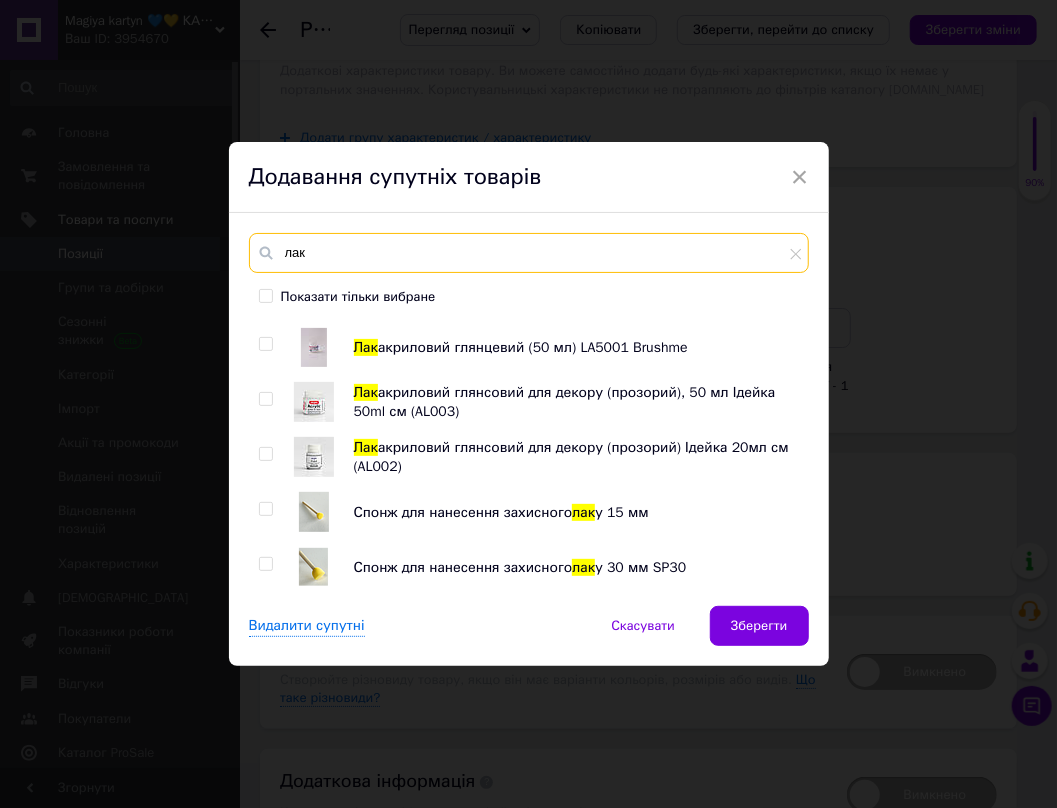 type on "лак" 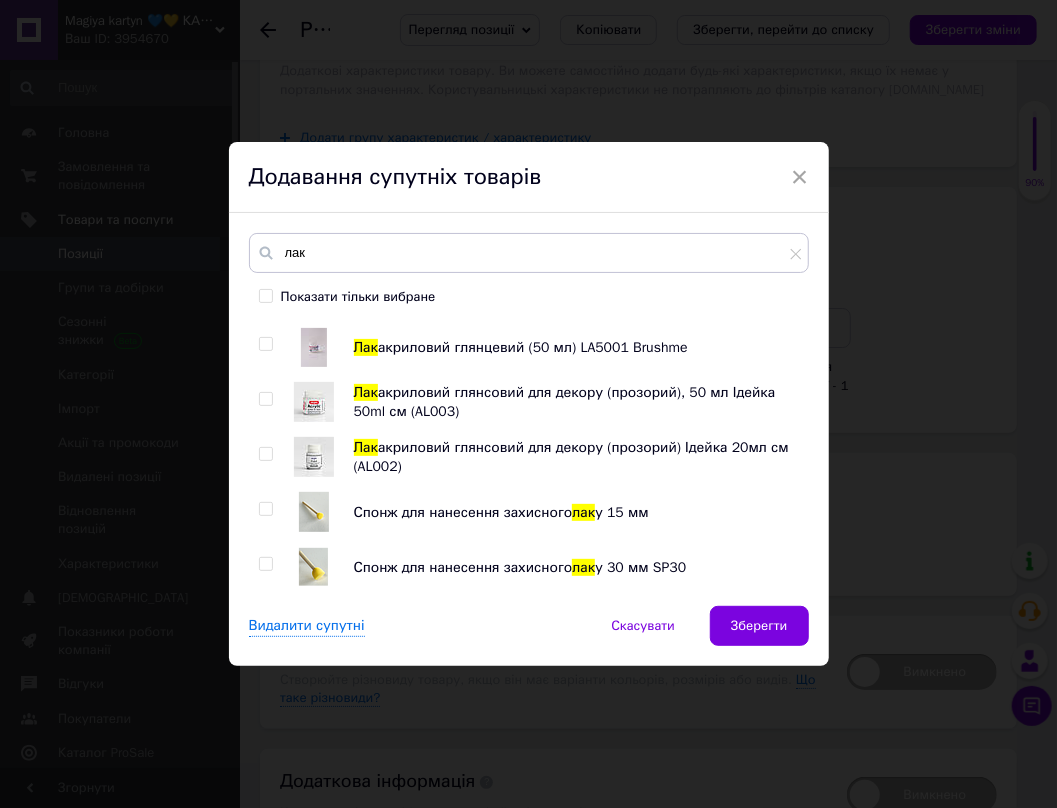 click at bounding box center [265, 564] 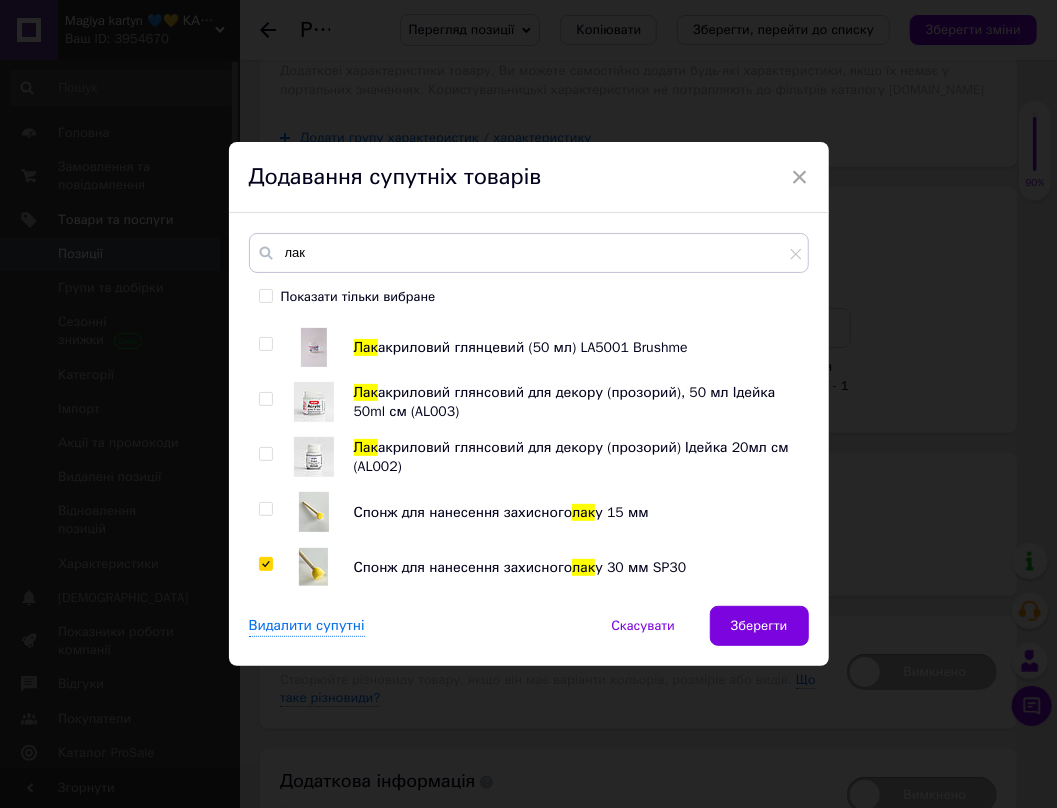 checkbox on "true" 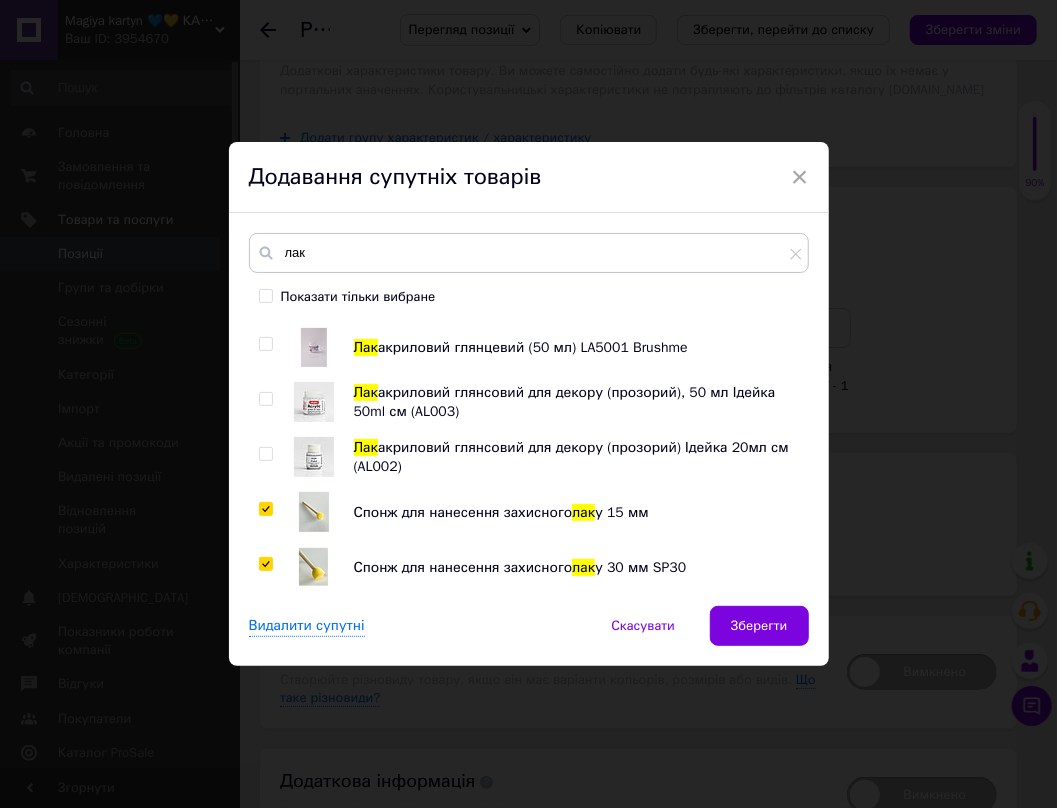 checkbox on "true" 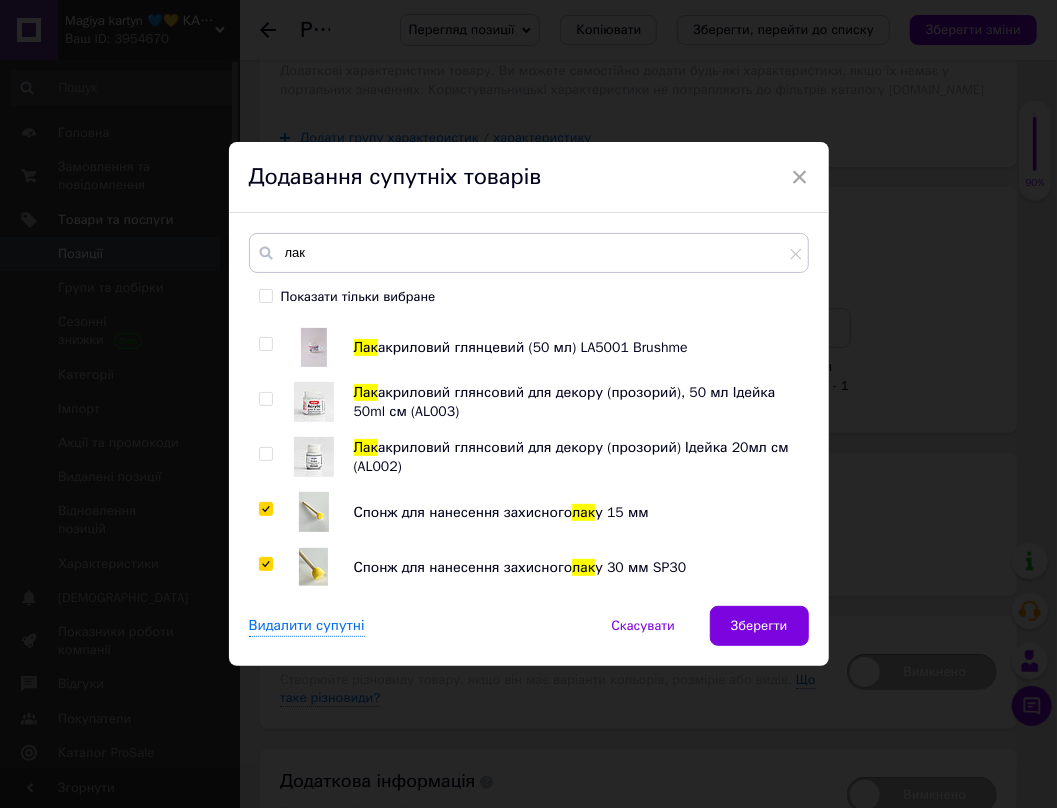 click at bounding box center (265, 344) 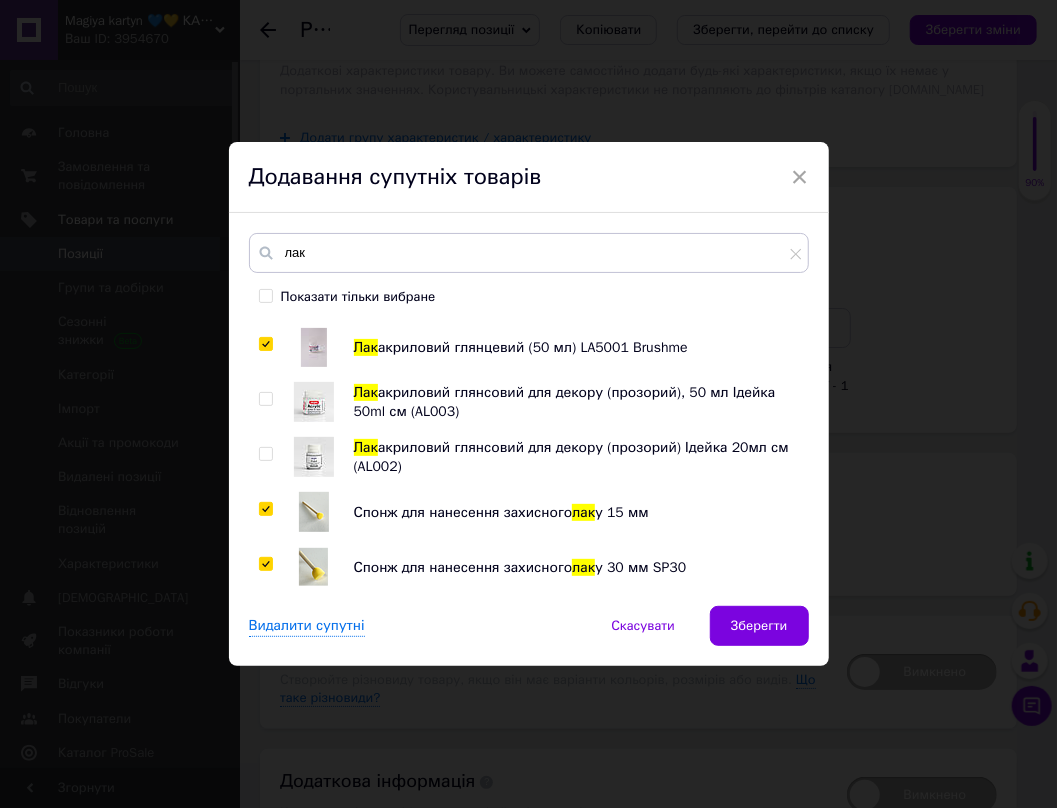 checkbox on "true" 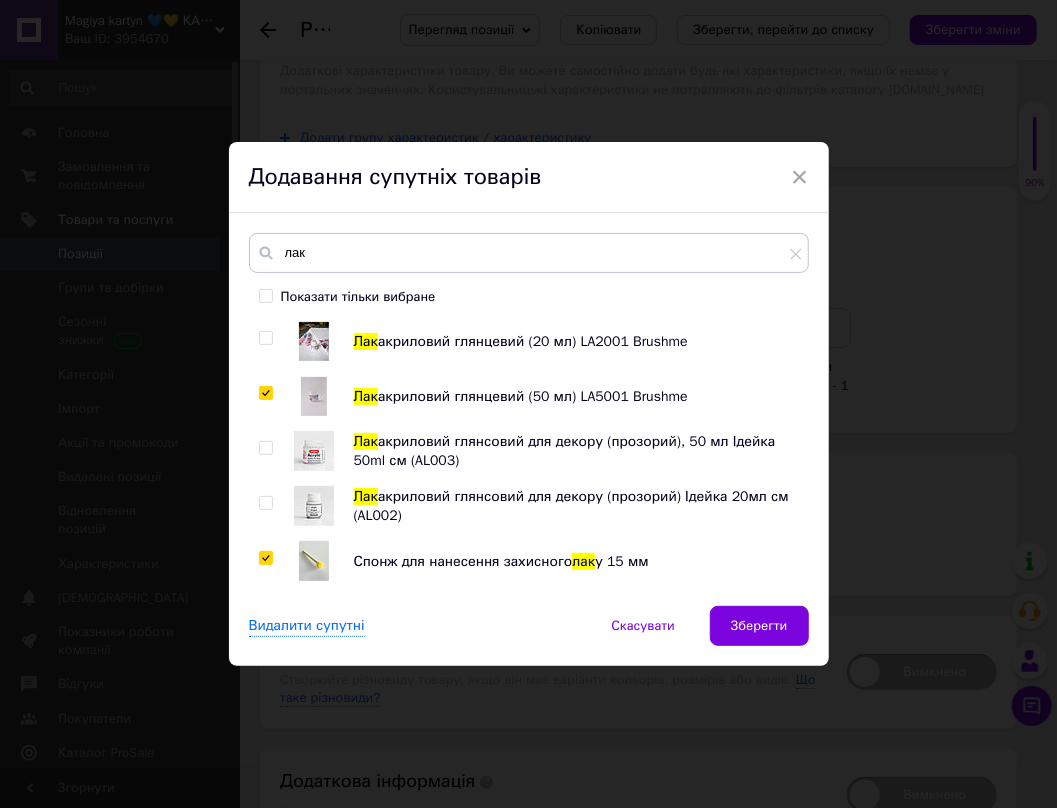 click at bounding box center (265, 338) 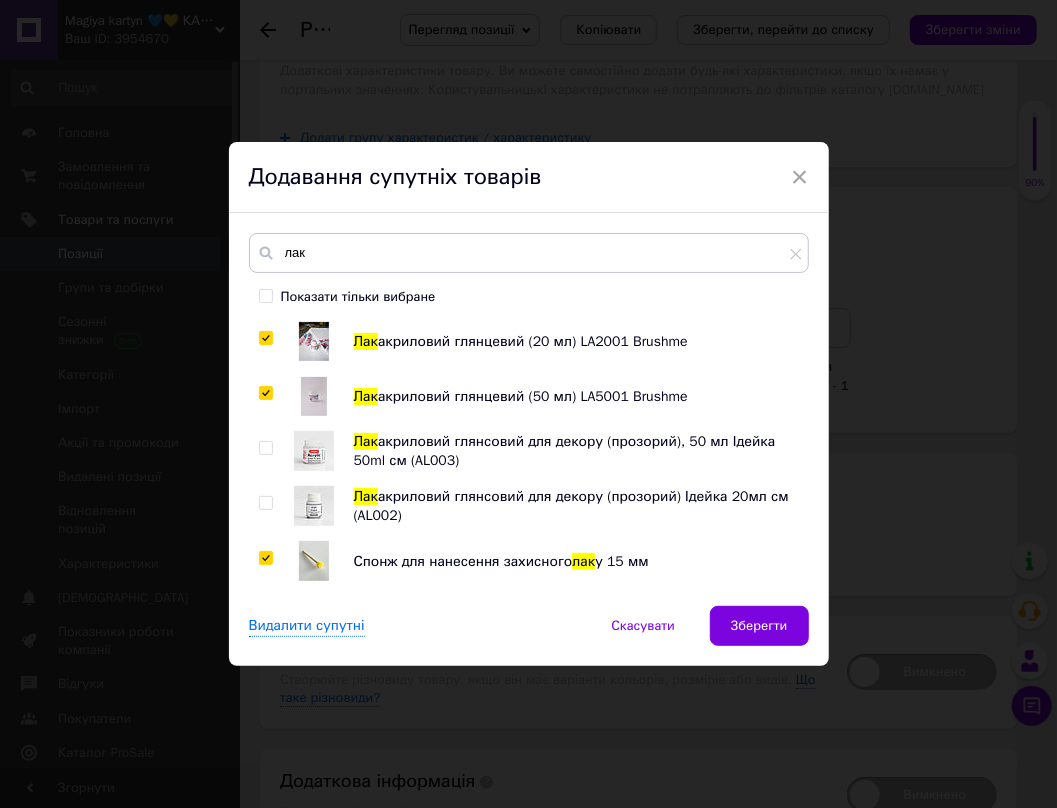 checkbox on "true" 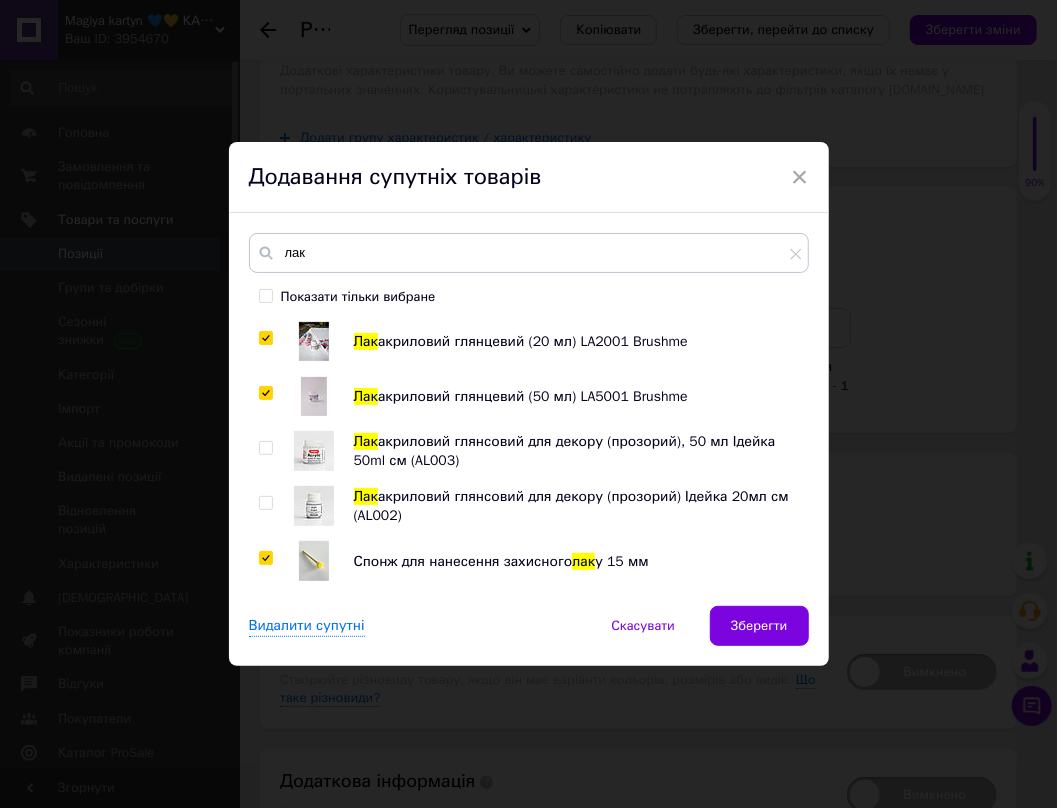 click on "Показати тільки вибране" at bounding box center [265, 295] 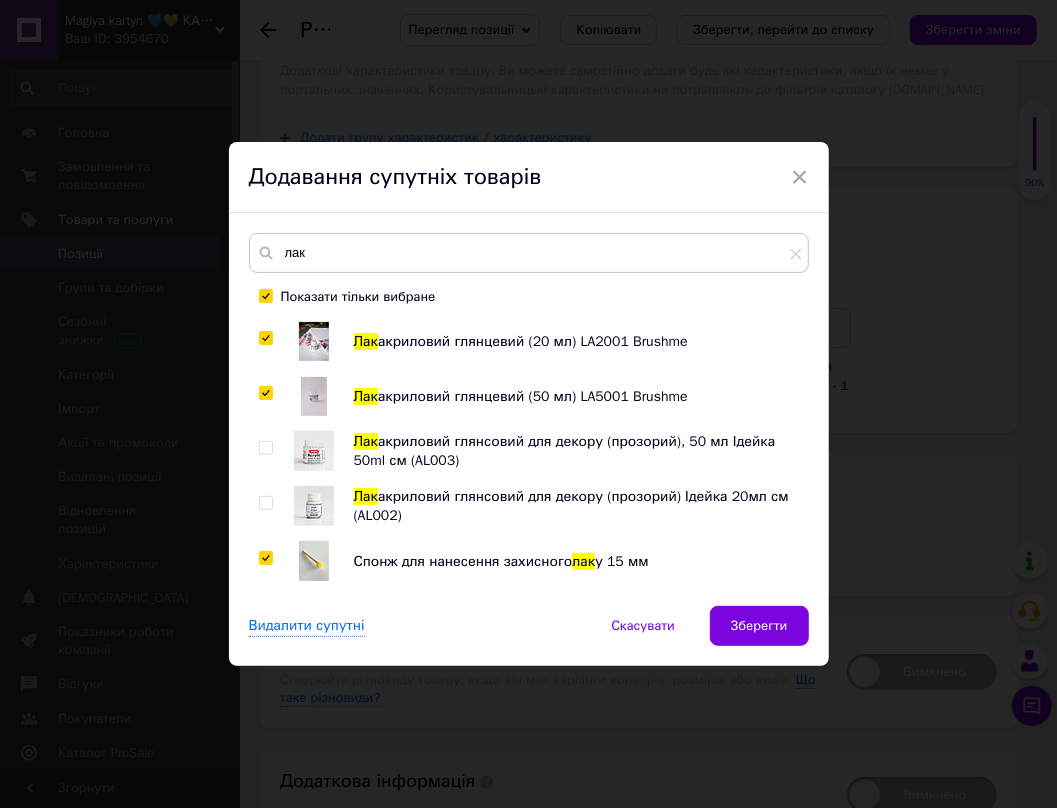 checkbox on "true" 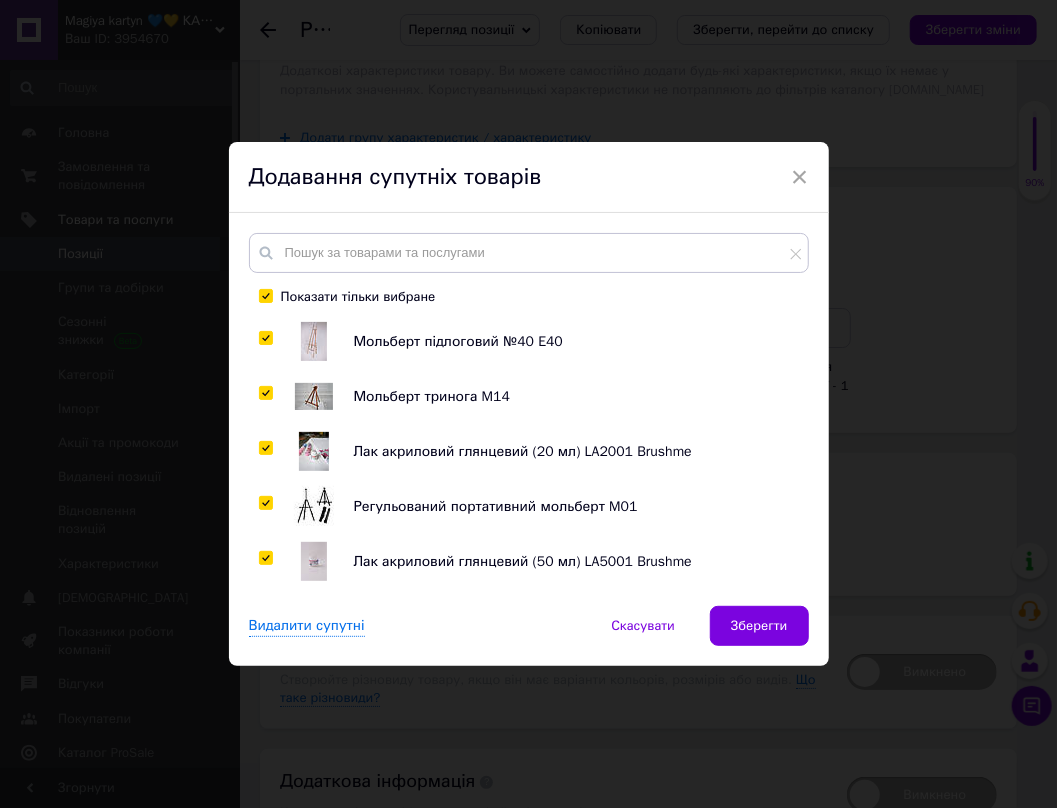scroll, scrollTop: 214, scrollLeft: 0, axis: vertical 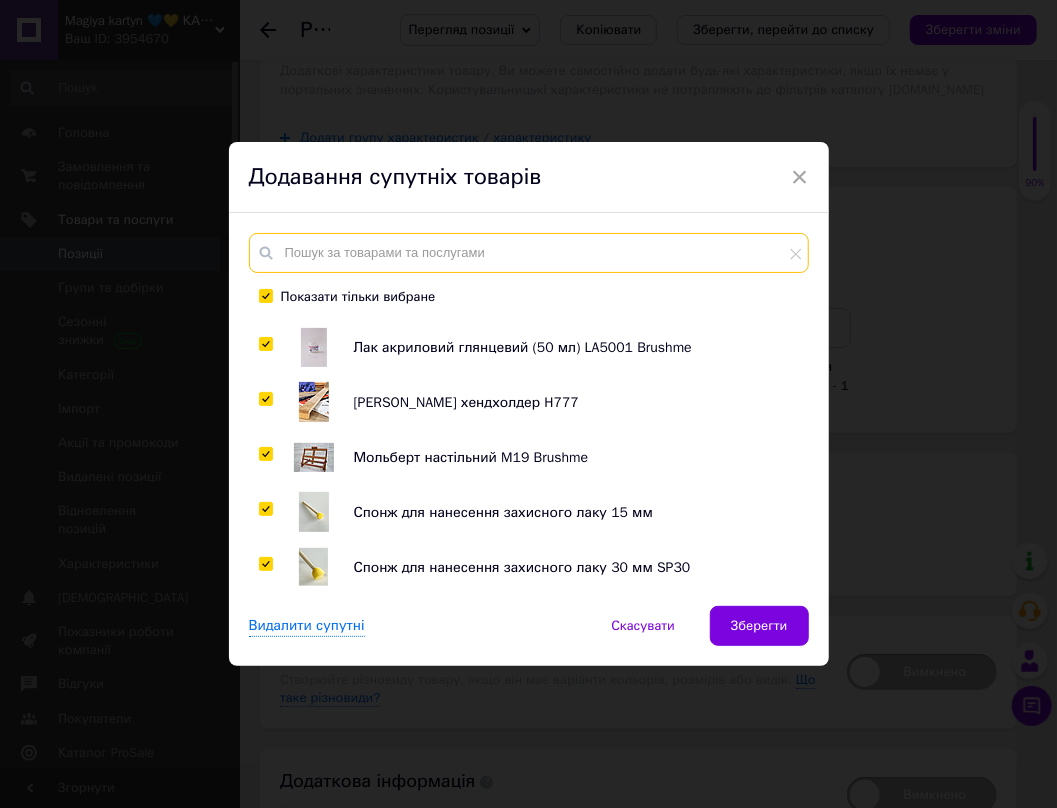 click at bounding box center (529, 253) 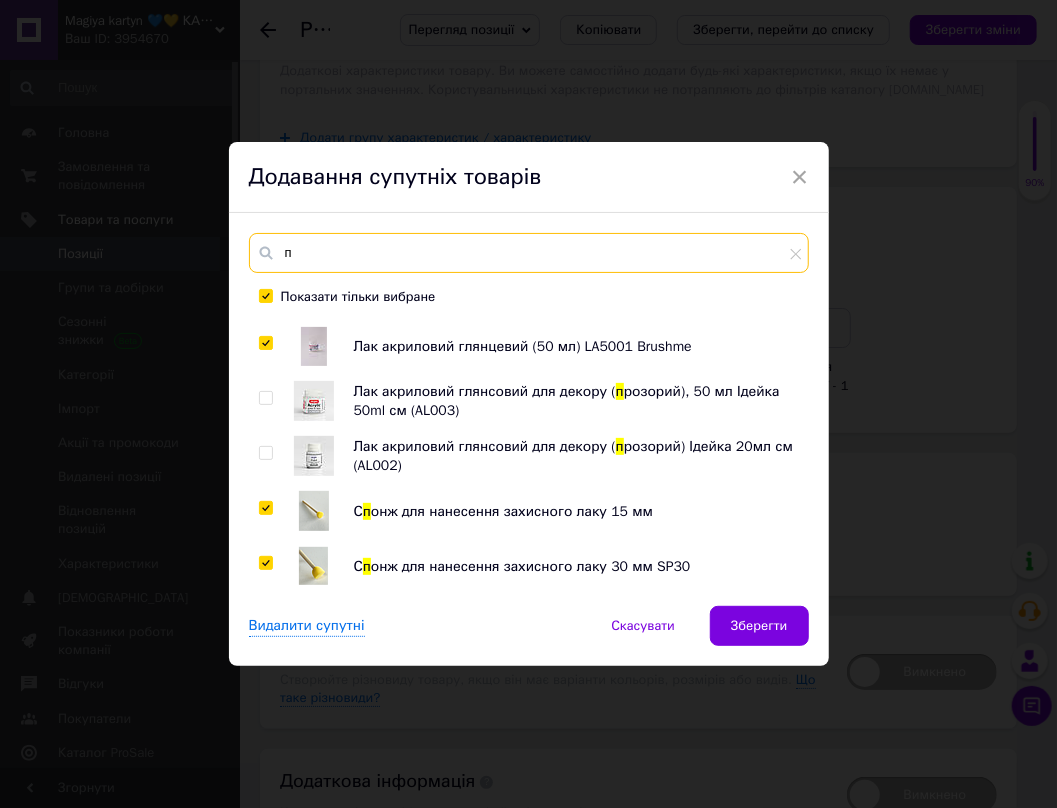 scroll, scrollTop: 49, scrollLeft: 0, axis: vertical 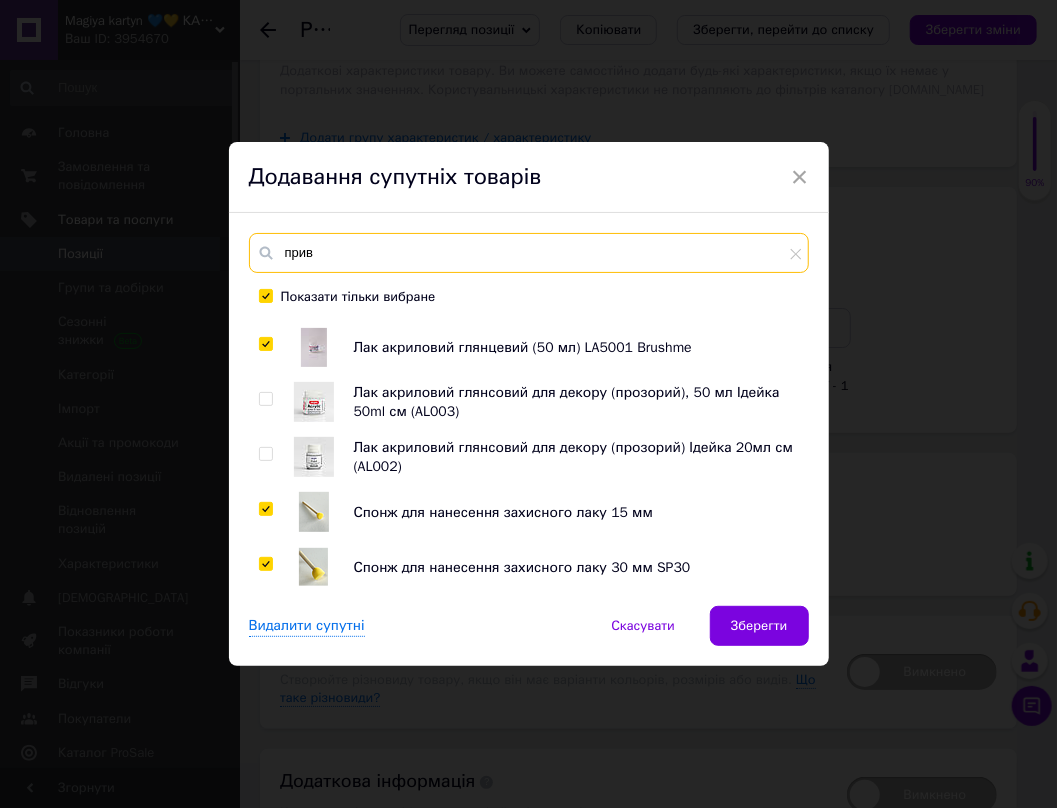 type on "приві" 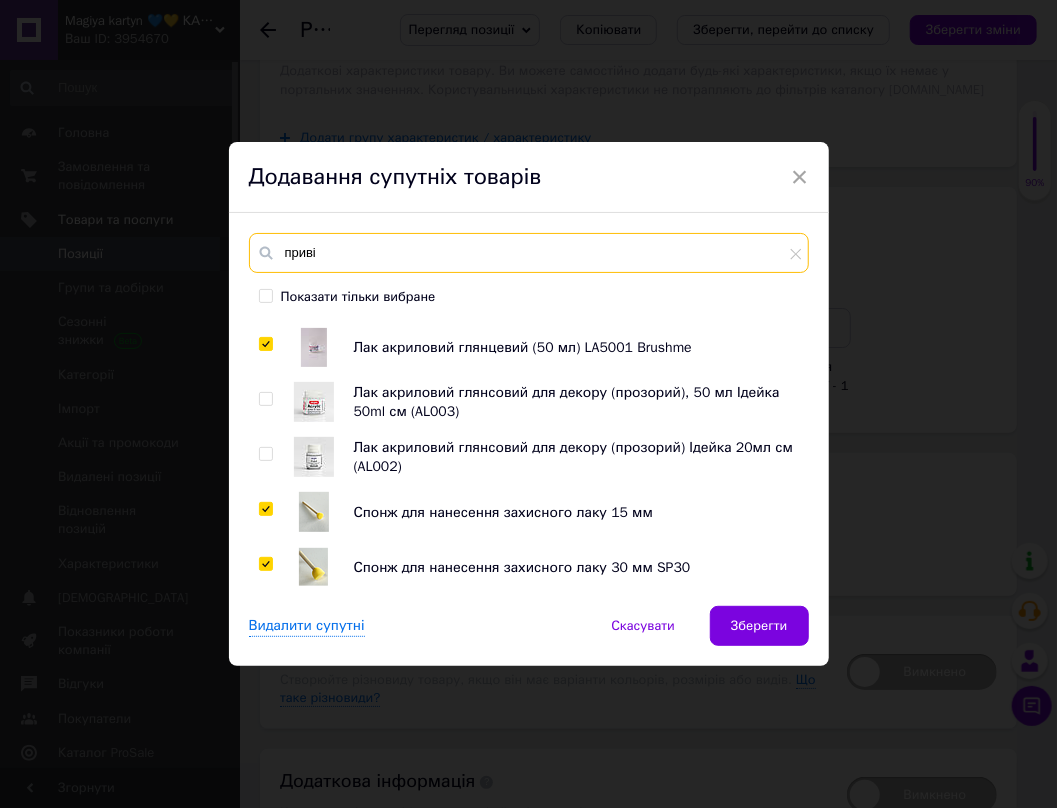 checkbox on "false" 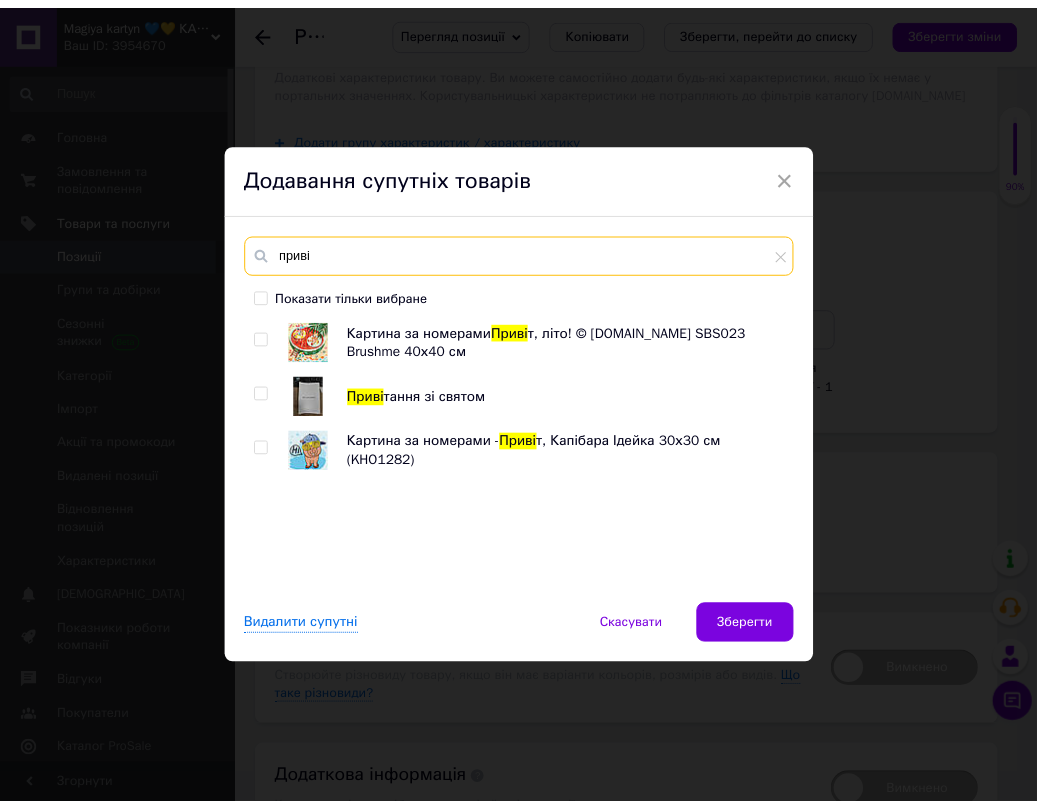 scroll, scrollTop: 0, scrollLeft: 0, axis: both 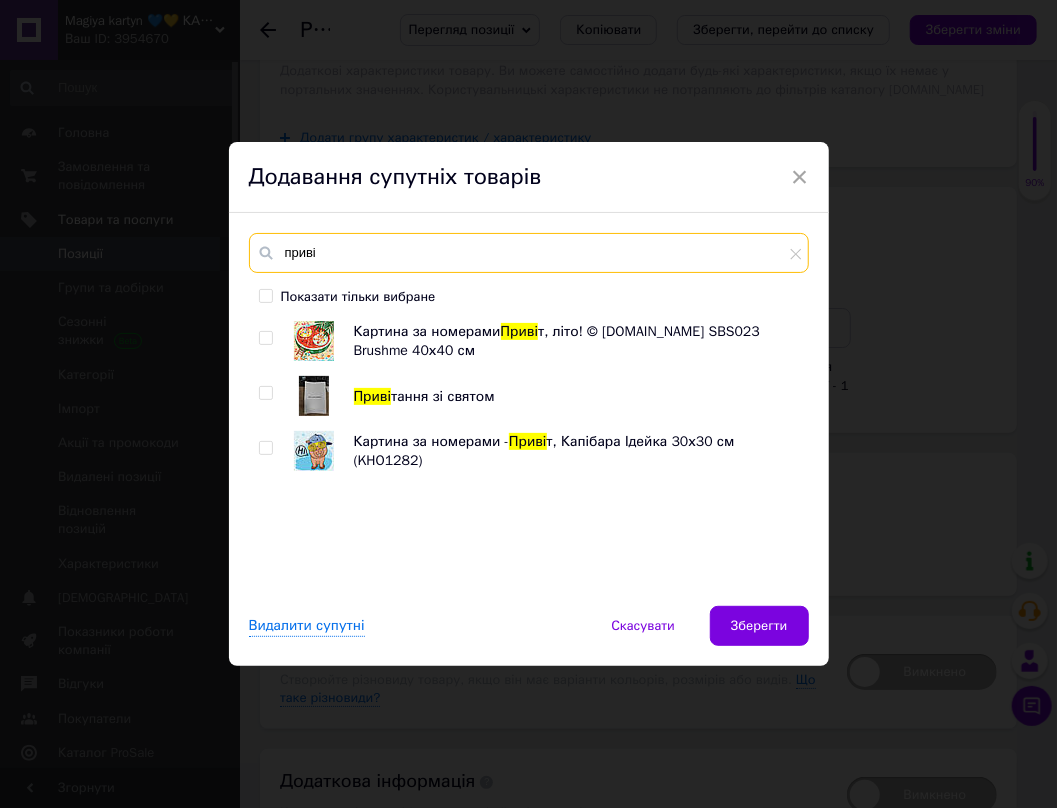 type on "приві" 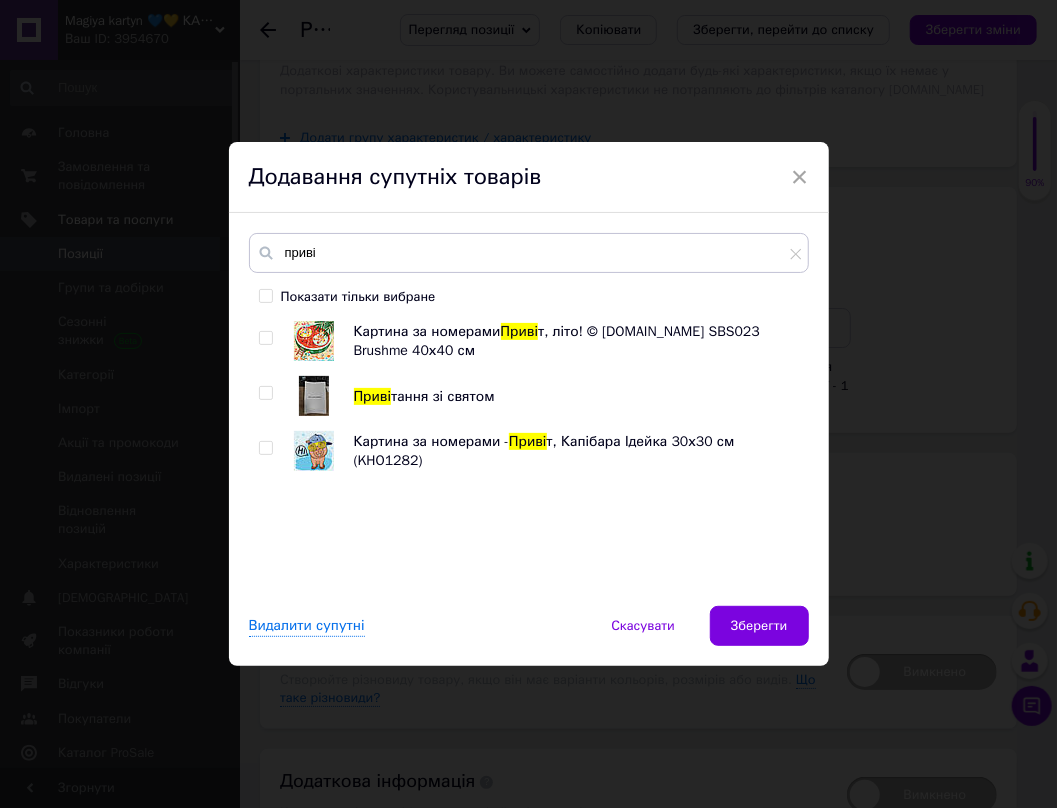 click at bounding box center (269, 396) 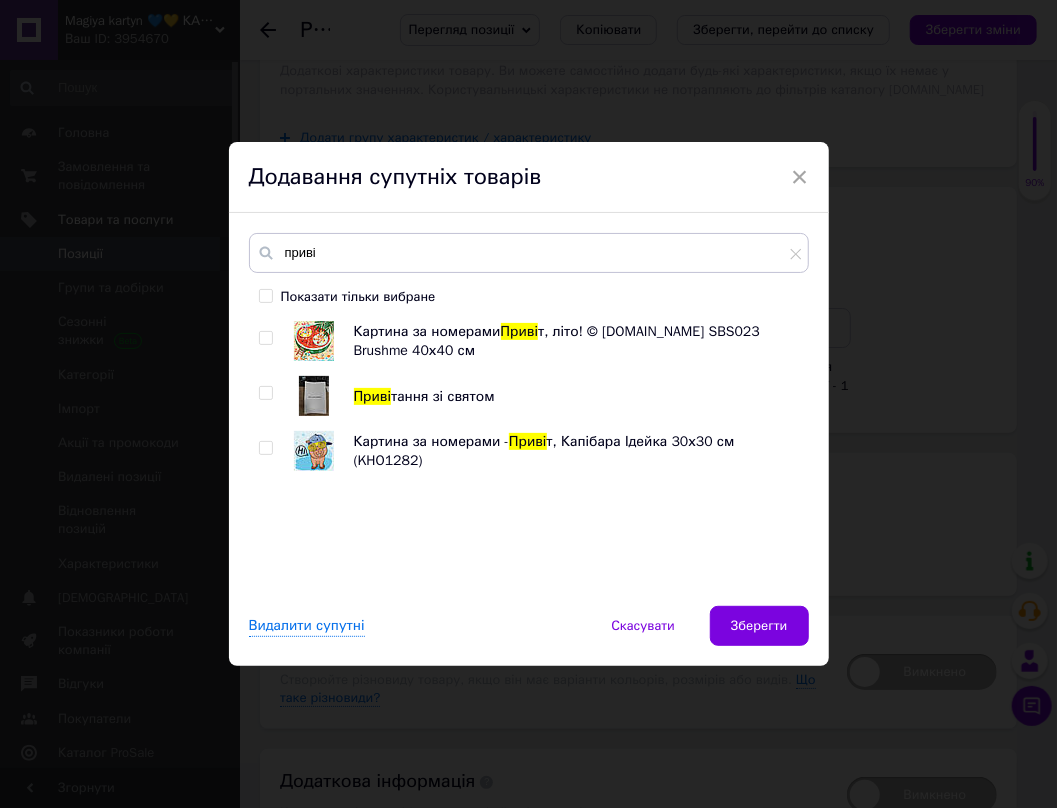 click at bounding box center [265, 393] 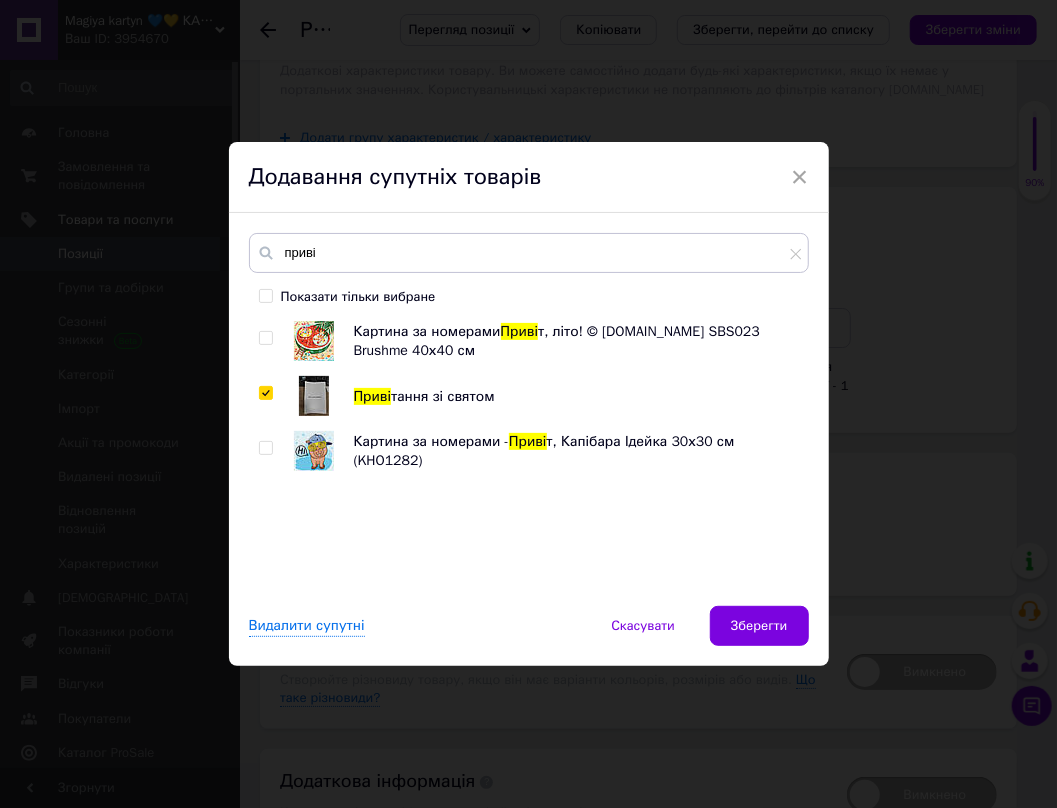 checkbox on "true" 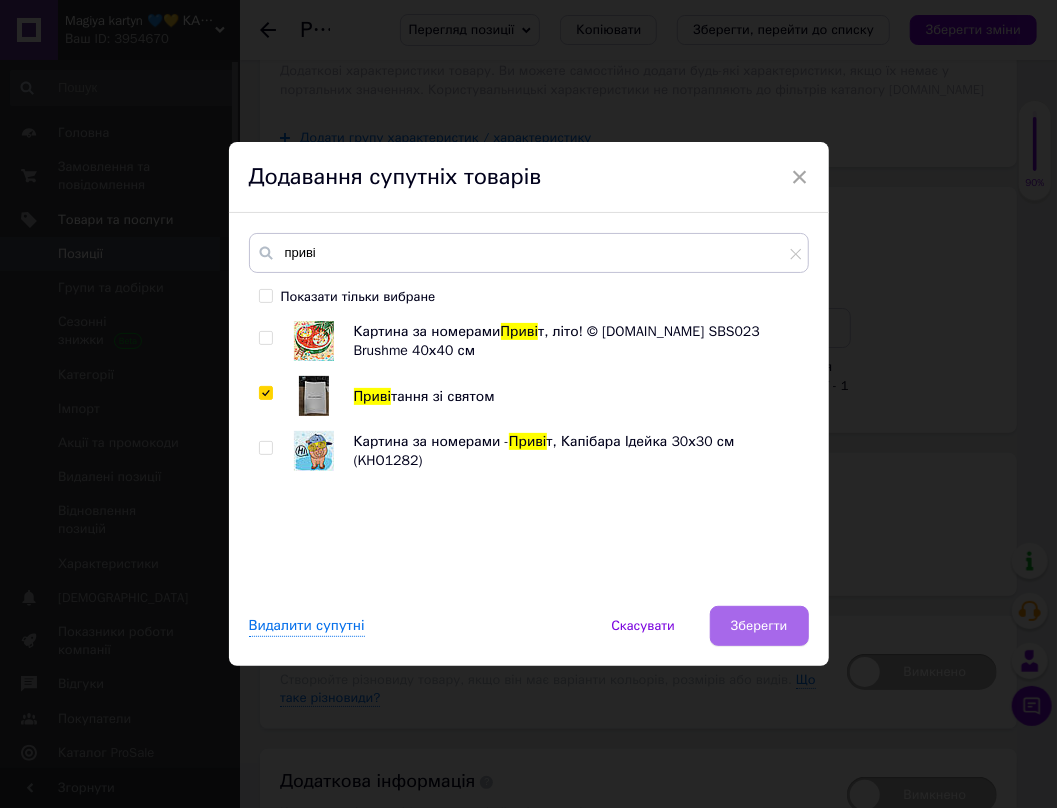 click on "Зберегти" at bounding box center (759, 626) 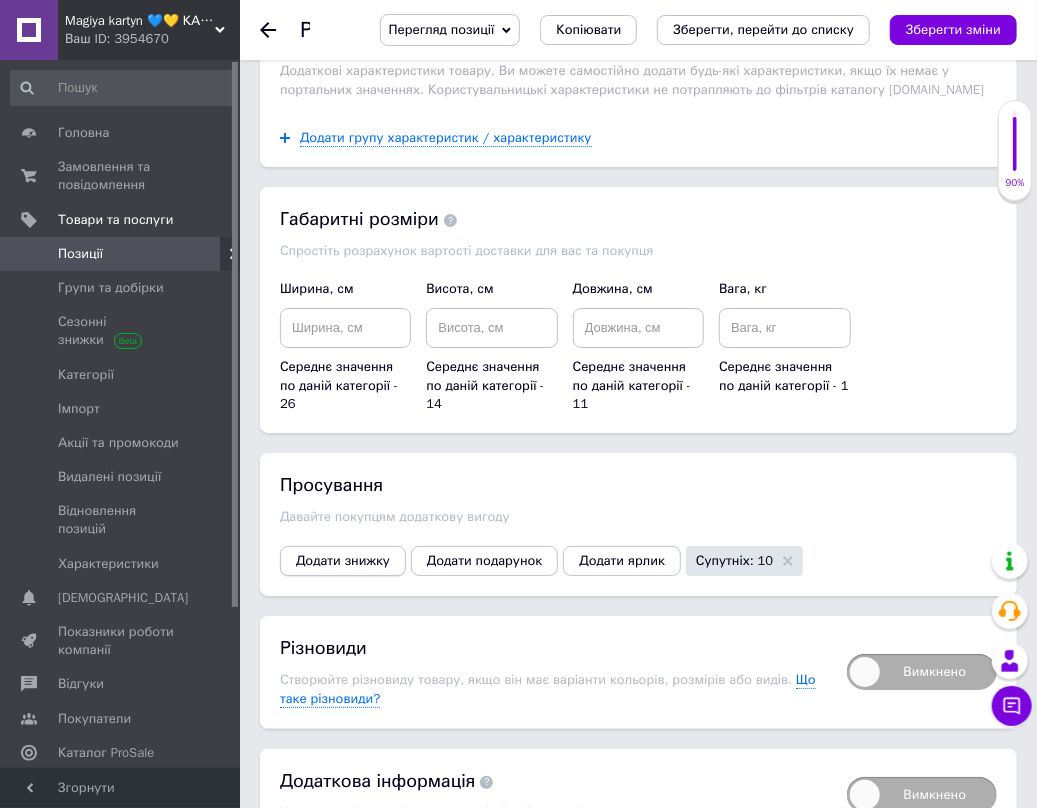 click on "Додати знижку" at bounding box center [343, 561] 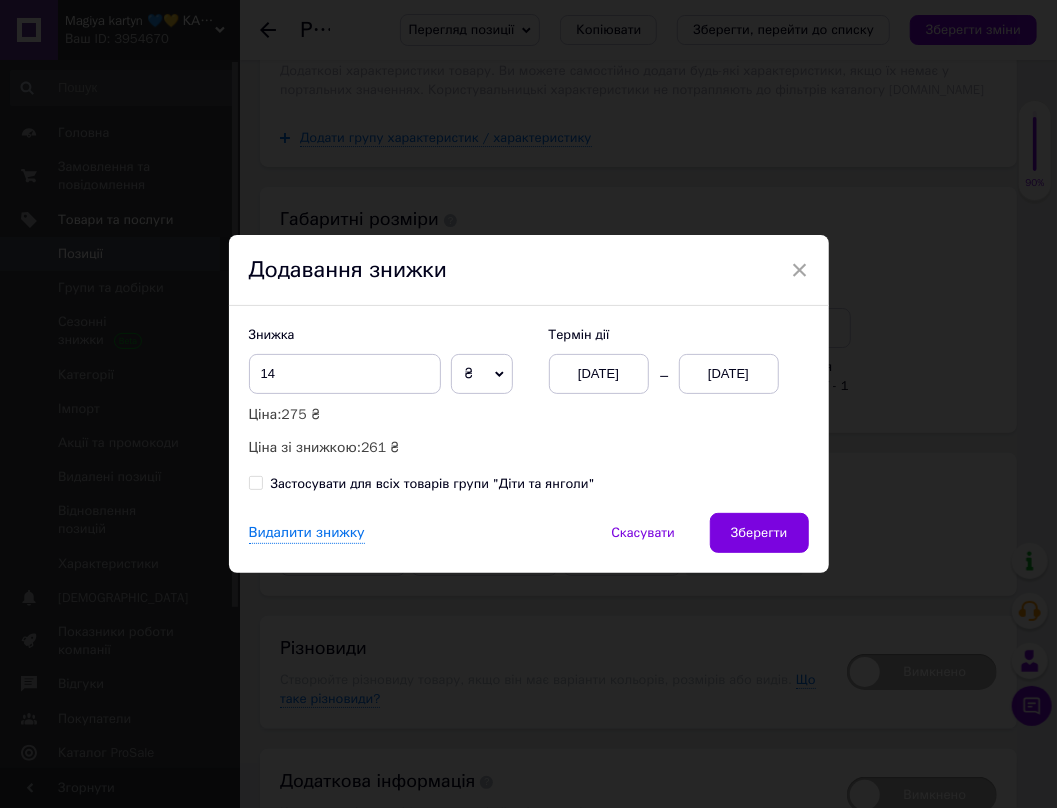 click on "[DATE]" at bounding box center (729, 374) 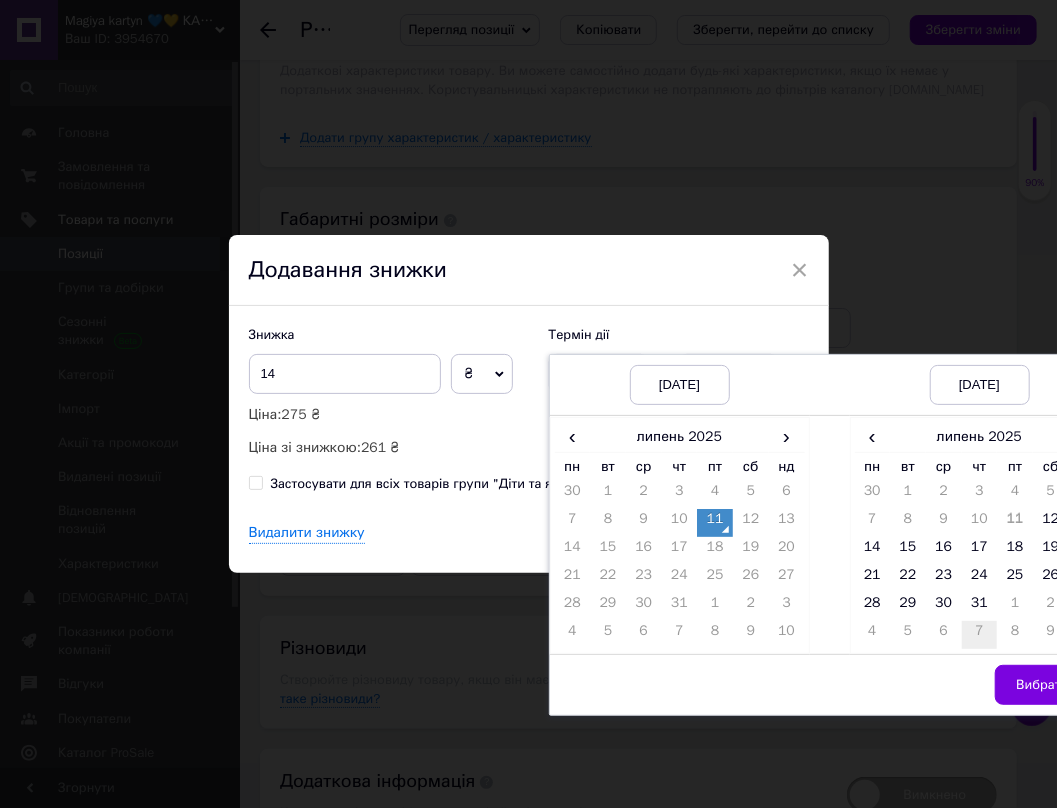 click on "7" at bounding box center (980, 635) 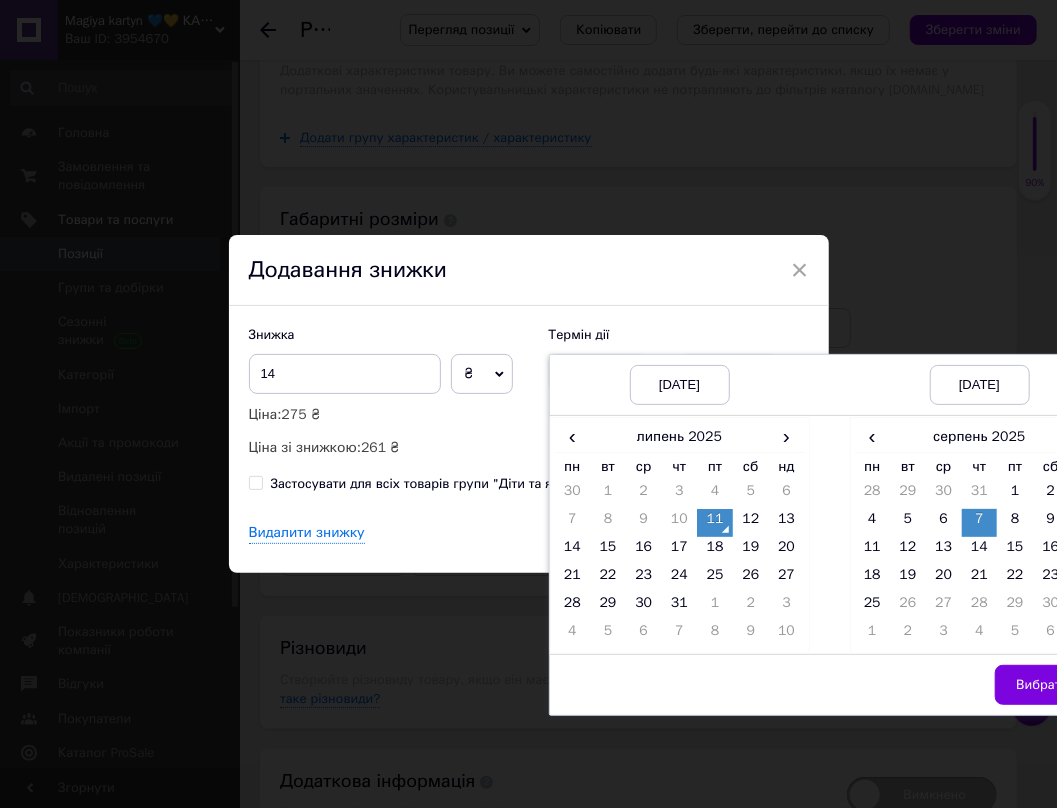 click on "4" at bounding box center (980, 635) 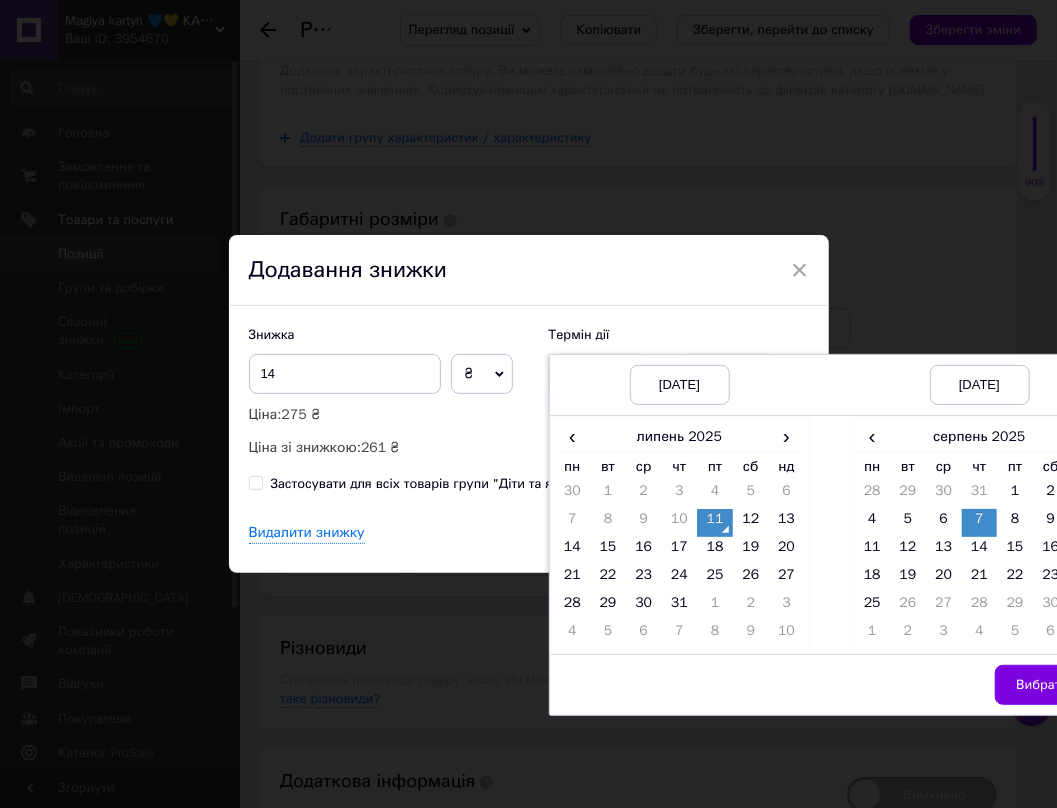 drag, startPoint x: 866, startPoint y: 606, endPoint x: 960, endPoint y: 641, distance: 100.304535 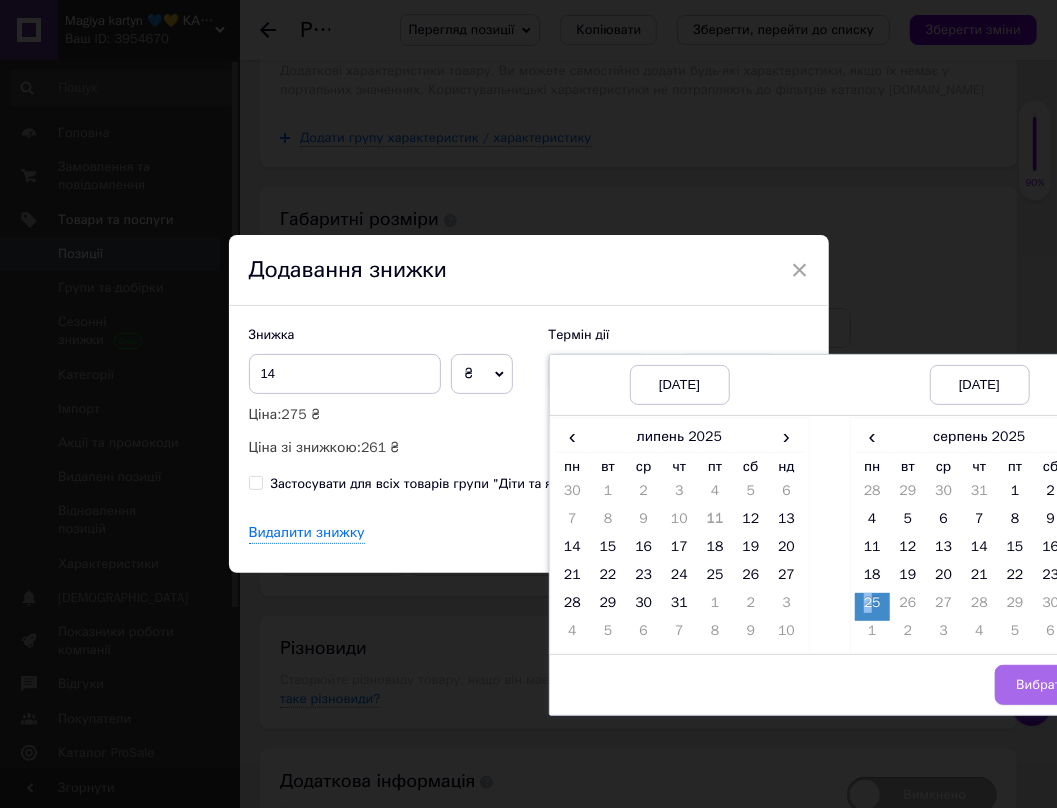 click on "Вибрати" at bounding box center [1042, 685] 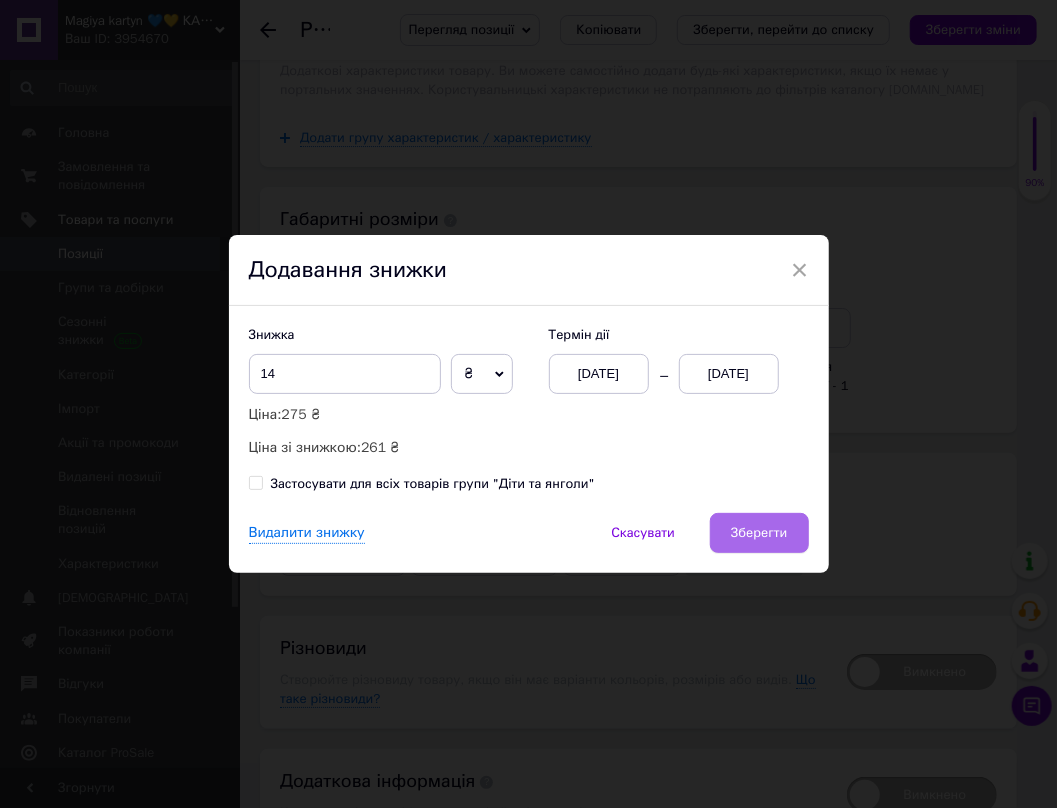 click on "Зберегти" at bounding box center (759, 533) 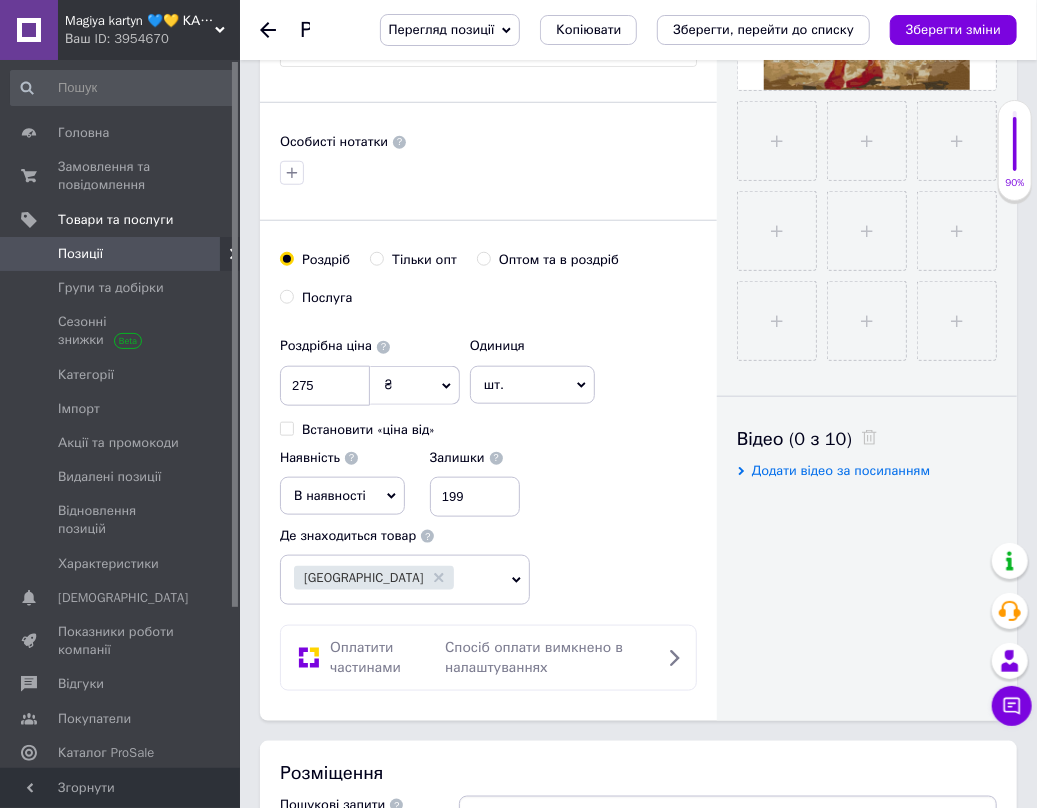 scroll, scrollTop: 1200, scrollLeft: 0, axis: vertical 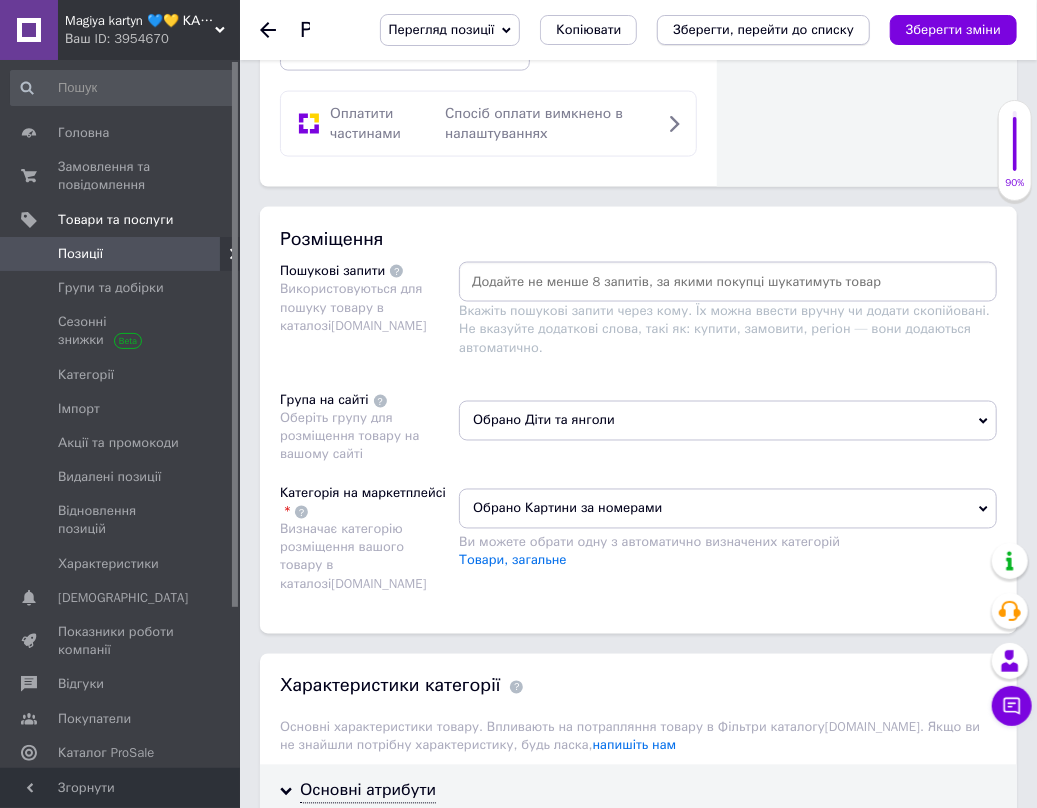 click on "Зберегти, перейти до списку" at bounding box center (763, 29) 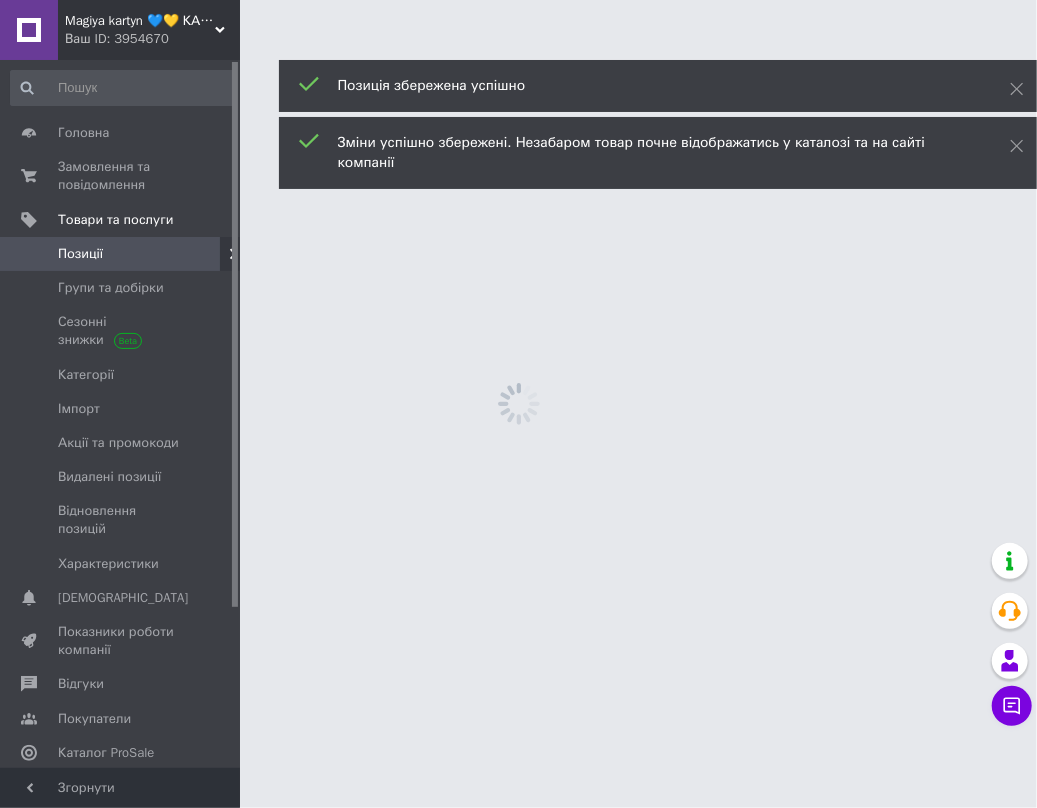 scroll, scrollTop: 0, scrollLeft: 0, axis: both 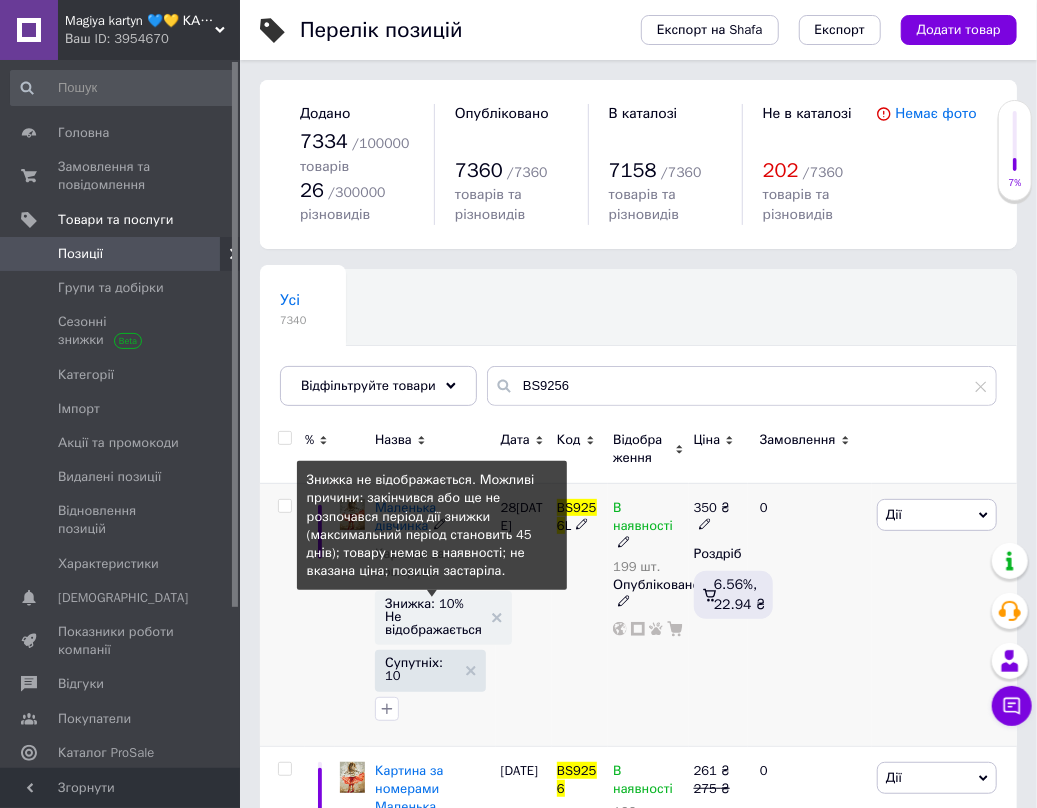 click on "Знижка: 10% Не відображається" at bounding box center (433, 616) 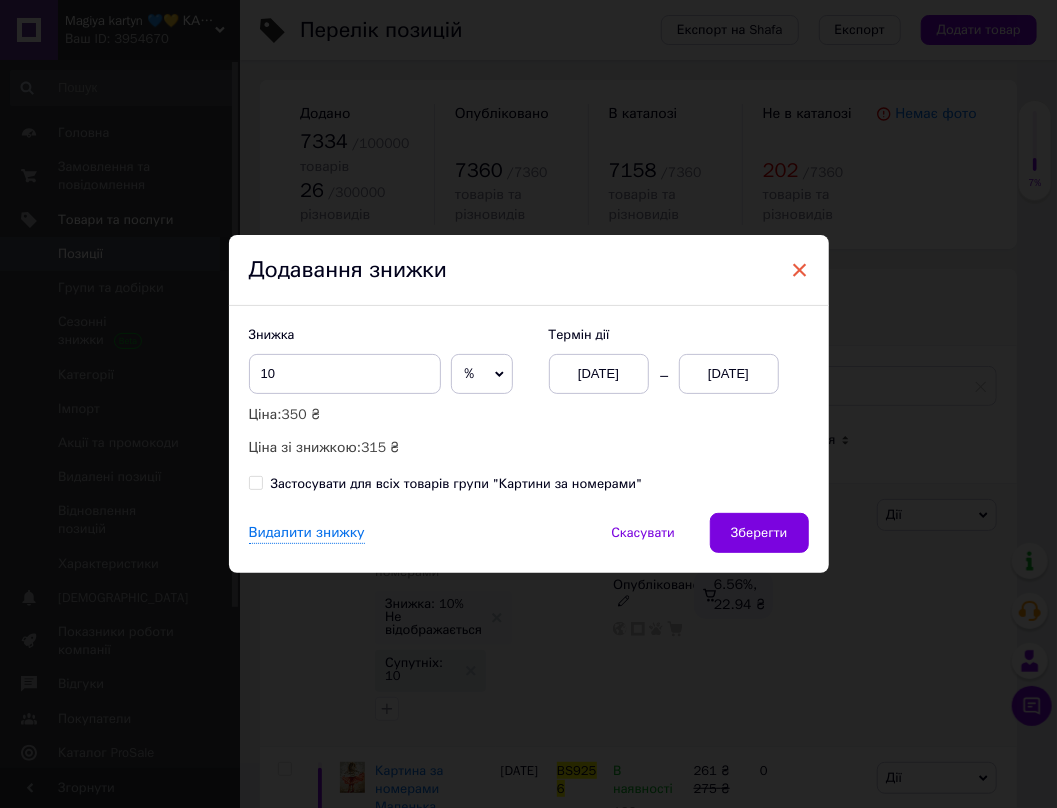 click on "×" at bounding box center [800, 270] 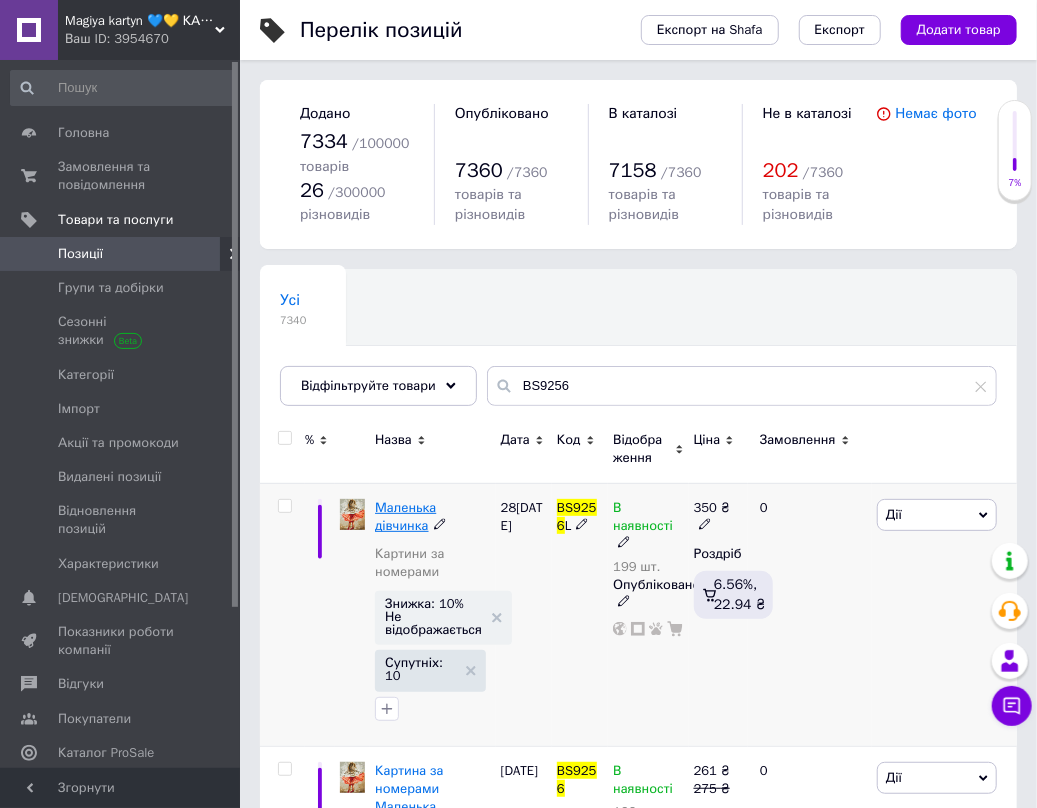 click on "Маленька дівчинка" at bounding box center [405, 516] 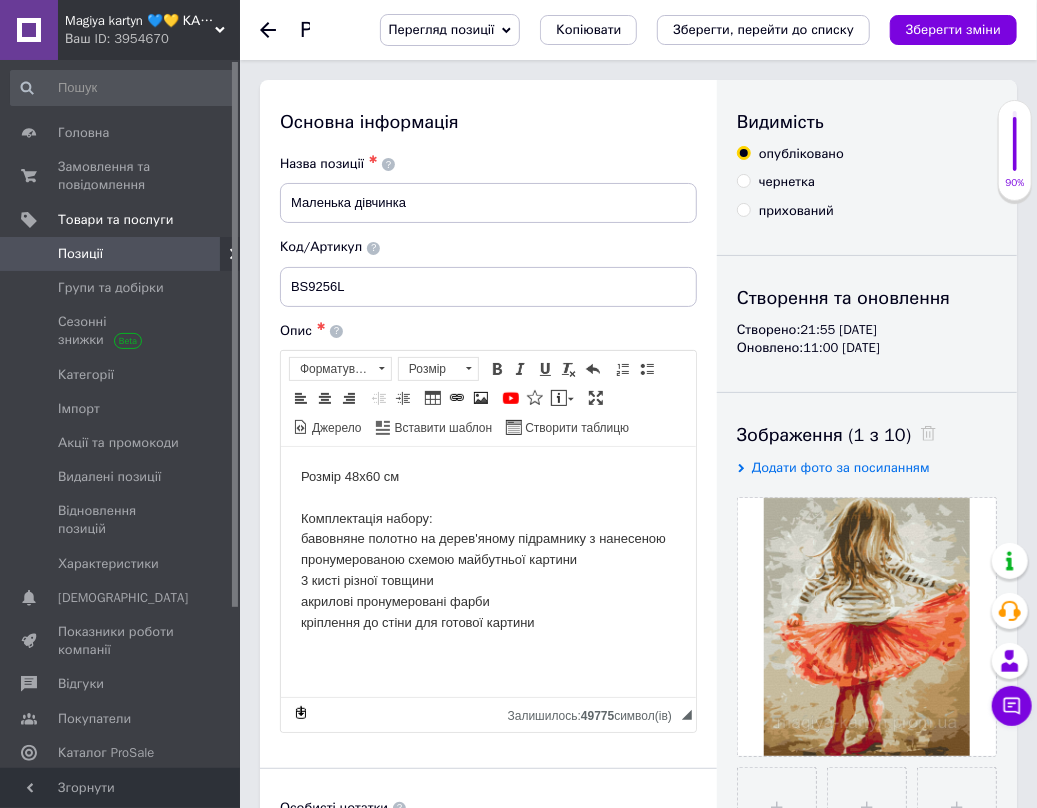 scroll, scrollTop: 0, scrollLeft: 0, axis: both 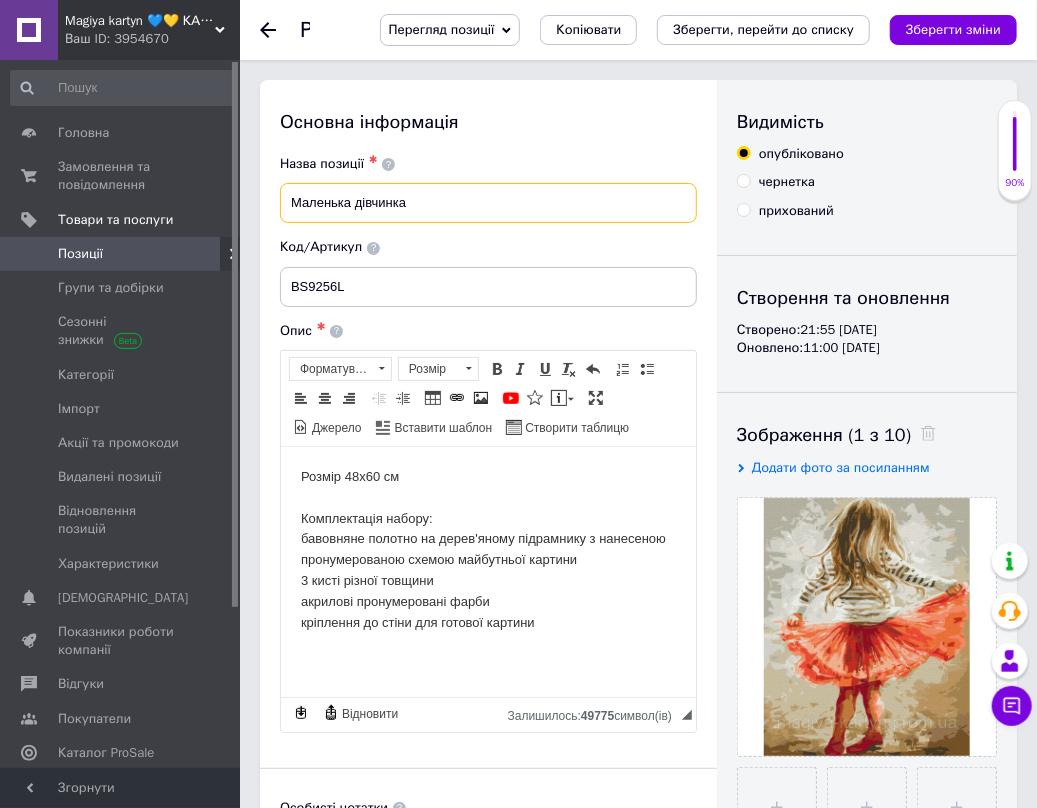 drag, startPoint x: 441, startPoint y: 198, endPoint x: 262, endPoint y: 202, distance: 179.0447 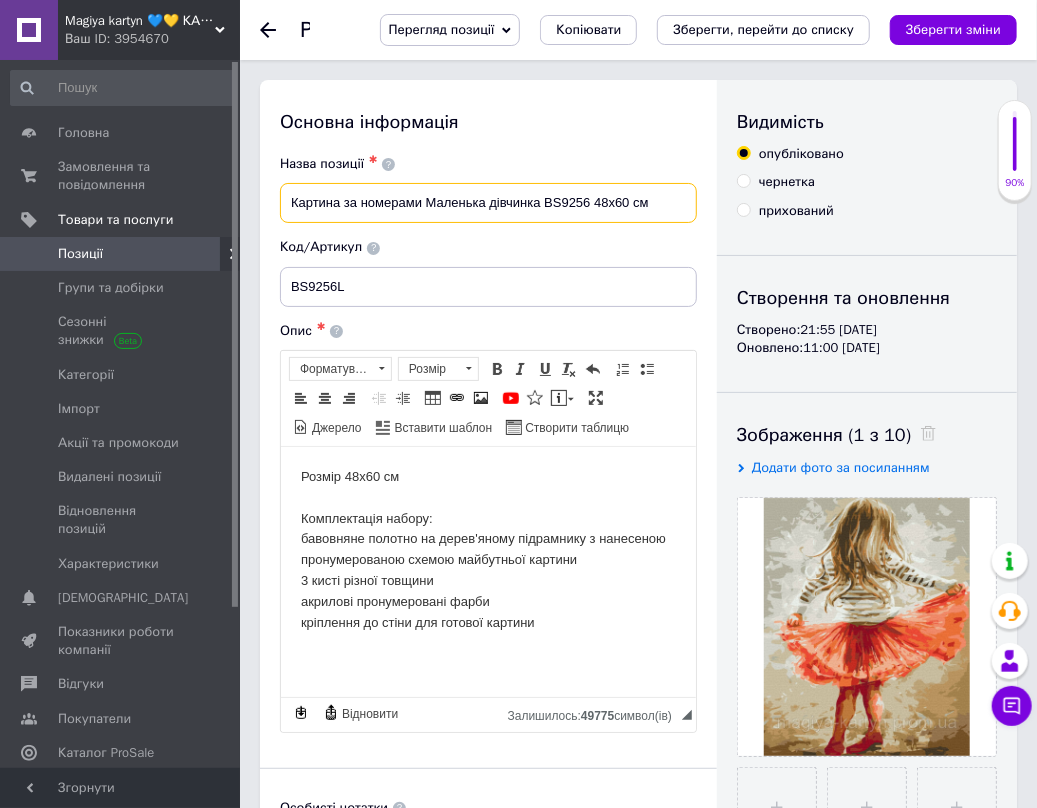 drag, startPoint x: 596, startPoint y: 201, endPoint x: 613, endPoint y: 209, distance: 18.788294 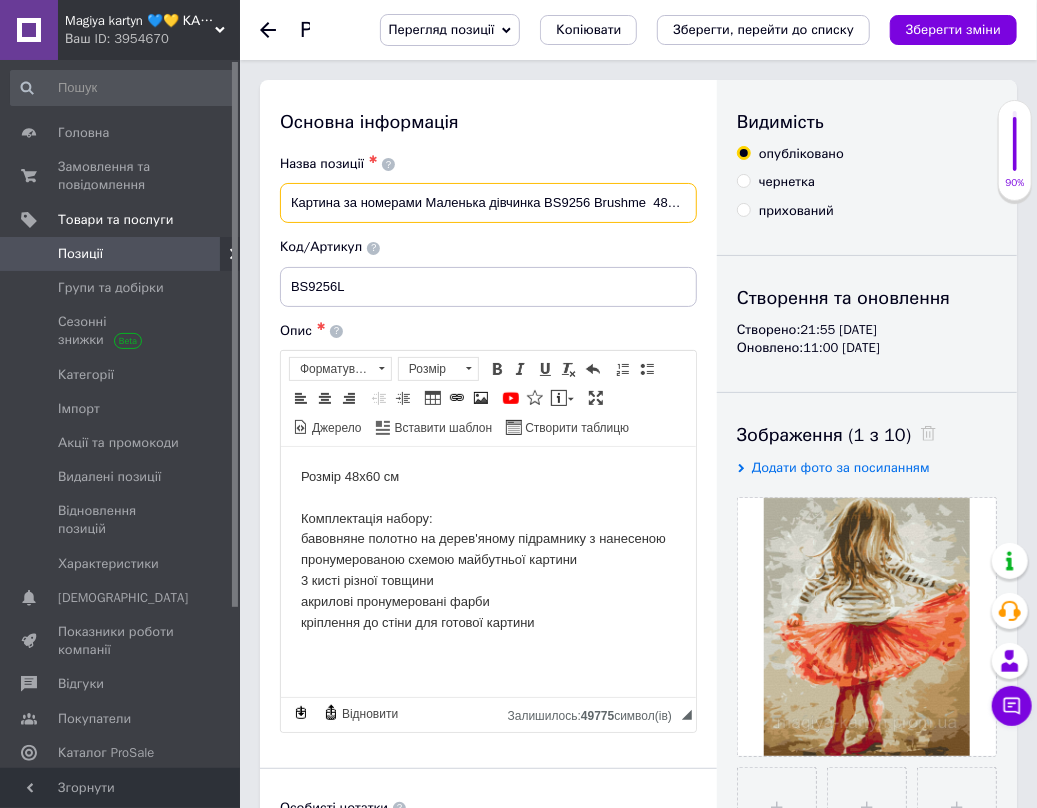 type on "Картина за номерами Маленька дівчинка BS9256 Brushme  48х60 см" 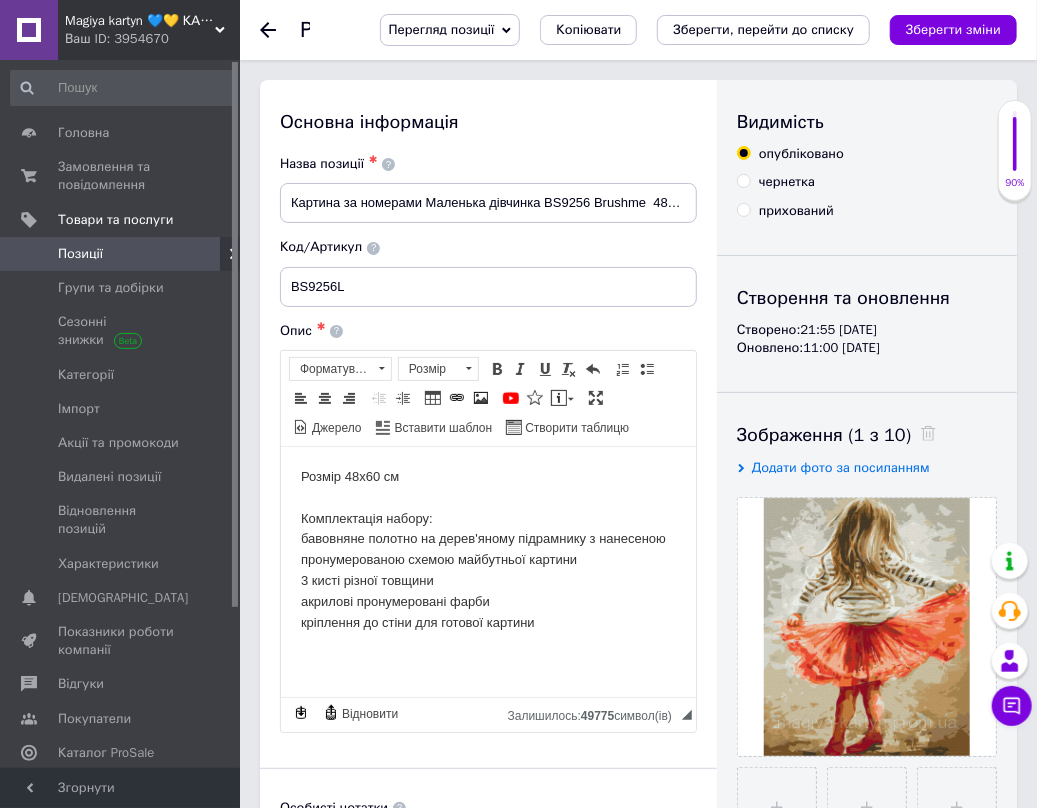 click on "Розмір 48x60 см Комплектація набору: бавовняне полотно на дерев'яному підрамнику з нанесеною пронумерованою схемою майбутньої картини 3 кисті різної товщини акрилові пронумеровані фарби кріплення до стіни для готової картини" at bounding box center [487, 549] 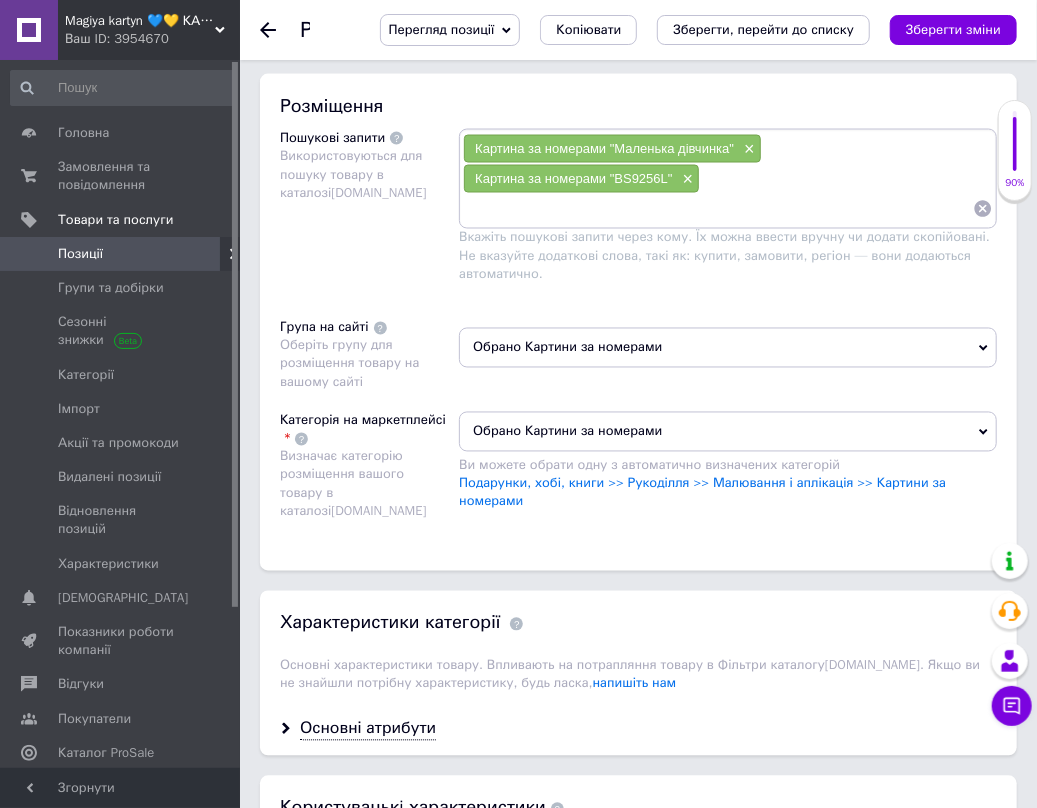 scroll, scrollTop: 1600, scrollLeft: 0, axis: vertical 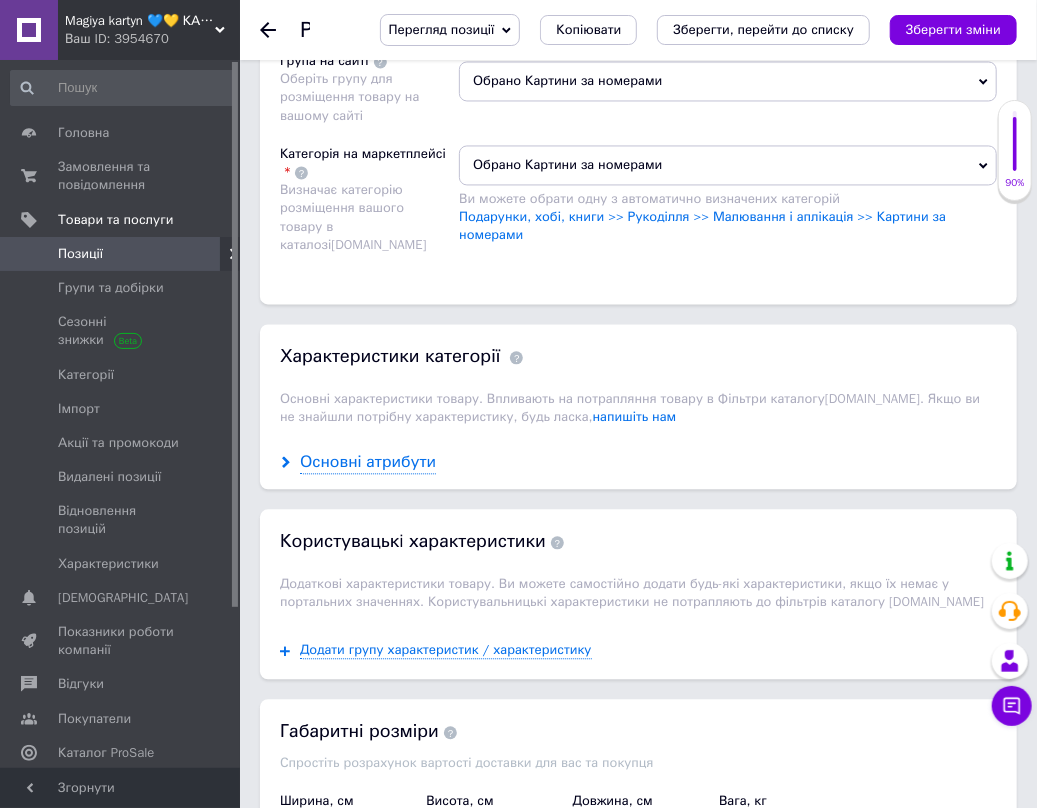 click on "Основні атрибути" at bounding box center [368, 462] 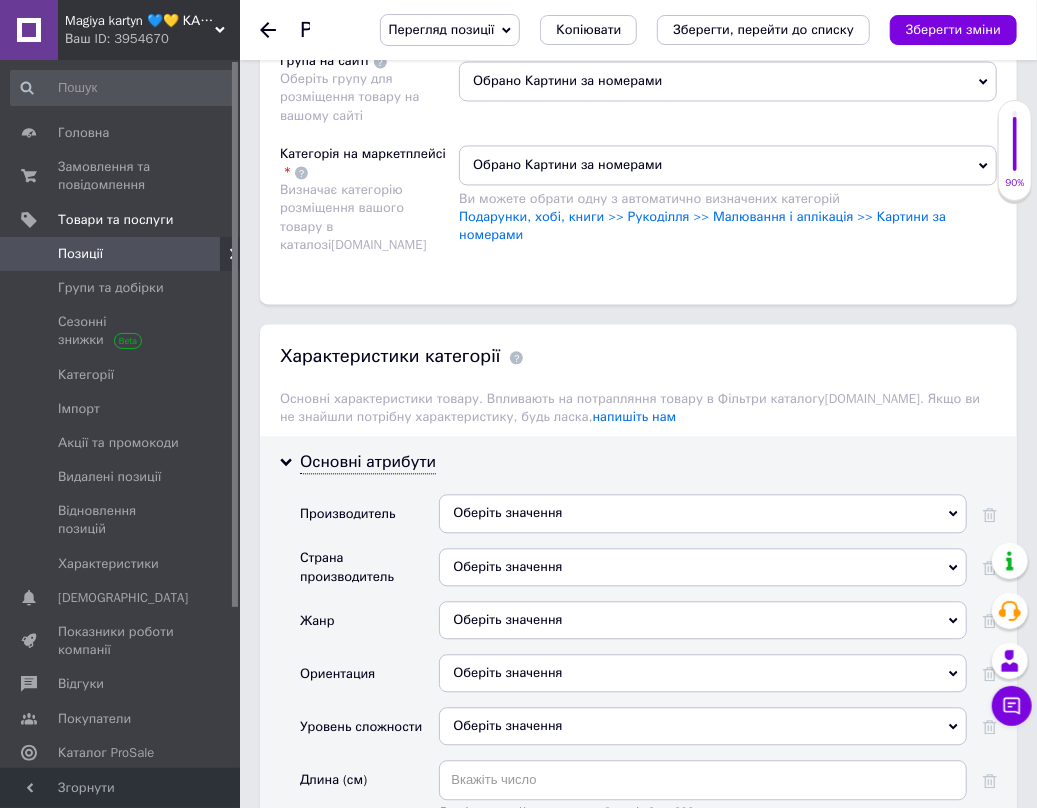 click on "Оберіть значення" at bounding box center (703, 513) 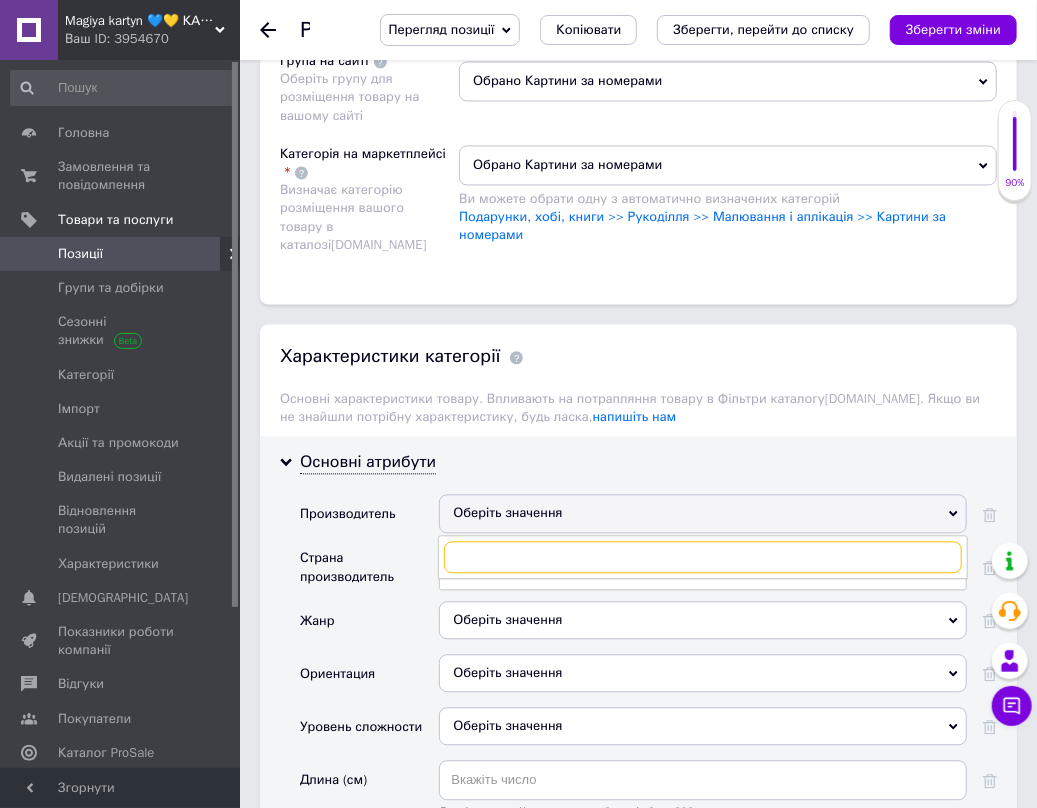 paste on "Brushme" 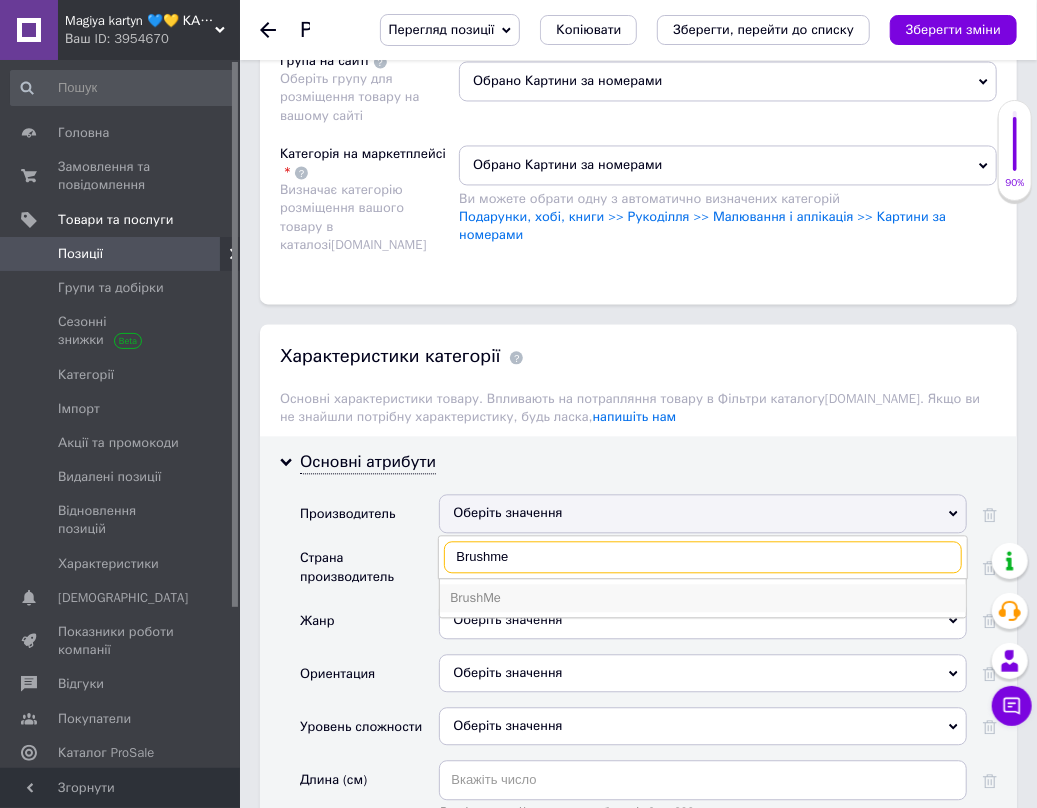 type on "Brushme" 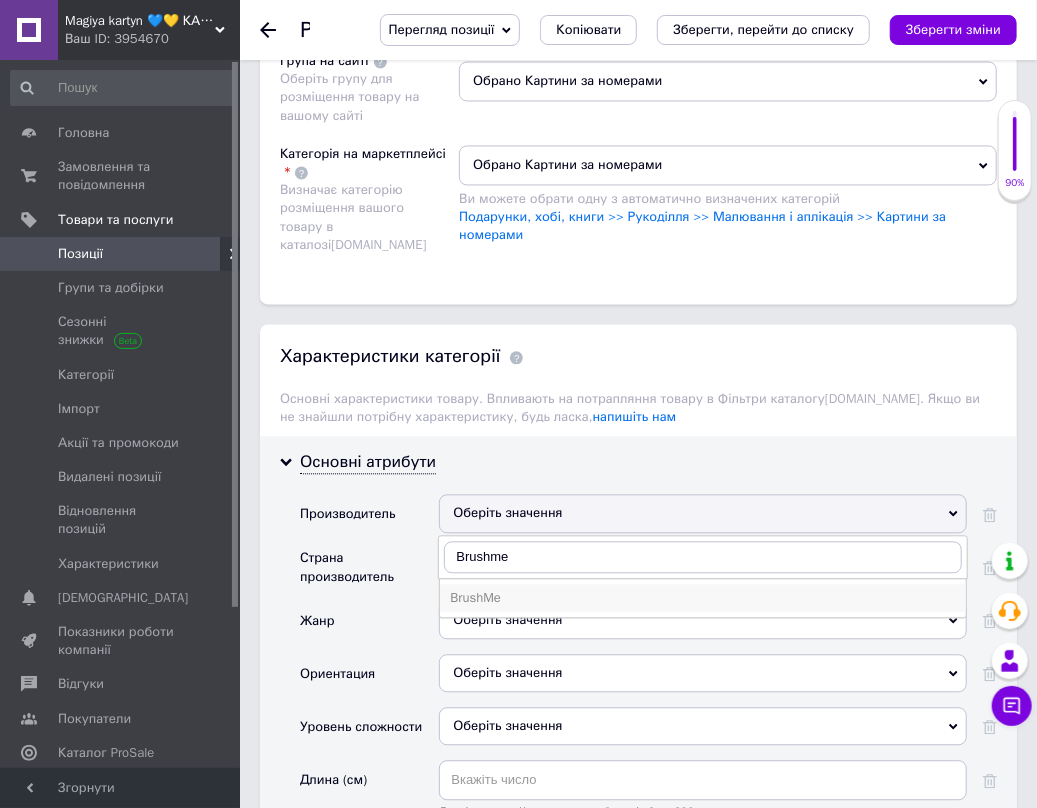 click on "BrushMe" at bounding box center (703, 598) 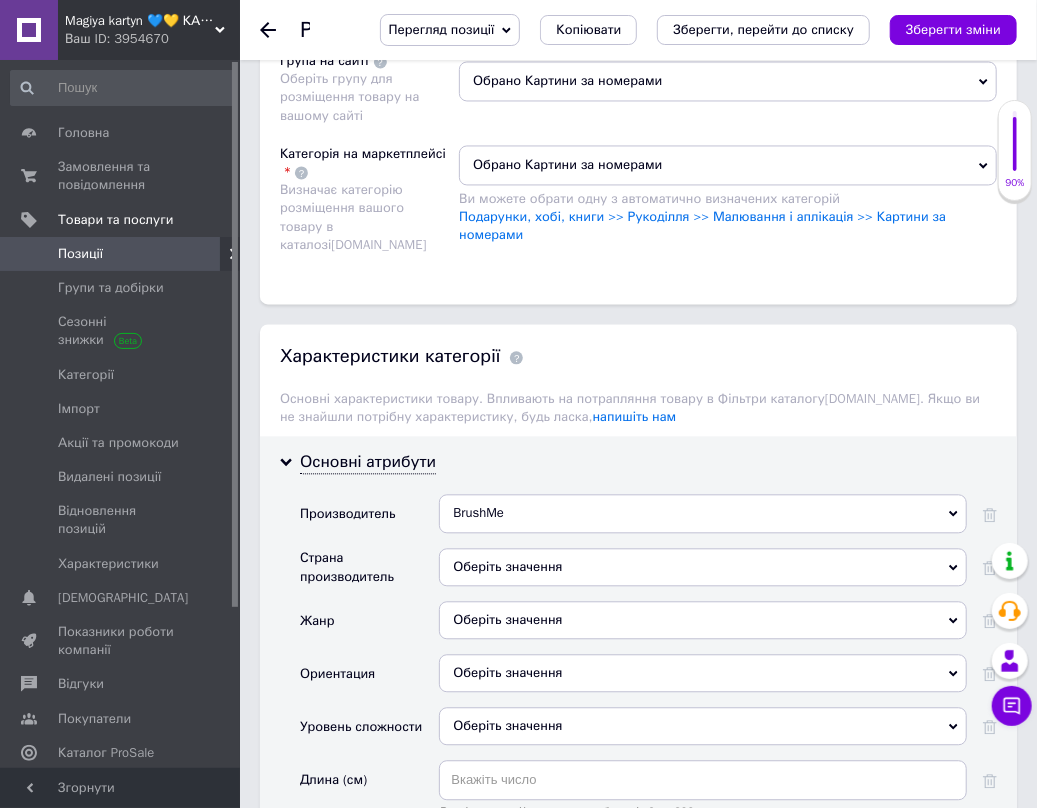 click on "Оберіть значення" at bounding box center [703, 567] 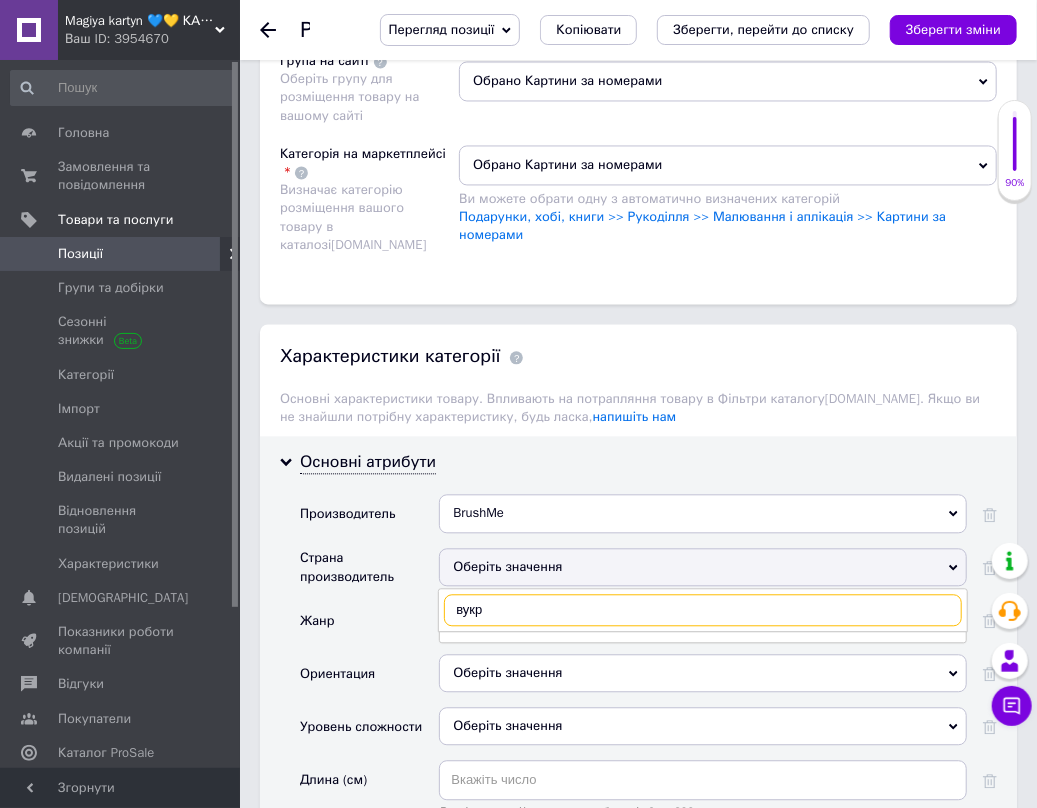 drag, startPoint x: 508, startPoint y: 613, endPoint x: 442, endPoint y: 606, distance: 66.37017 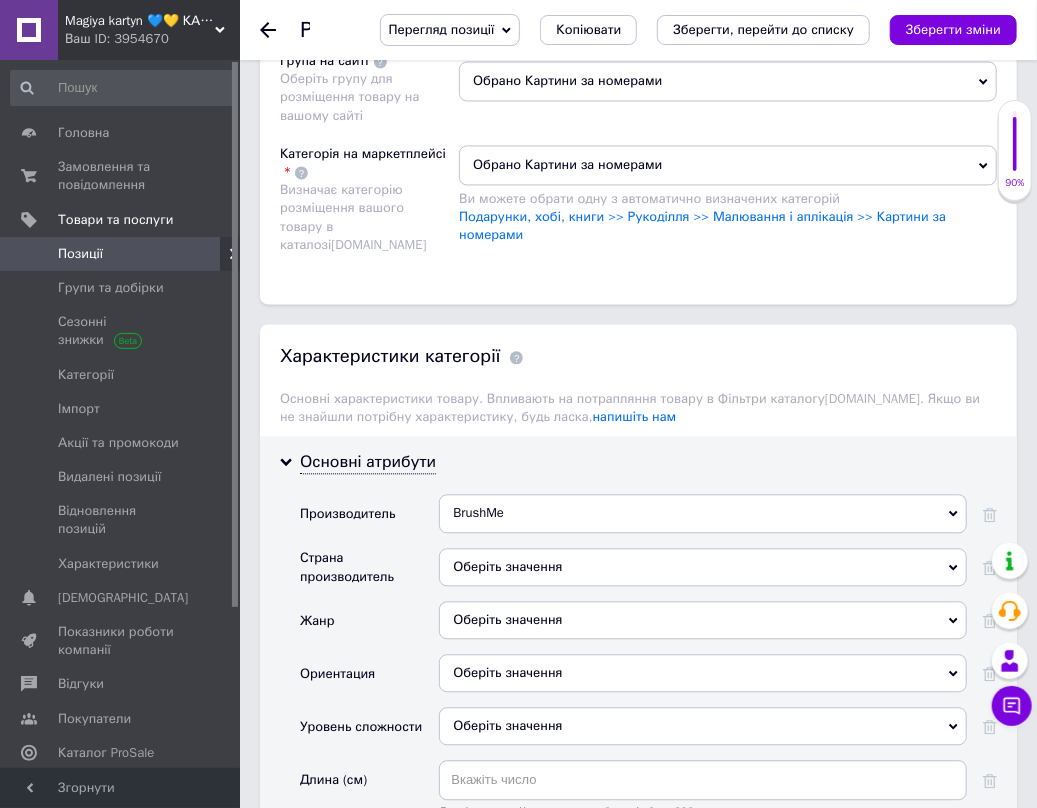 click on "Жанр" at bounding box center [369, 627] 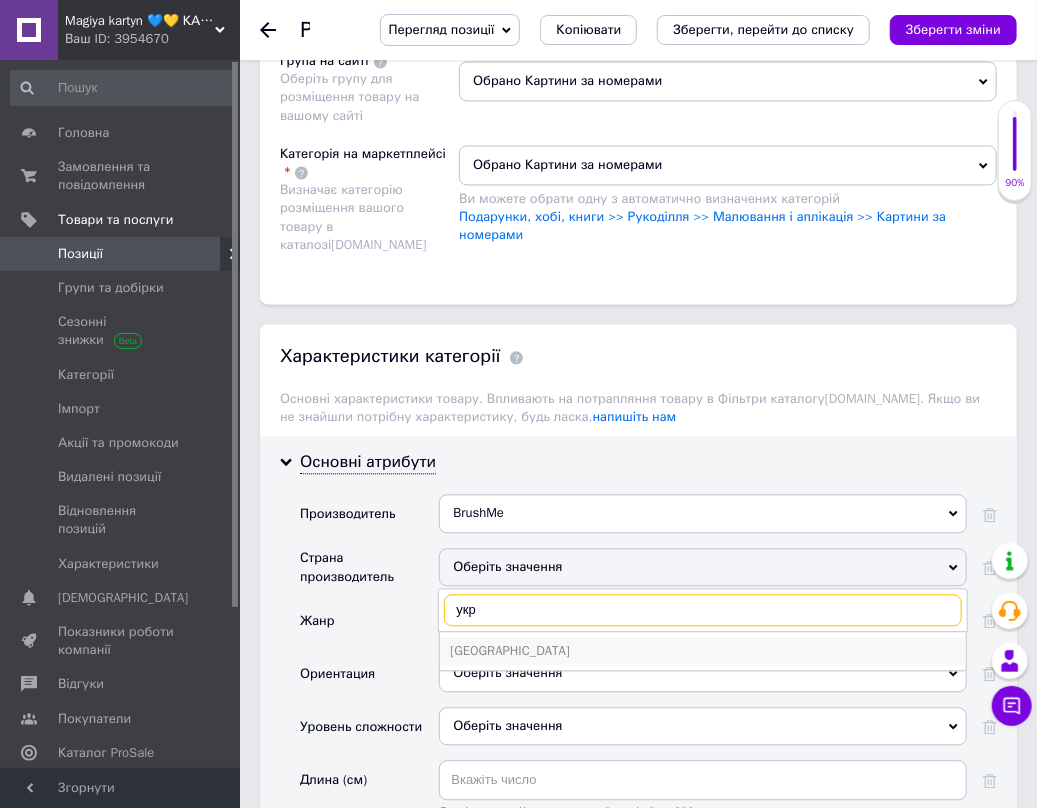 type on "укр" 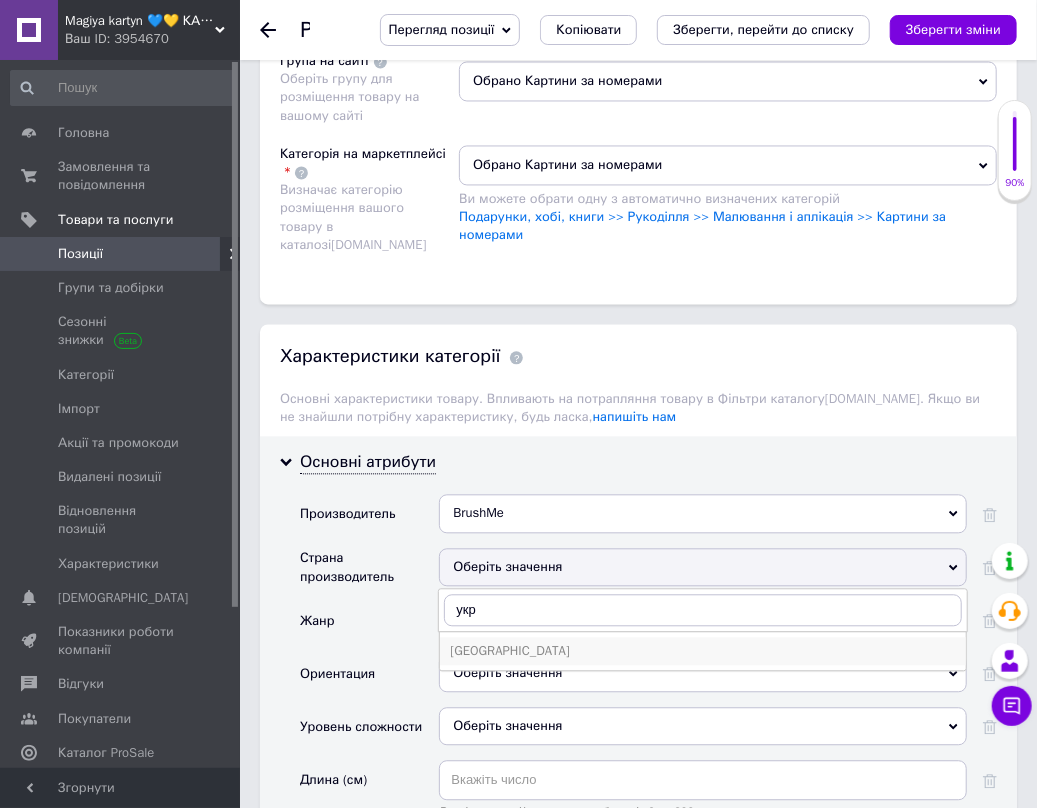 click on "[GEOGRAPHIC_DATA]" at bounding box center (703, 651) 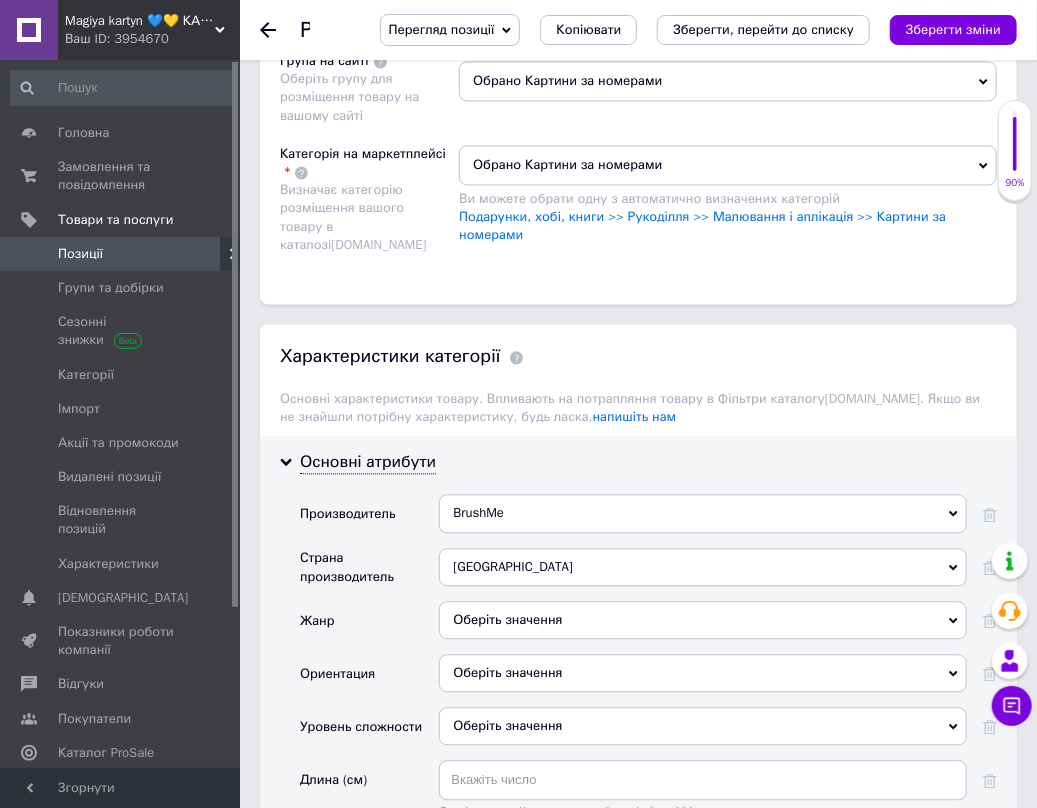 click on "Оберіть значення" at bounding box center [703, 620] 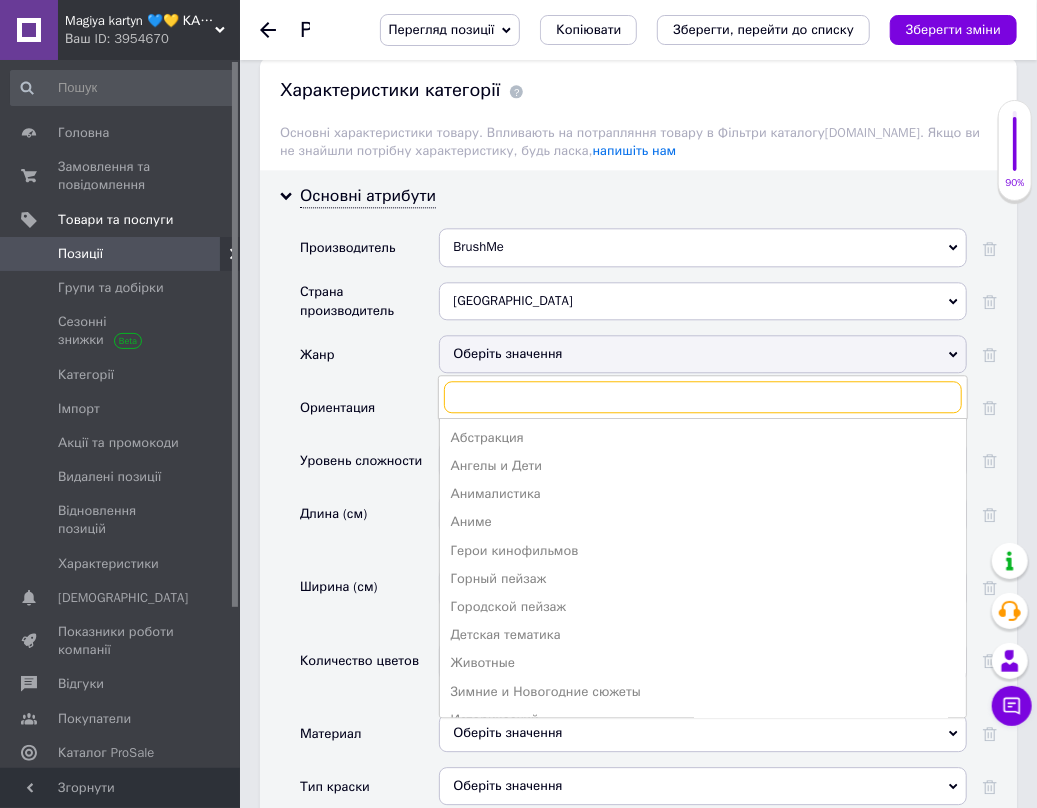 scroll, scrollTop: 2000, scrollLeft: 0, axis: vertical 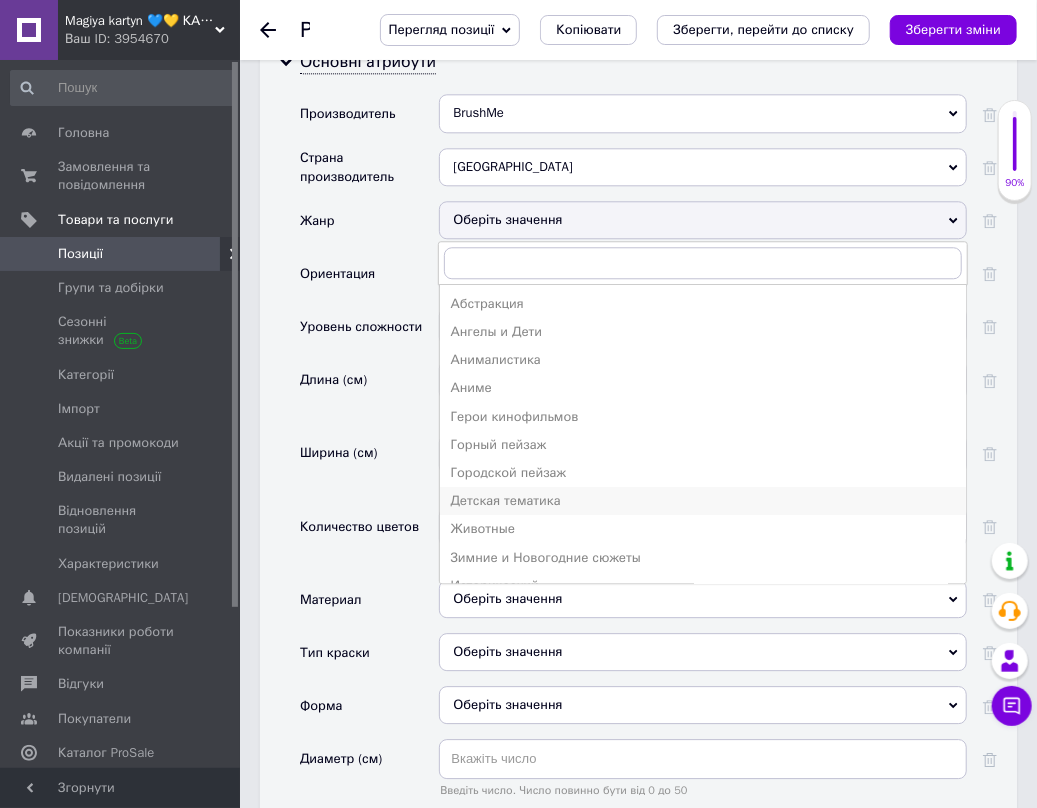 click on "Детская тематика" at bounding box center [703, 501] 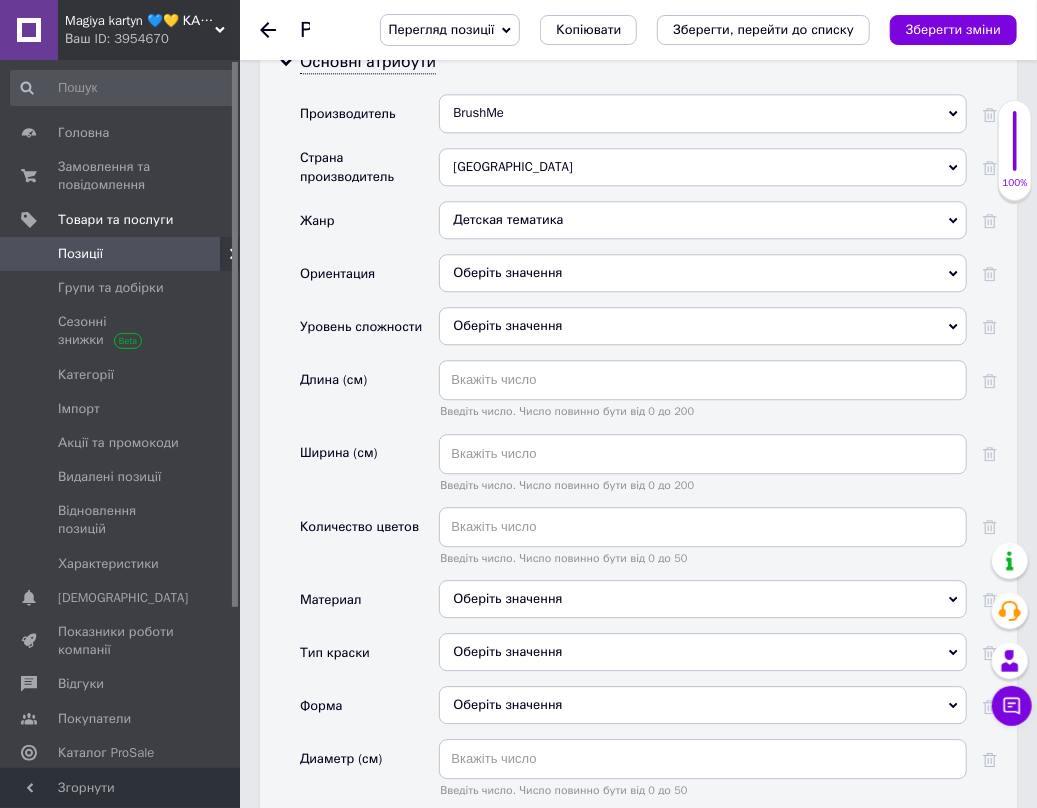 click on "Оберіть значення" at bounding box center (703, 273) 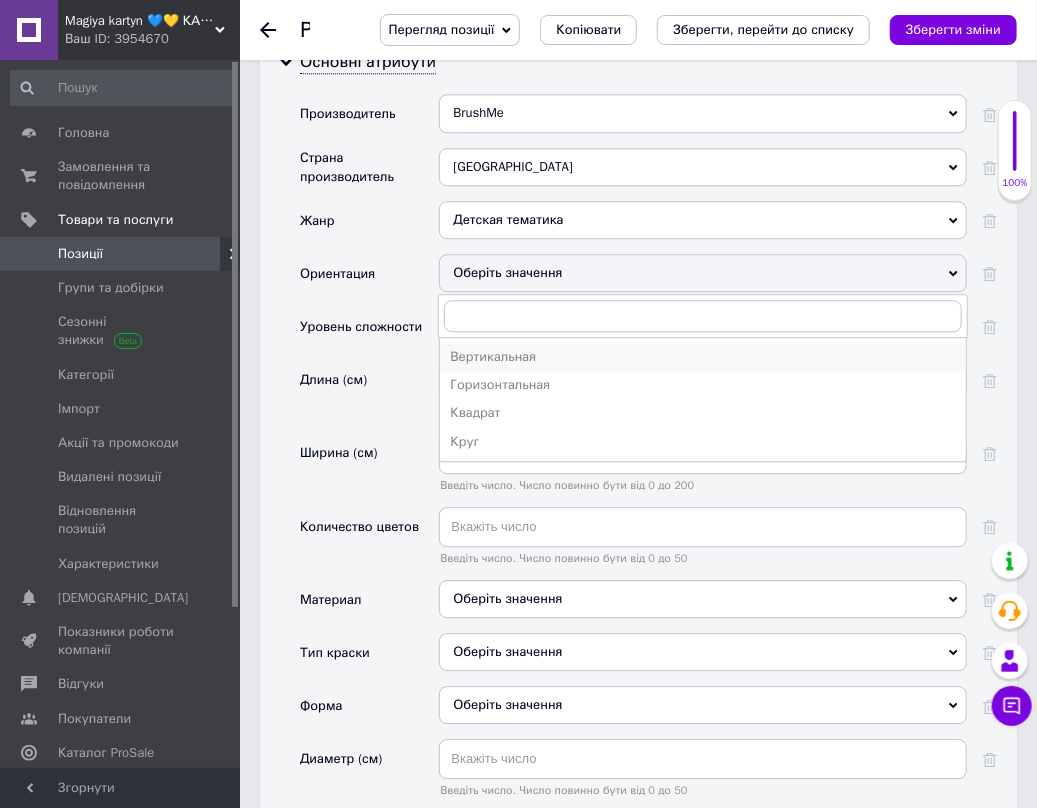 click on "Вертикальная" at bounding box center (703, 357) 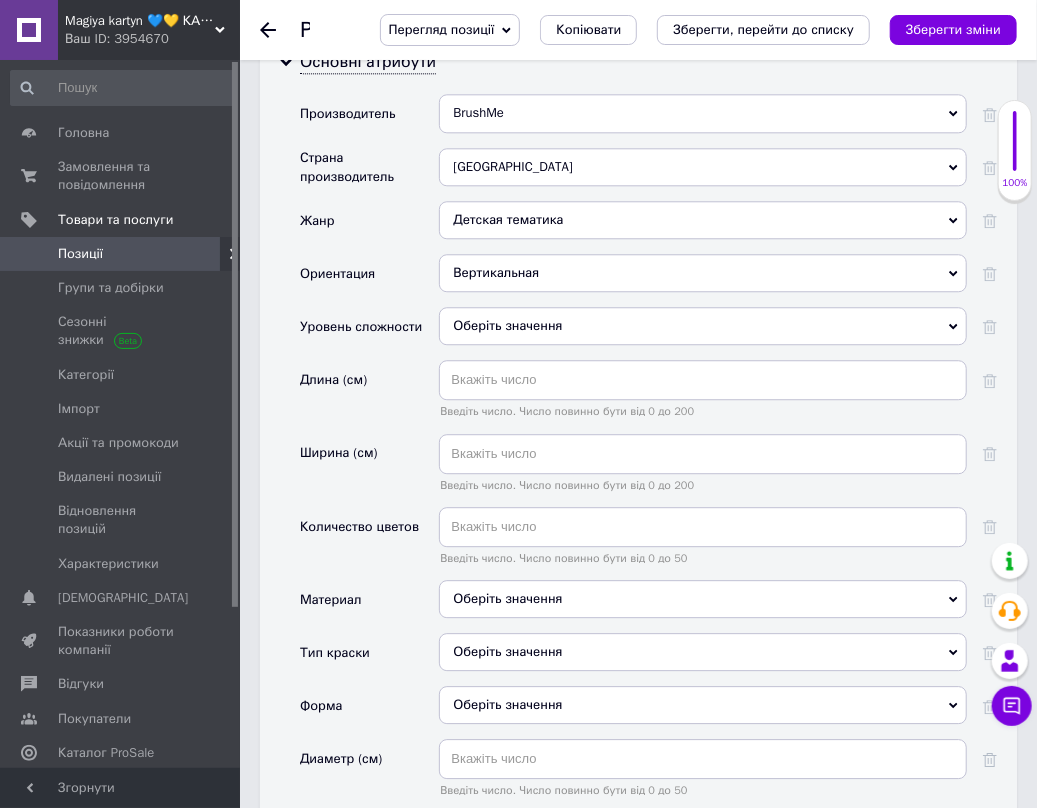 click on "Оберіть значення" at bounding box center (703, 326) 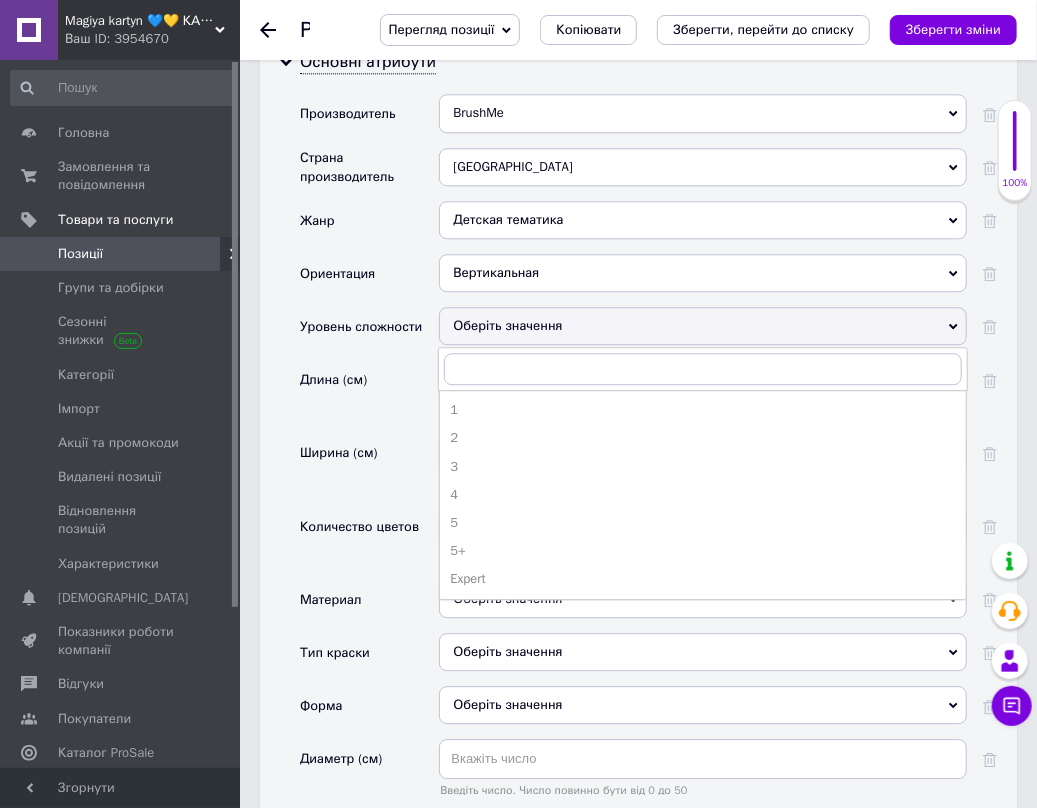 click on "4" at bounding box center (703, 495) 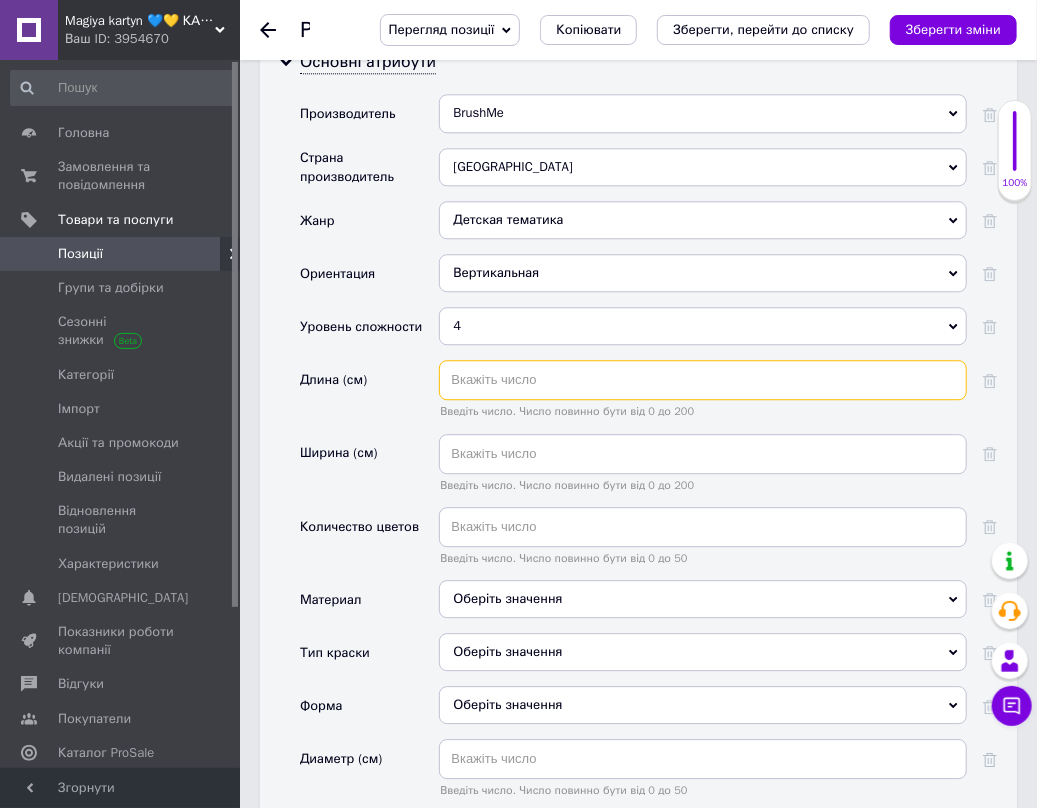 click at bounding box center [703, 380] 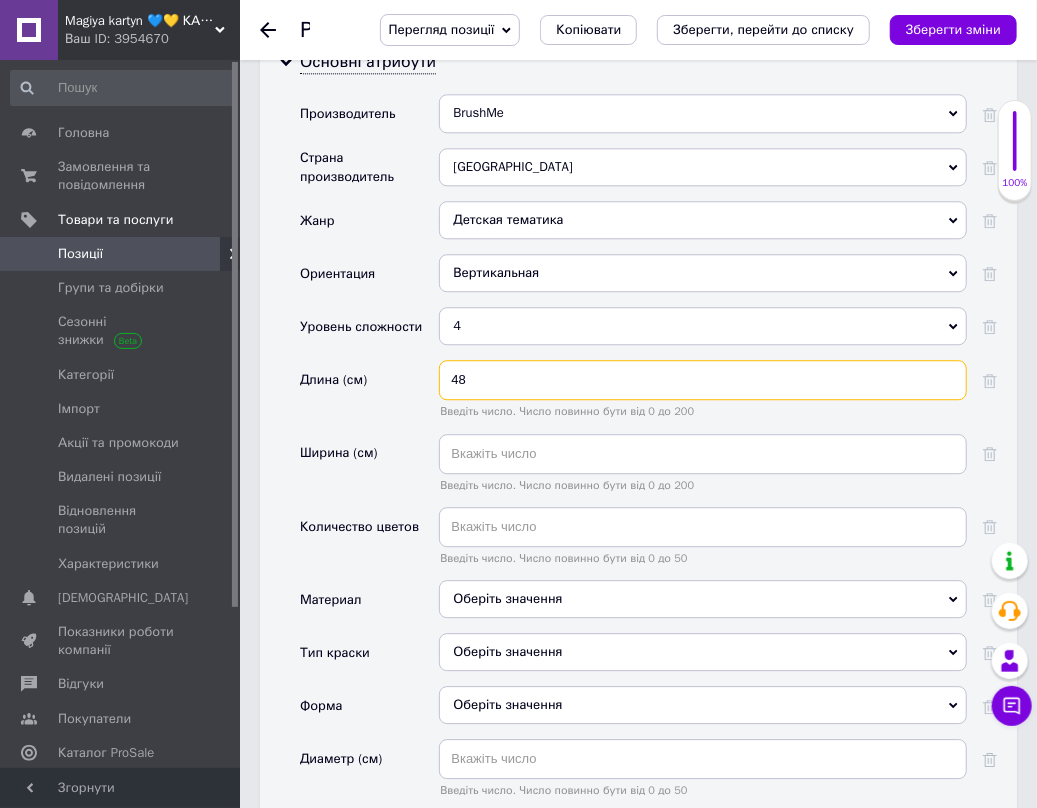 type on "48" 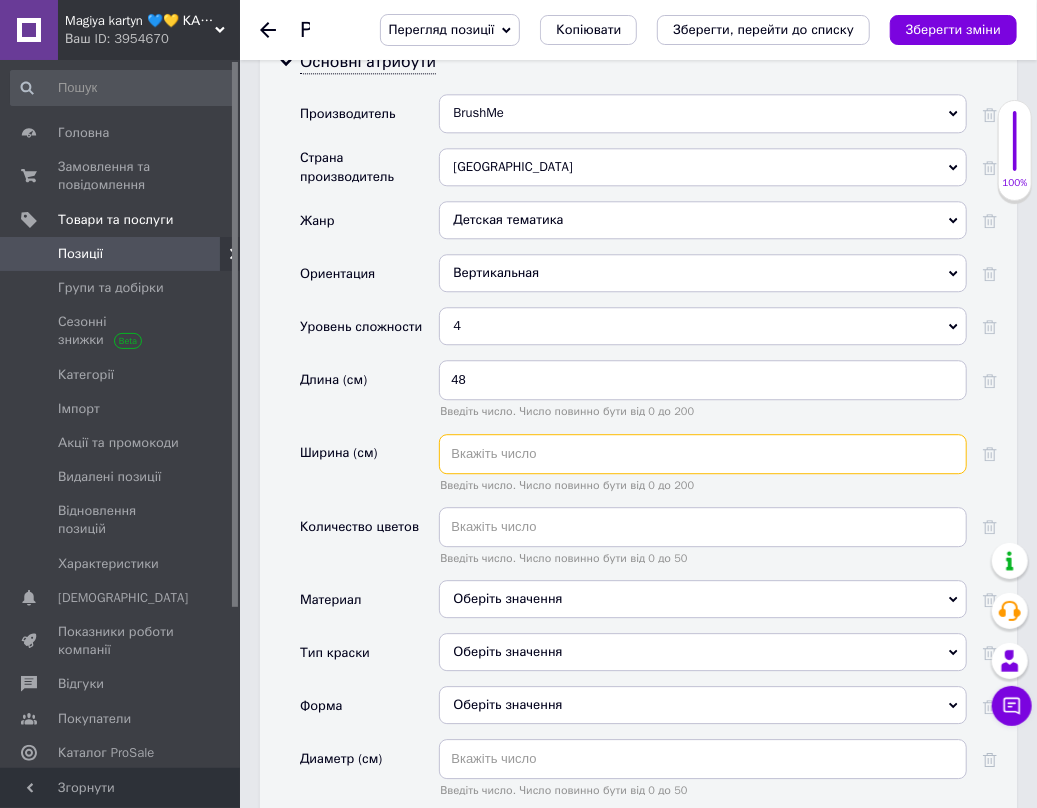 click at bounding box center [703, 454] 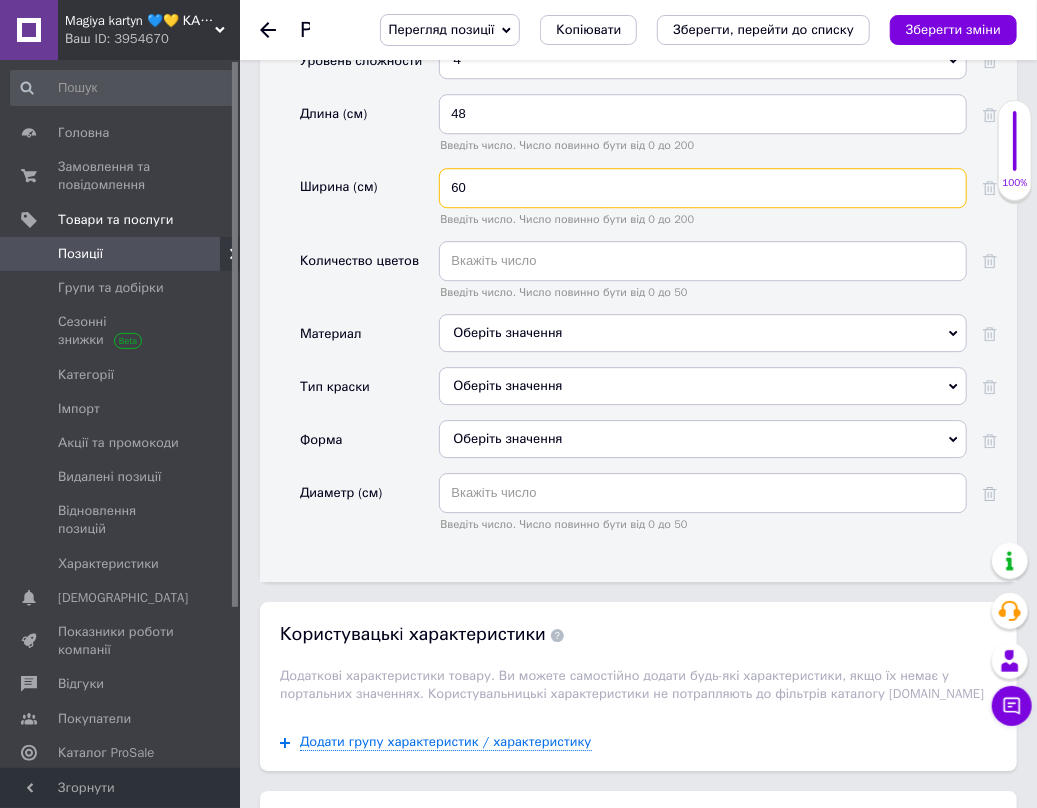 scroll, scrollTop: 2400, scrollLeft: 0, axis: vertical 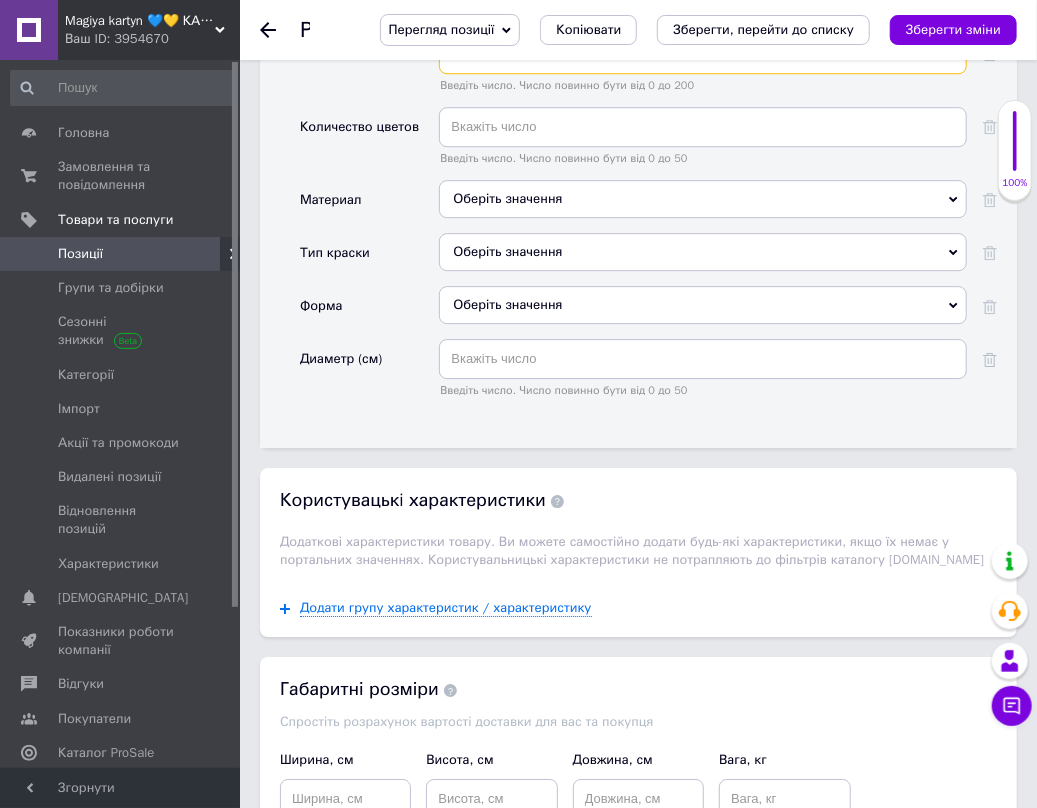 type on "60" 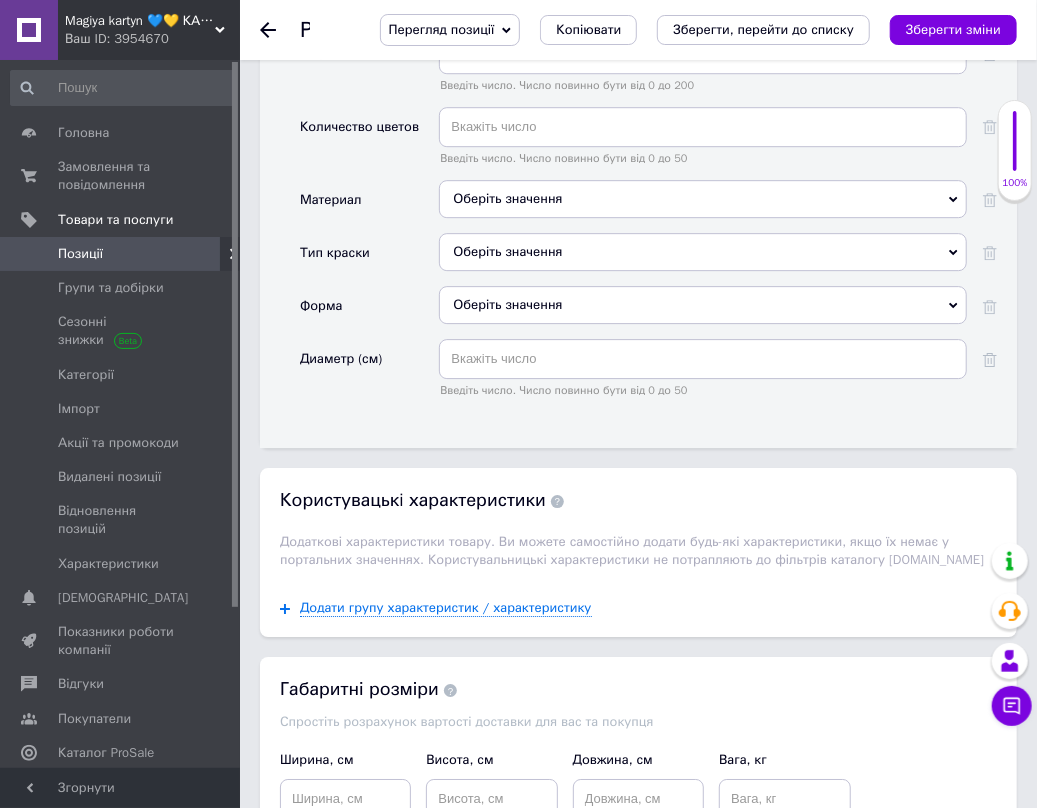 click on "Оберіть значення" at bounding box center (703, 199) 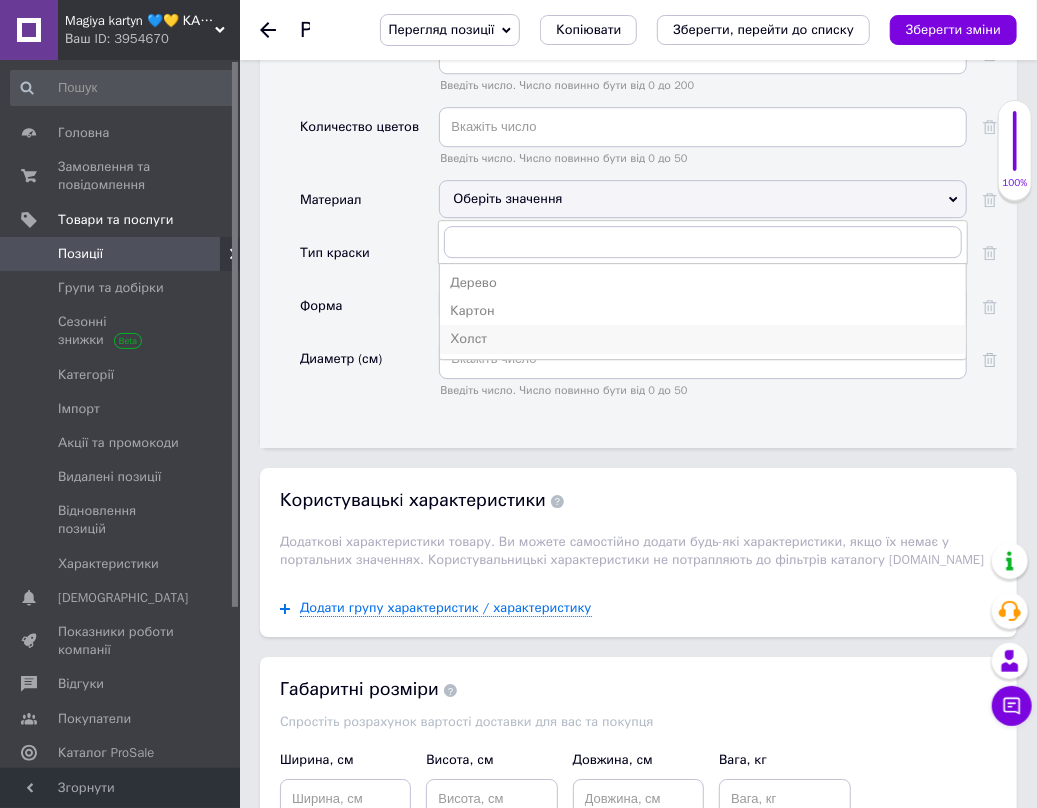 click on "Холст" at bounding box center (703, 339) 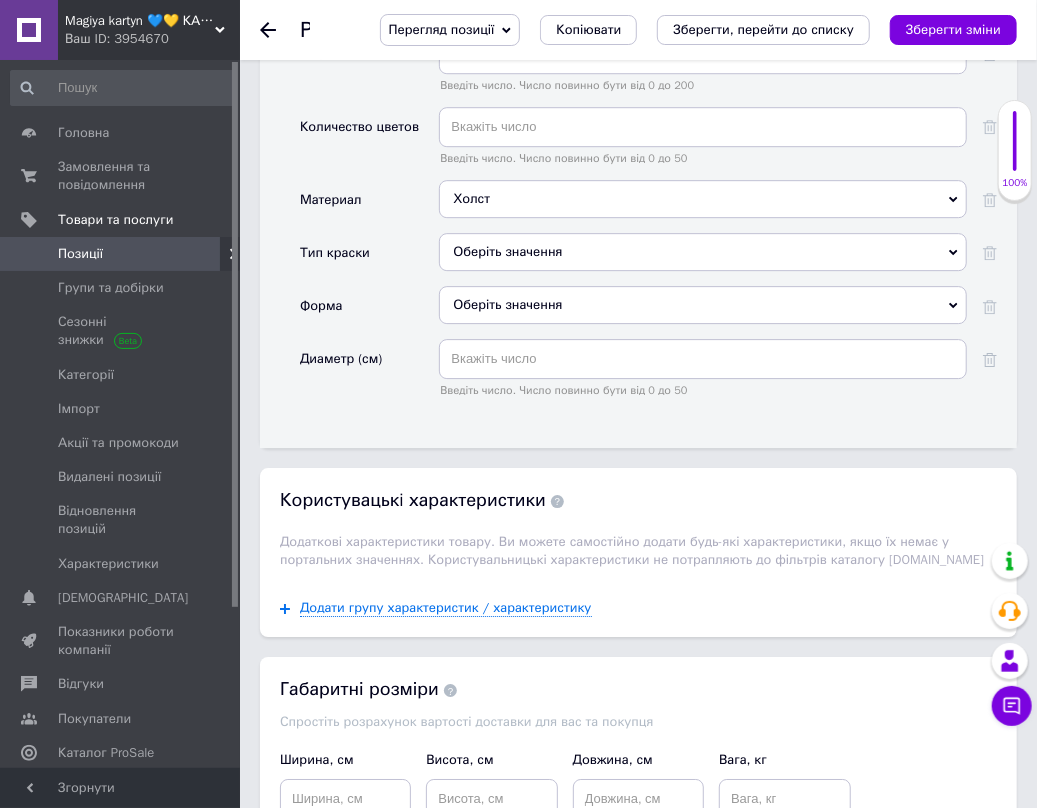click on "Оберіть значення" at bounding box center (703, 252) 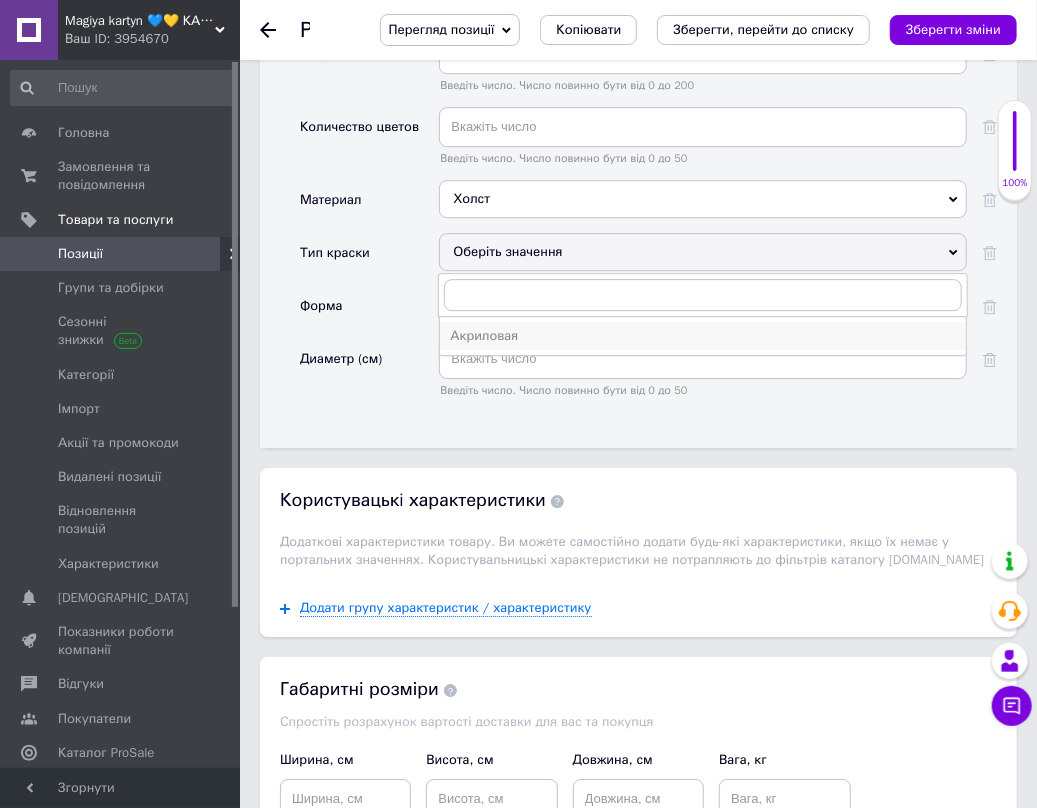 click on "Акриловая" at bounding box center (703, 336) 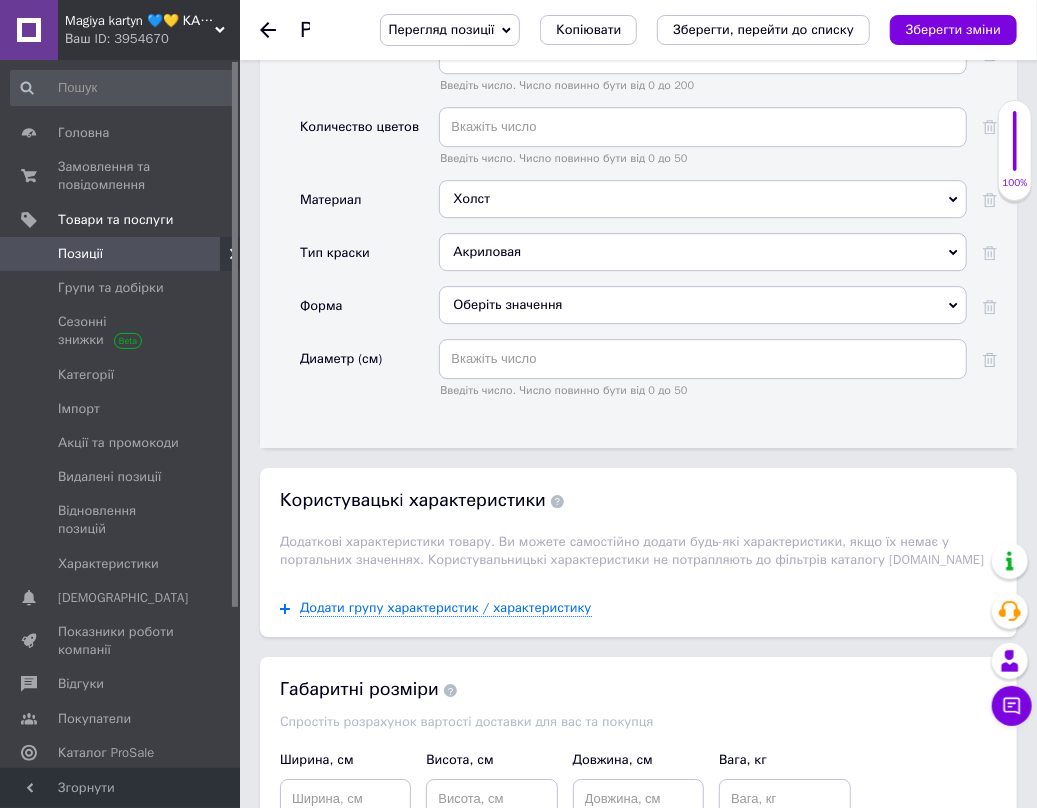click on "Оберіть значення" at bounding box center [703, 305] 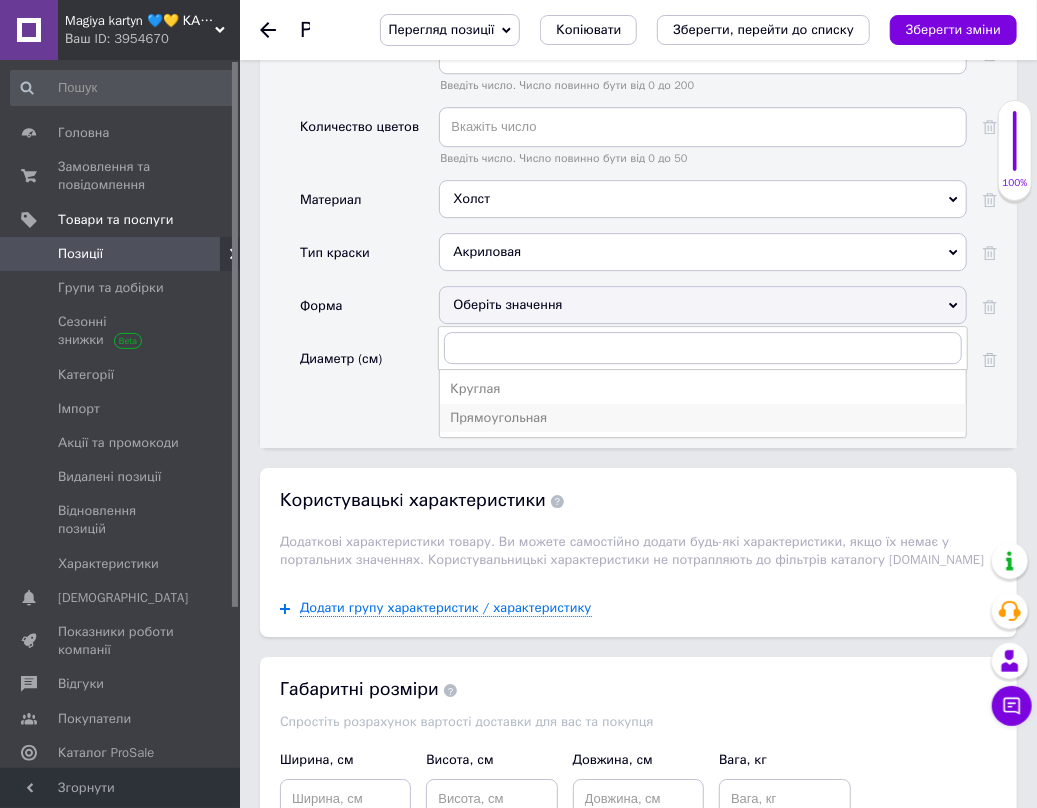 click on "Прямоугольная" at bounding box center (703, 418) 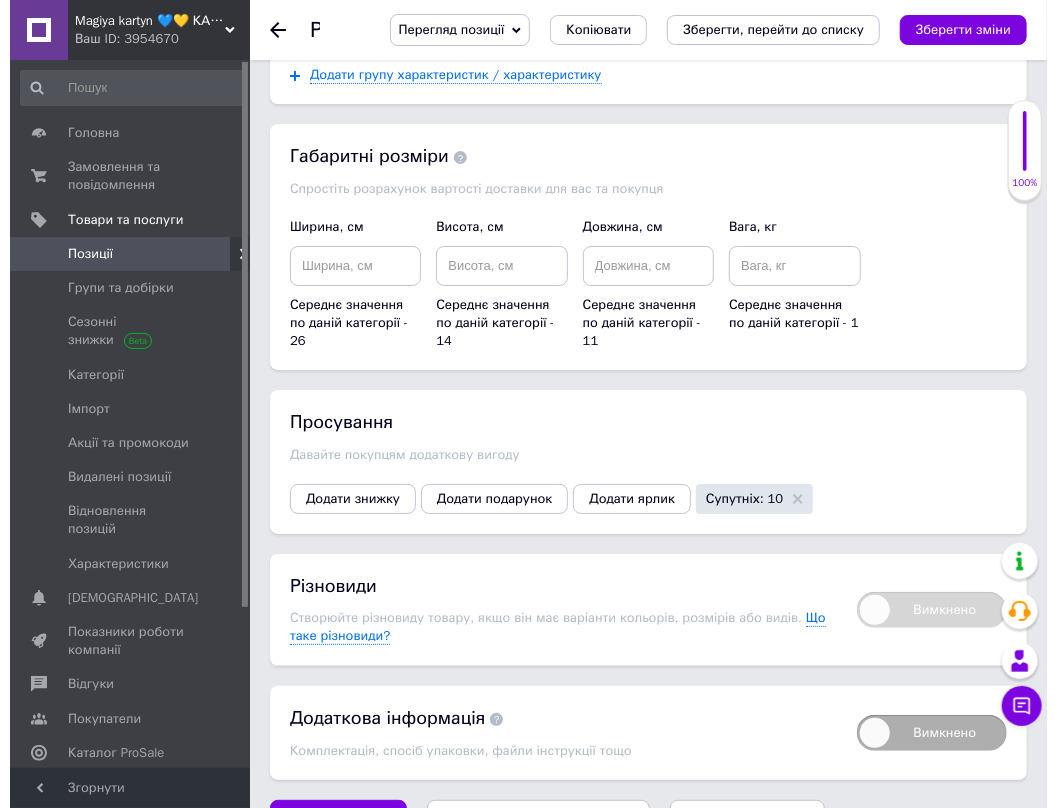 scroll, scrollTop: 2965, scrollLeft: 0, axis: vertical 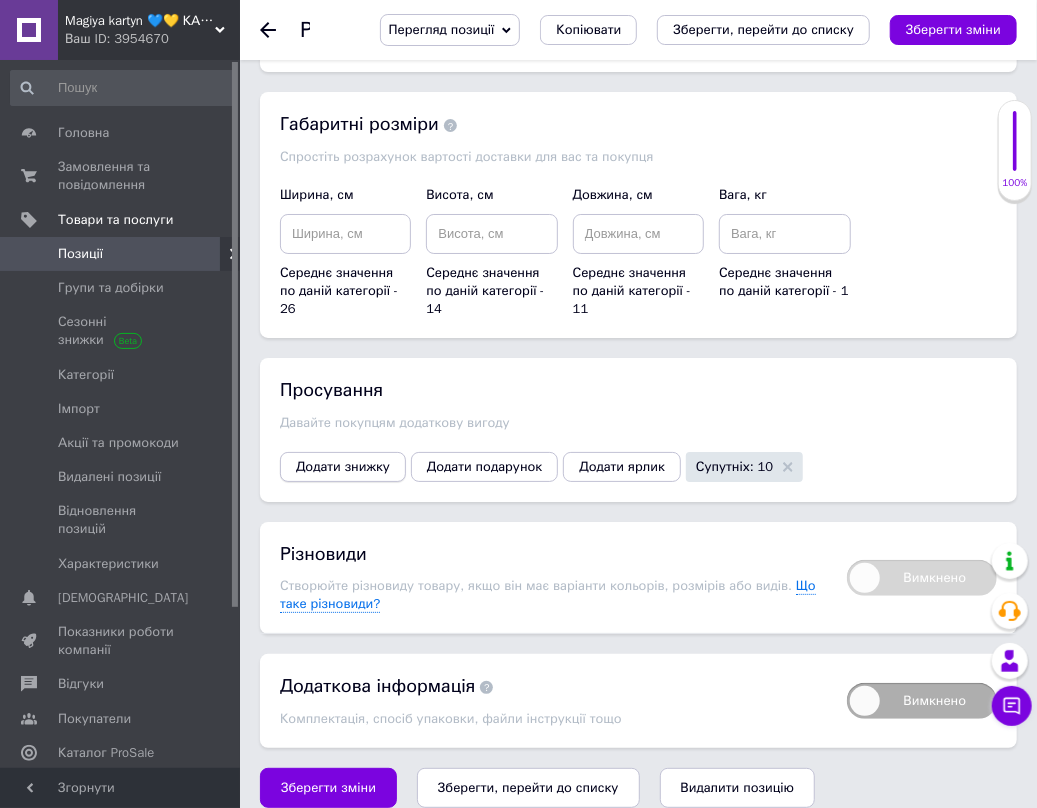 click on "Додати знижку" at bounding box center [343, 467] 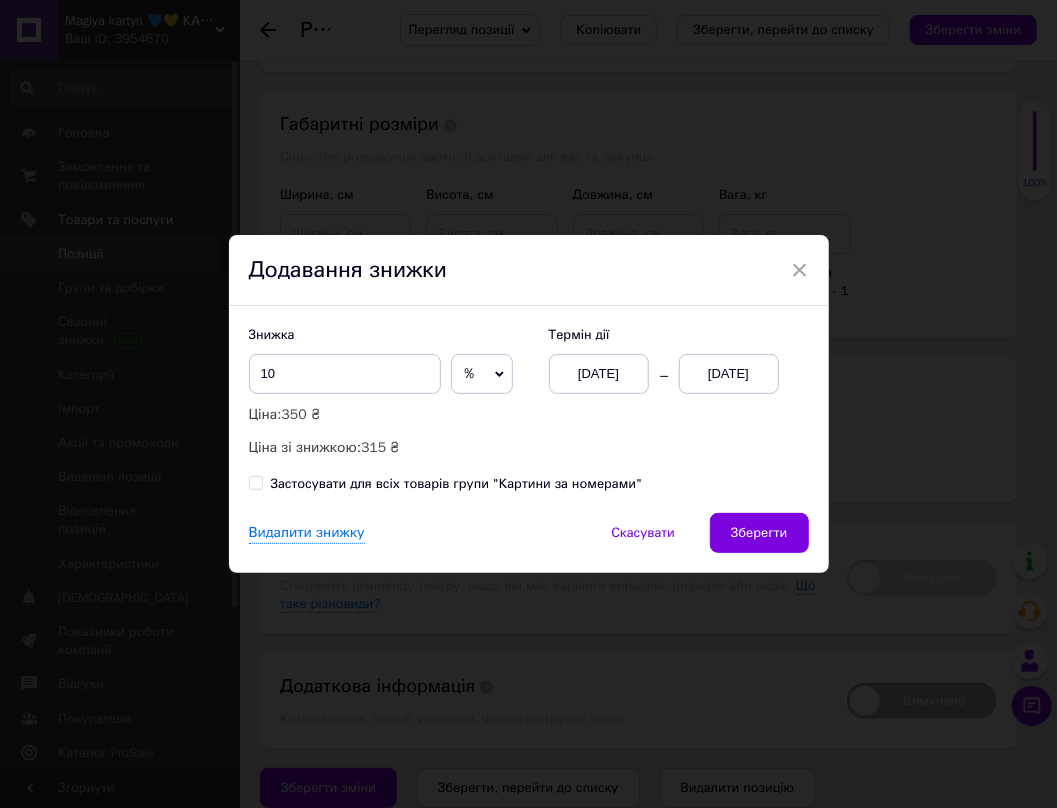 click on "[DATE]" at bounding box center (729, 374) 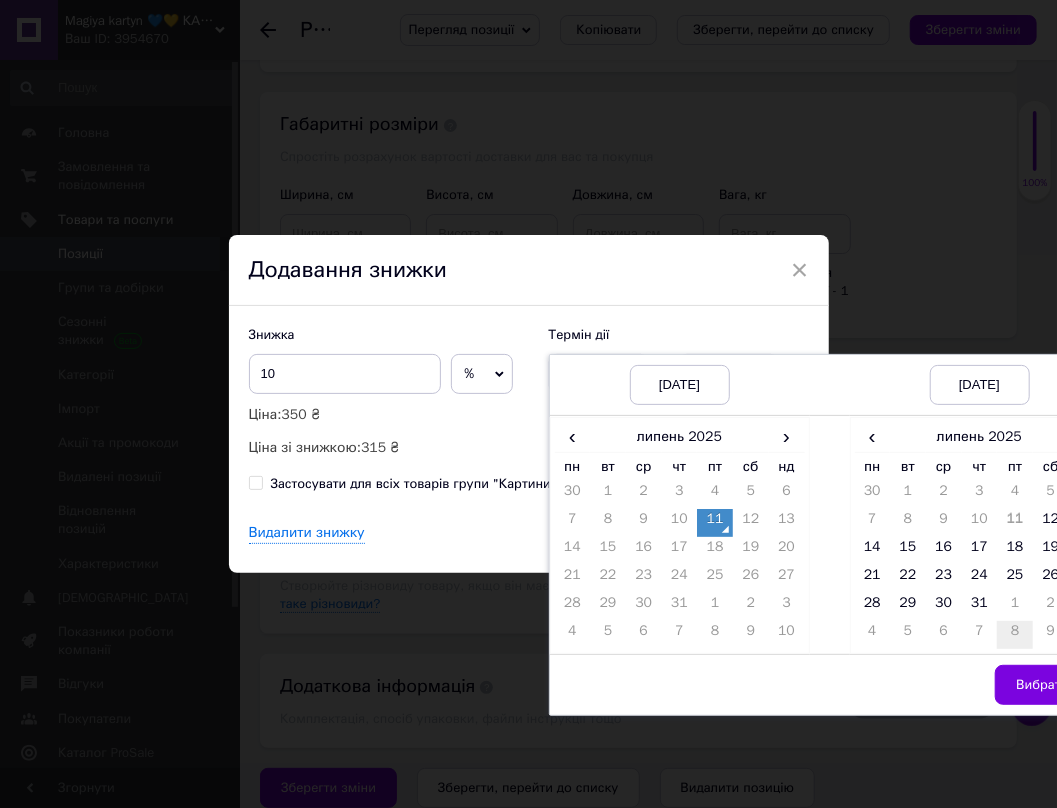 click on "8" at bounding box center [1015, 635] 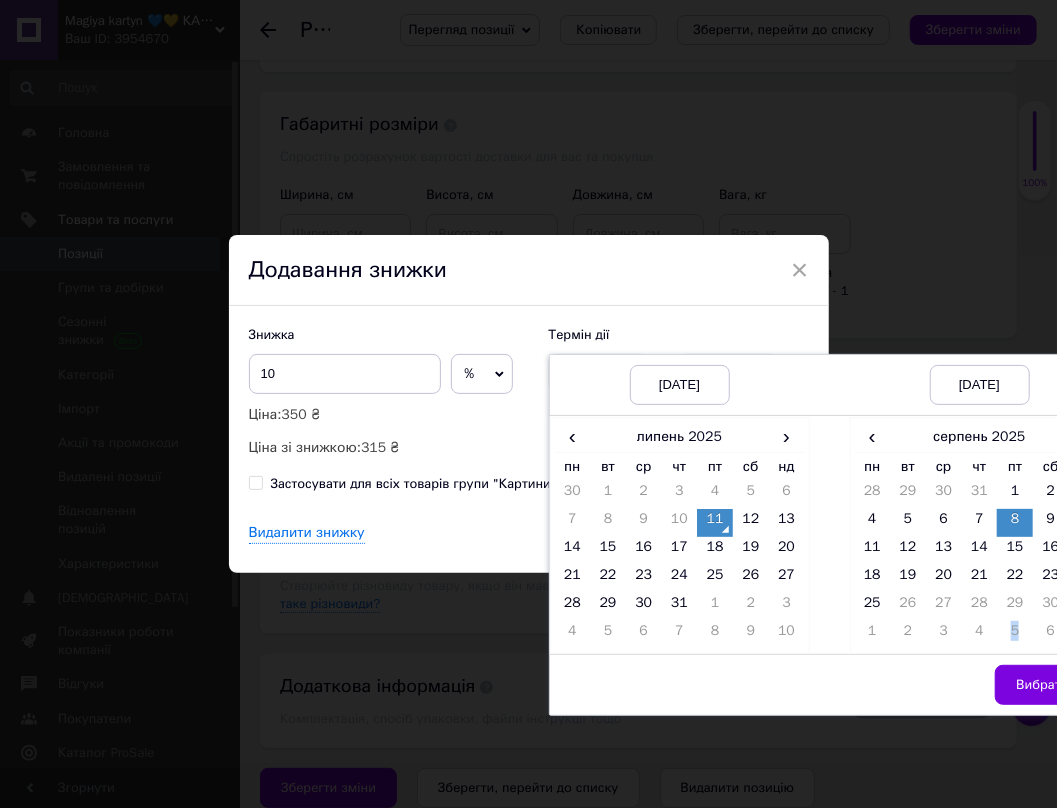 click on "5" at bounding box center (1015, 635) 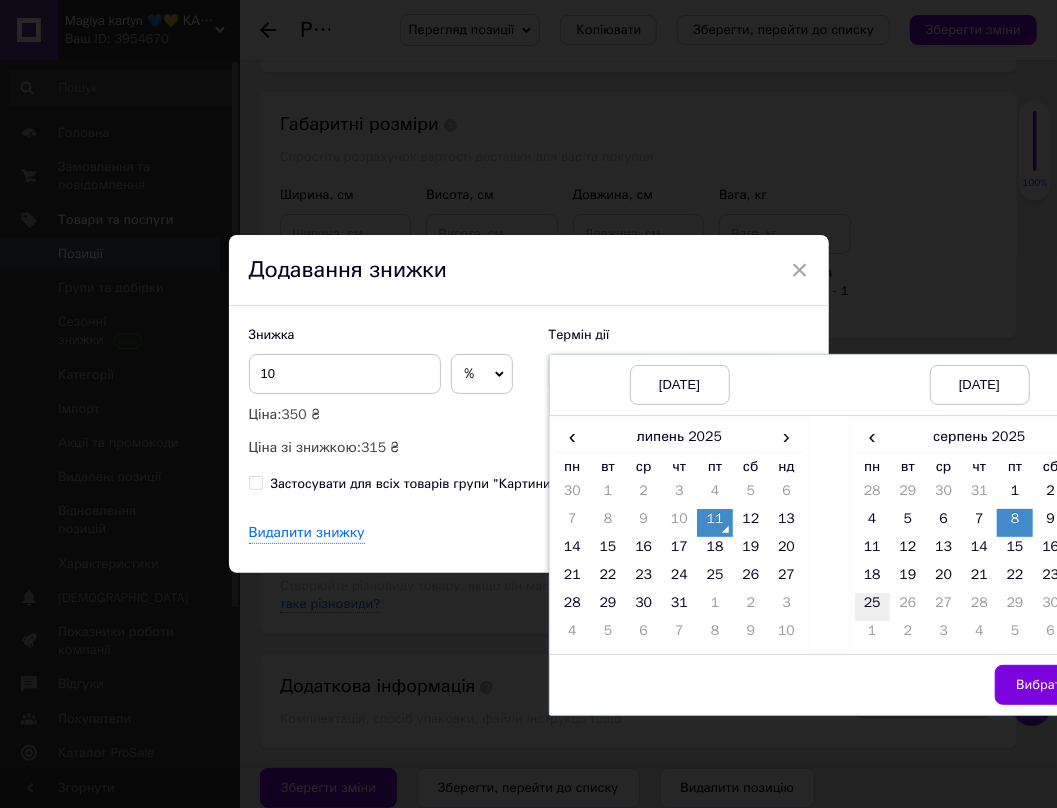 click on "25" at bounding box center (873, 607) 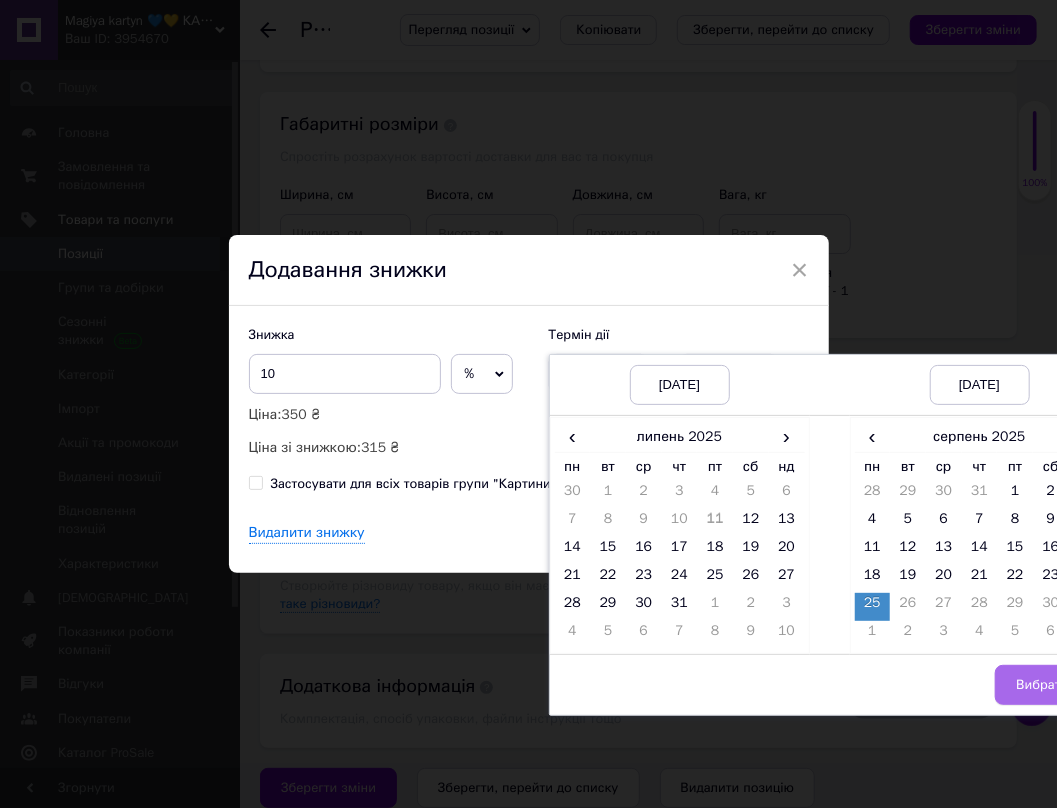 click on "Вибрати" at bounding box center [1042, 685] 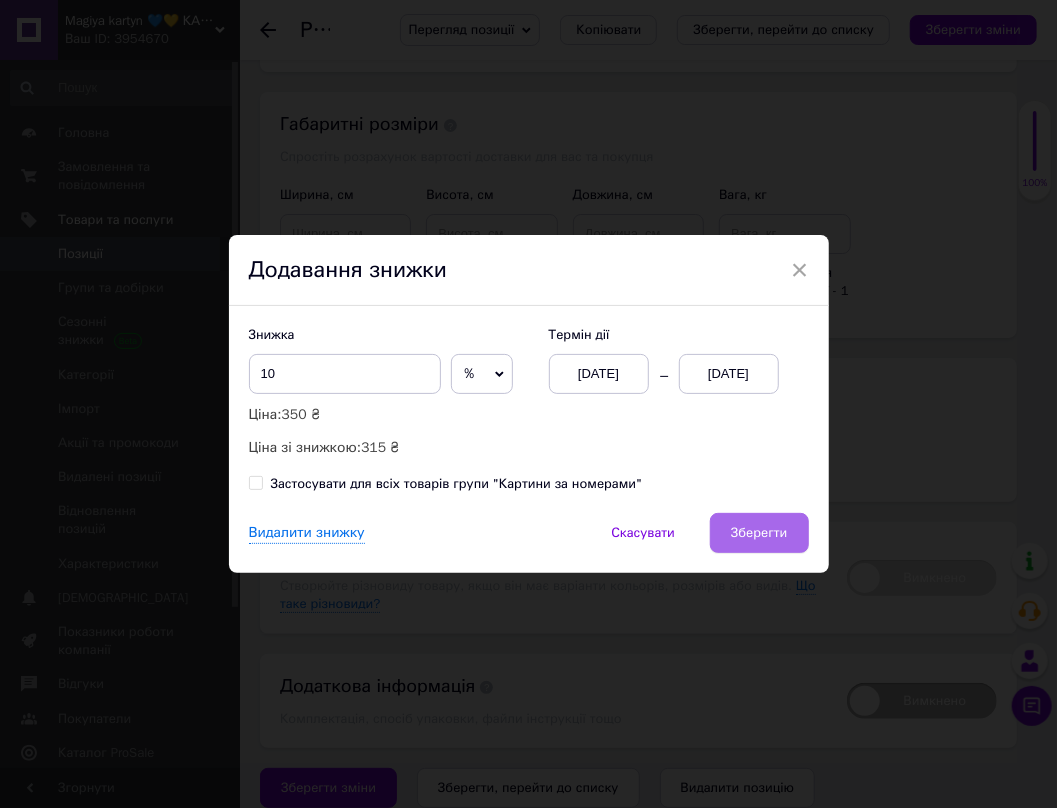 click on "Зберегти" at bounding box center [759, 533] 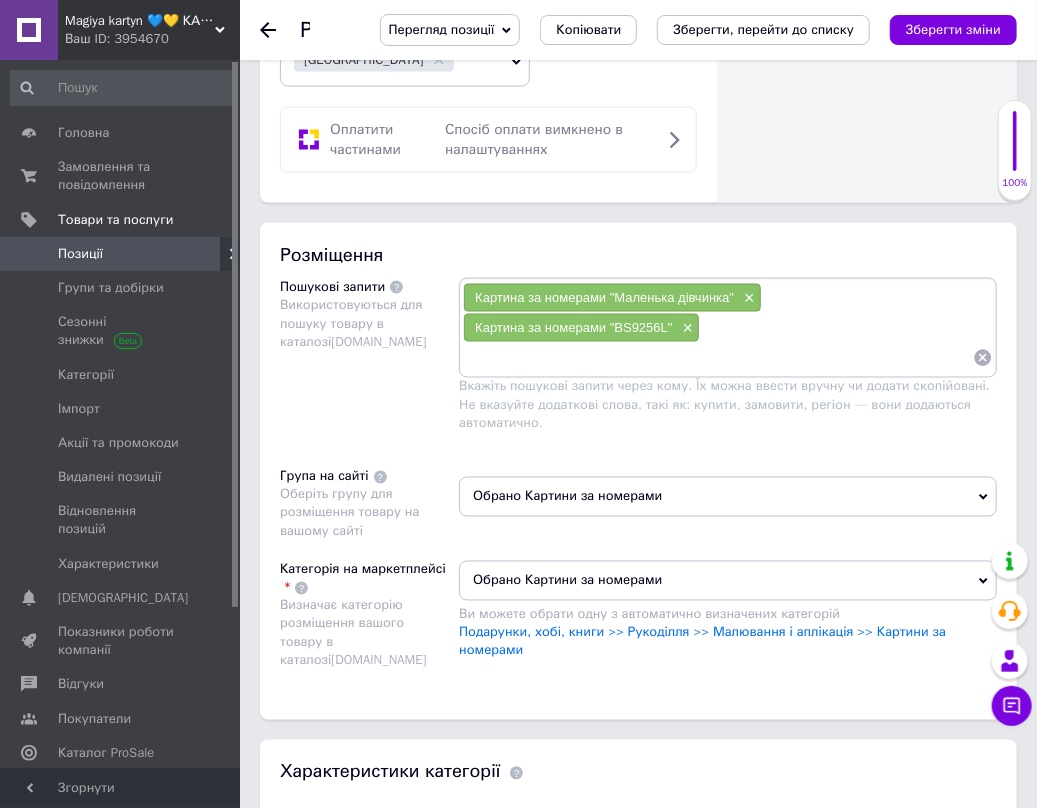 scroll, scrollTop: 784, scrollLeft: 0, axis: vertical 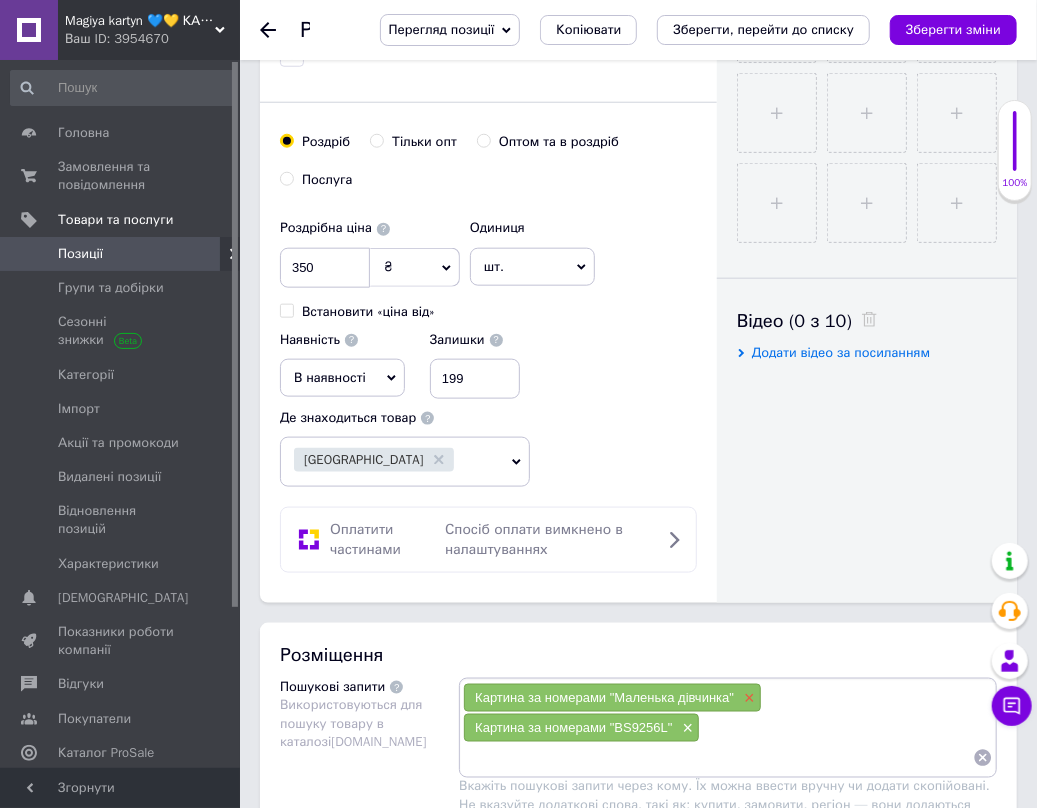 click on "×" at bounding box center [747, 698] 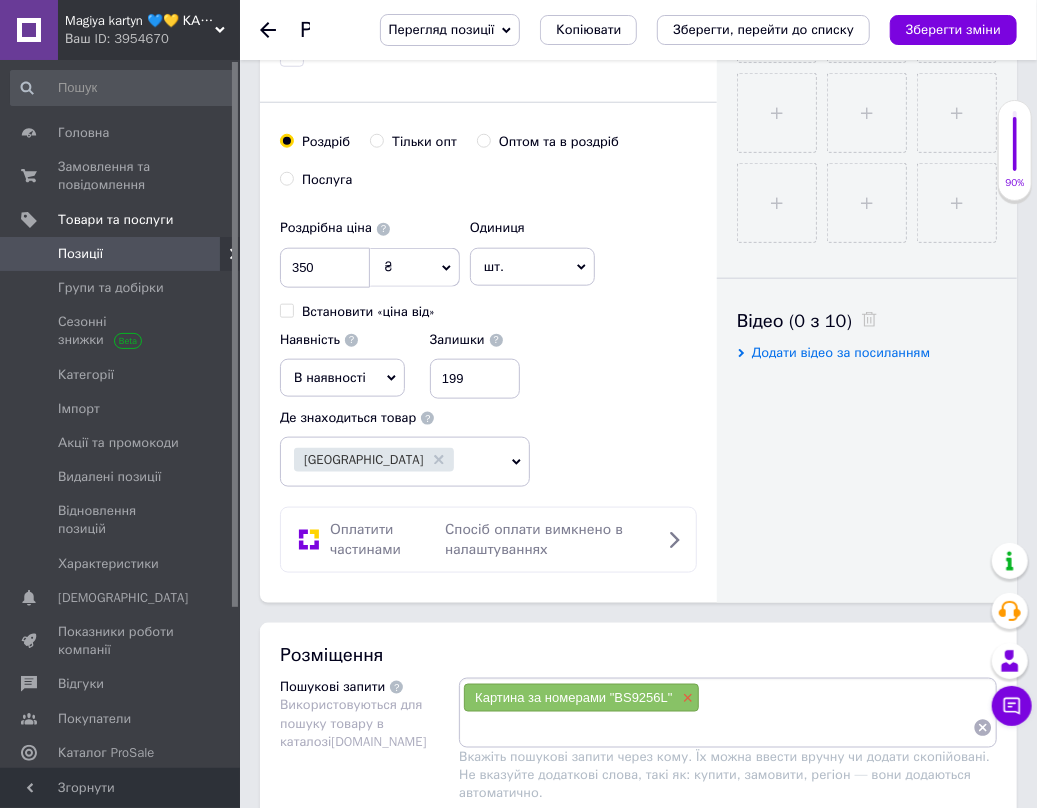 click on "×" at bounding box center (686, 698) 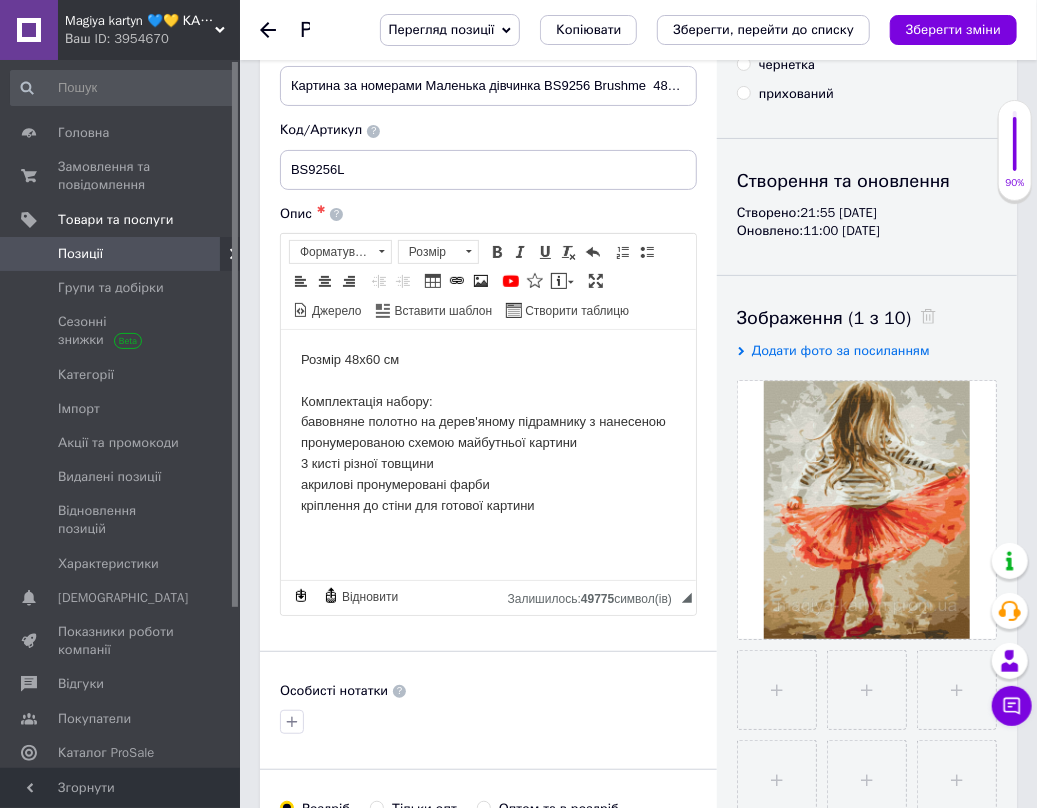 scroll, scrollTop: 0, scrollLeft: 0, axis: both 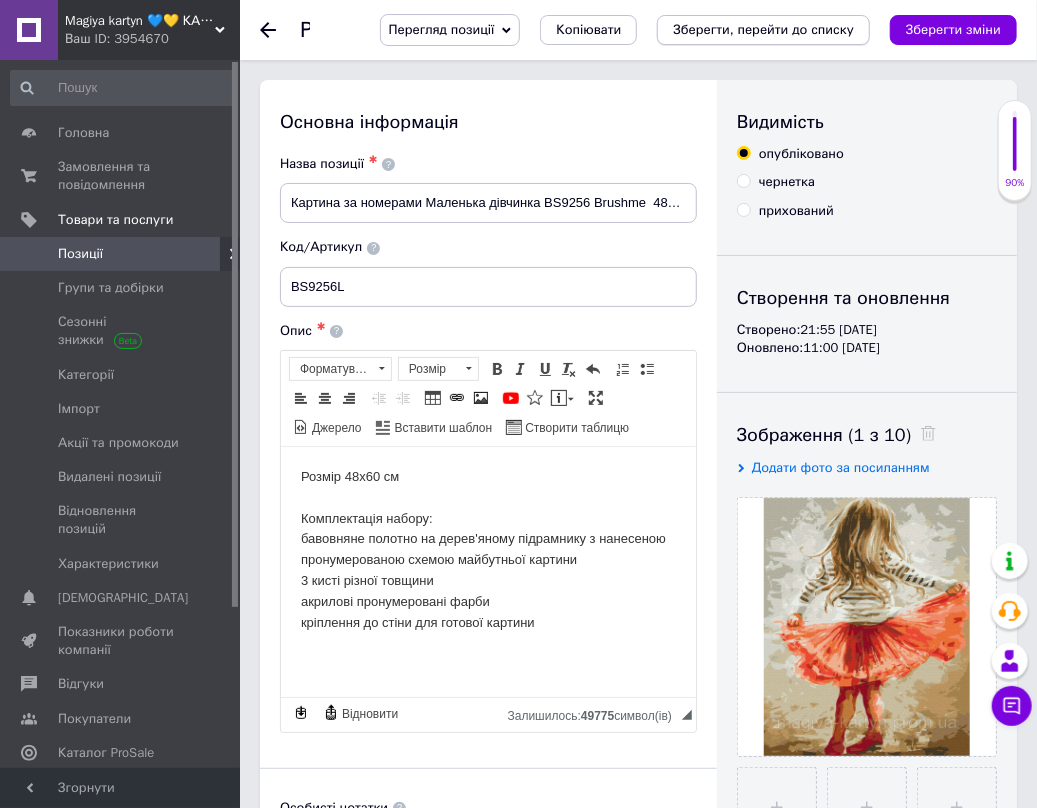 click on "Зберегти, перейти до списку" at bounding box center [763, 29] 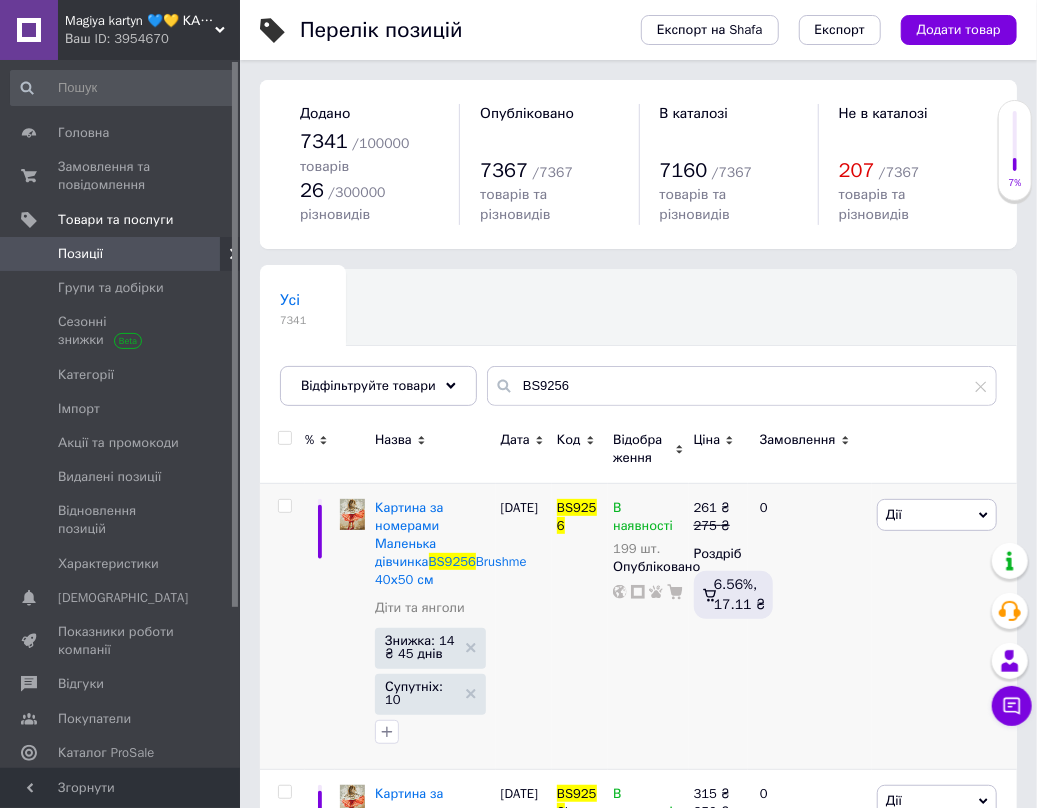 scroll, scrollTop: 264, scrollLeft: 0, axis: vertical 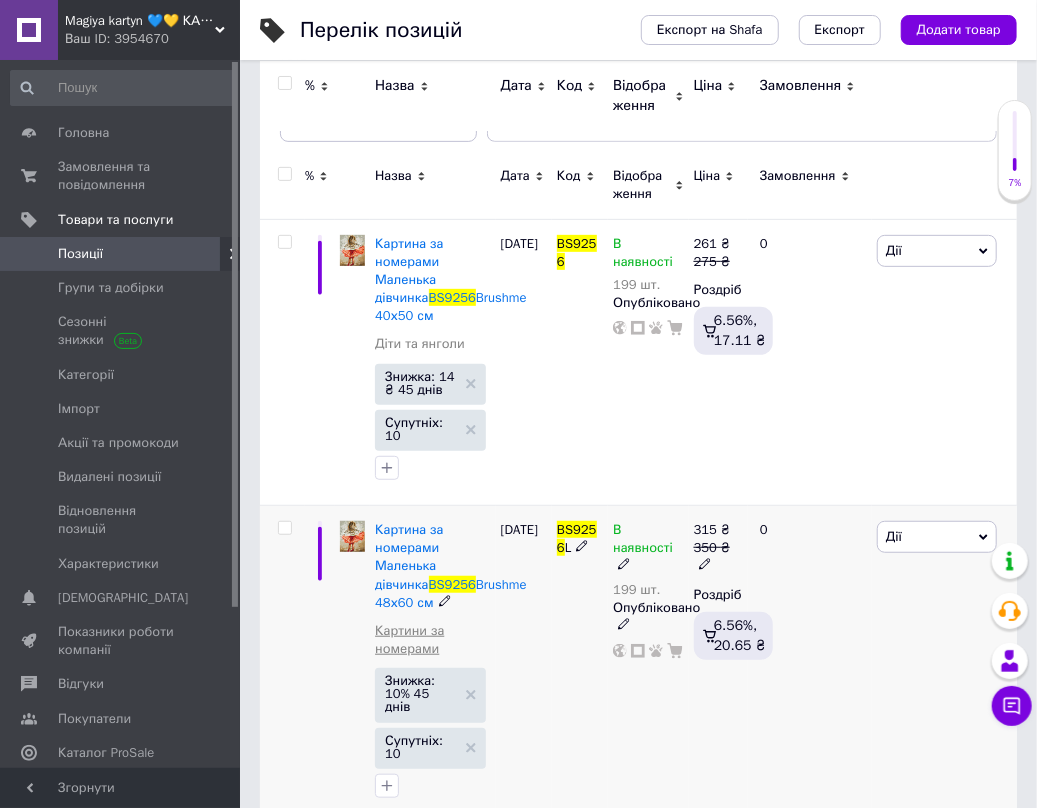 click on "Картини за номерами" at bounding box center (433, 640) 